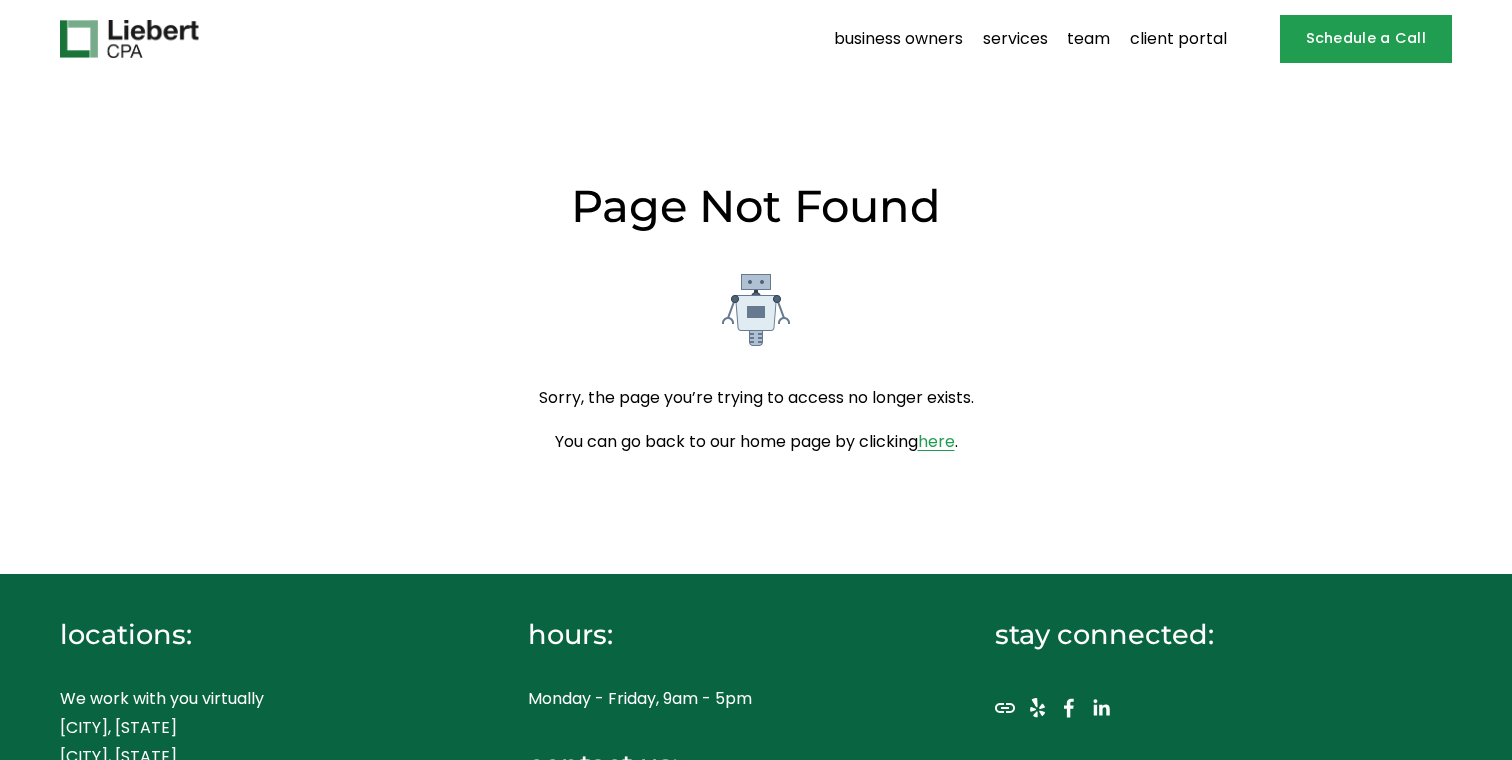 scroll, scrollTop: 0, scrollLeft: 0, axis: both 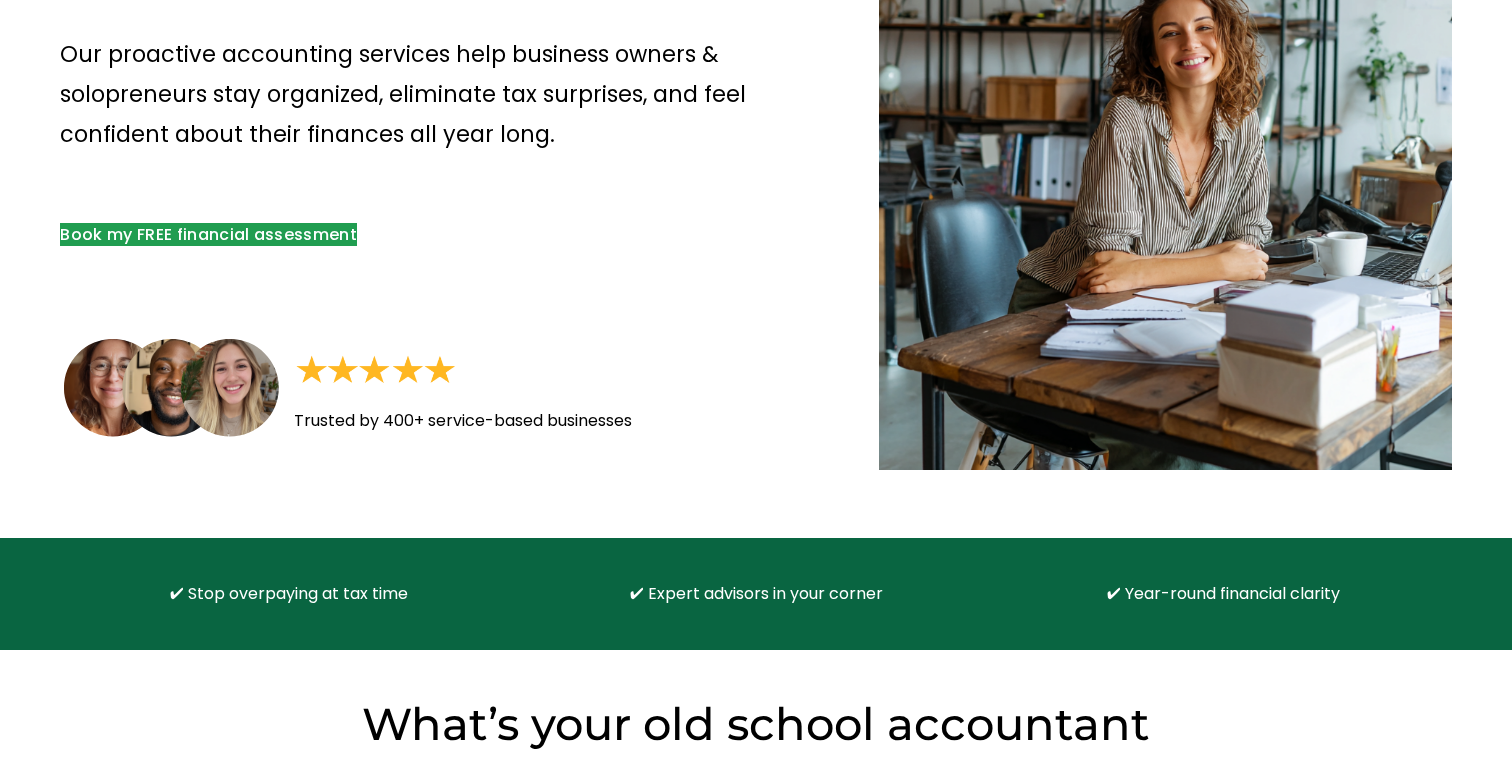 click on "Our proactive accounting services help business owners & solopreneurs stay organized, eliminate tax surprises, and feel confident about their finances all year long." at bounding box center (434, 94) 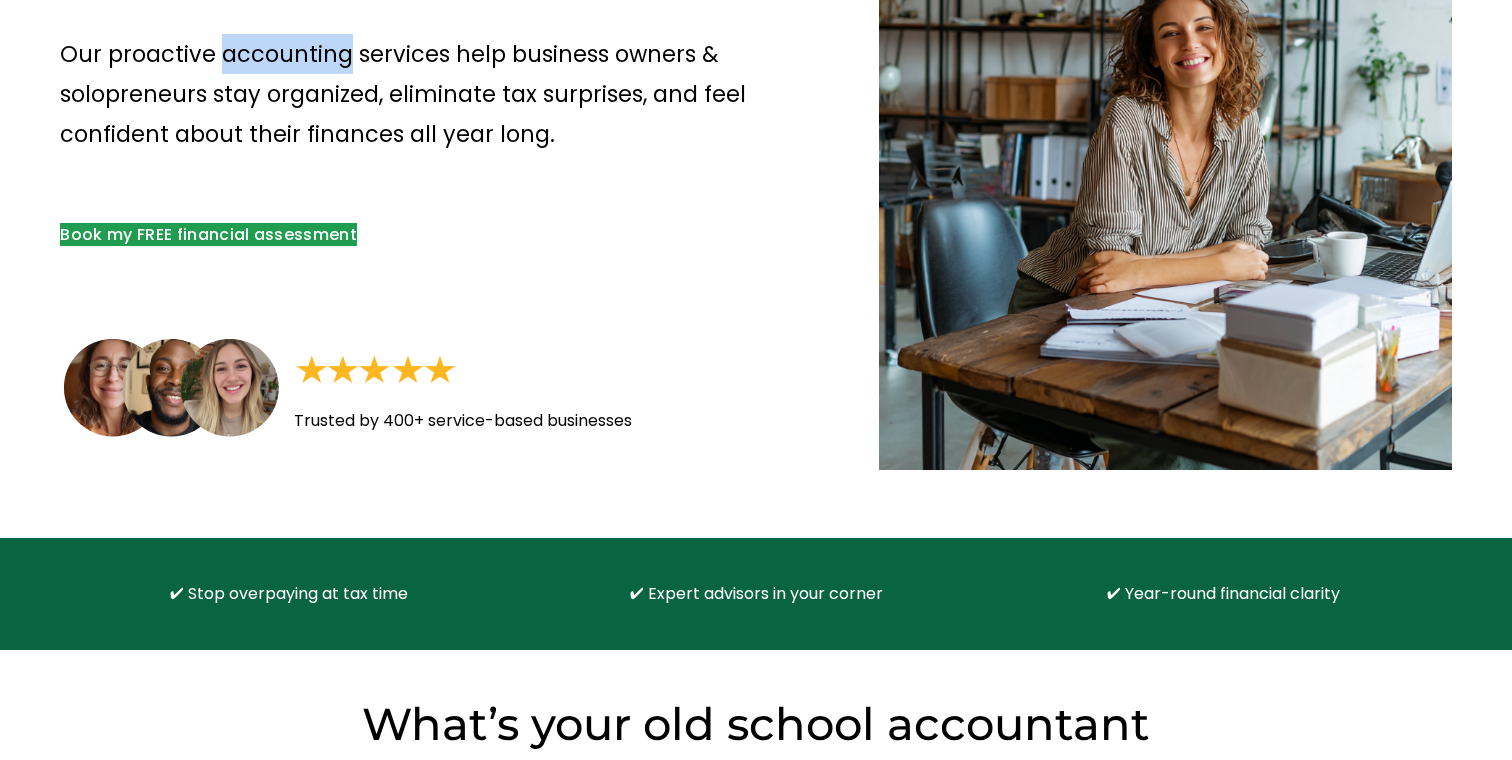 click on "Our proactive accounting services help business owners & solopreneurs stay organized, eliminate tax surprises, and feel confident about their finances all year long." at bounding box center (434, 94) 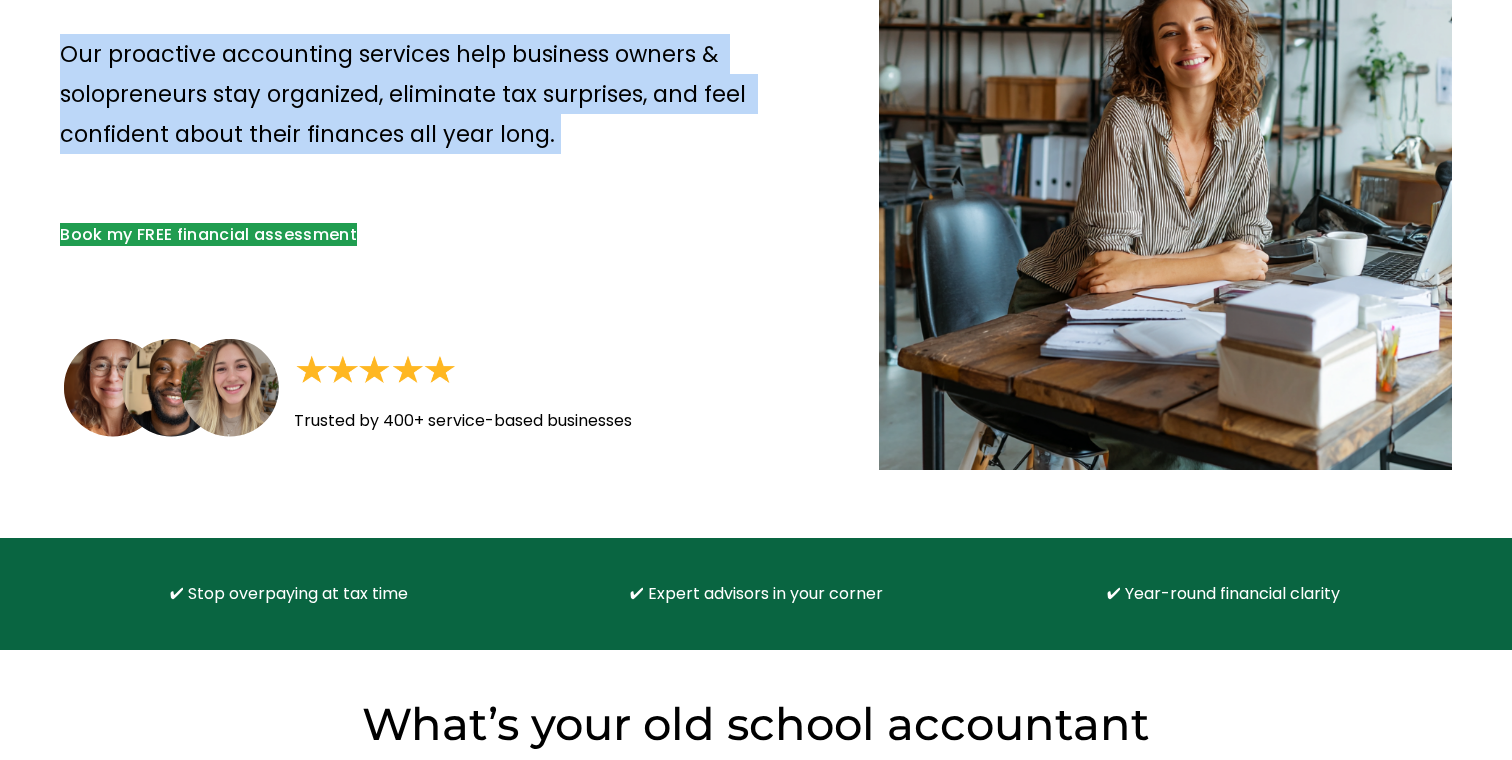 click on "Our proactive accounting services help business owners & solopreneurs stay organized, eliminate tax surprises, and feel confident about their finances all year long." at bounding box center (434, 94) 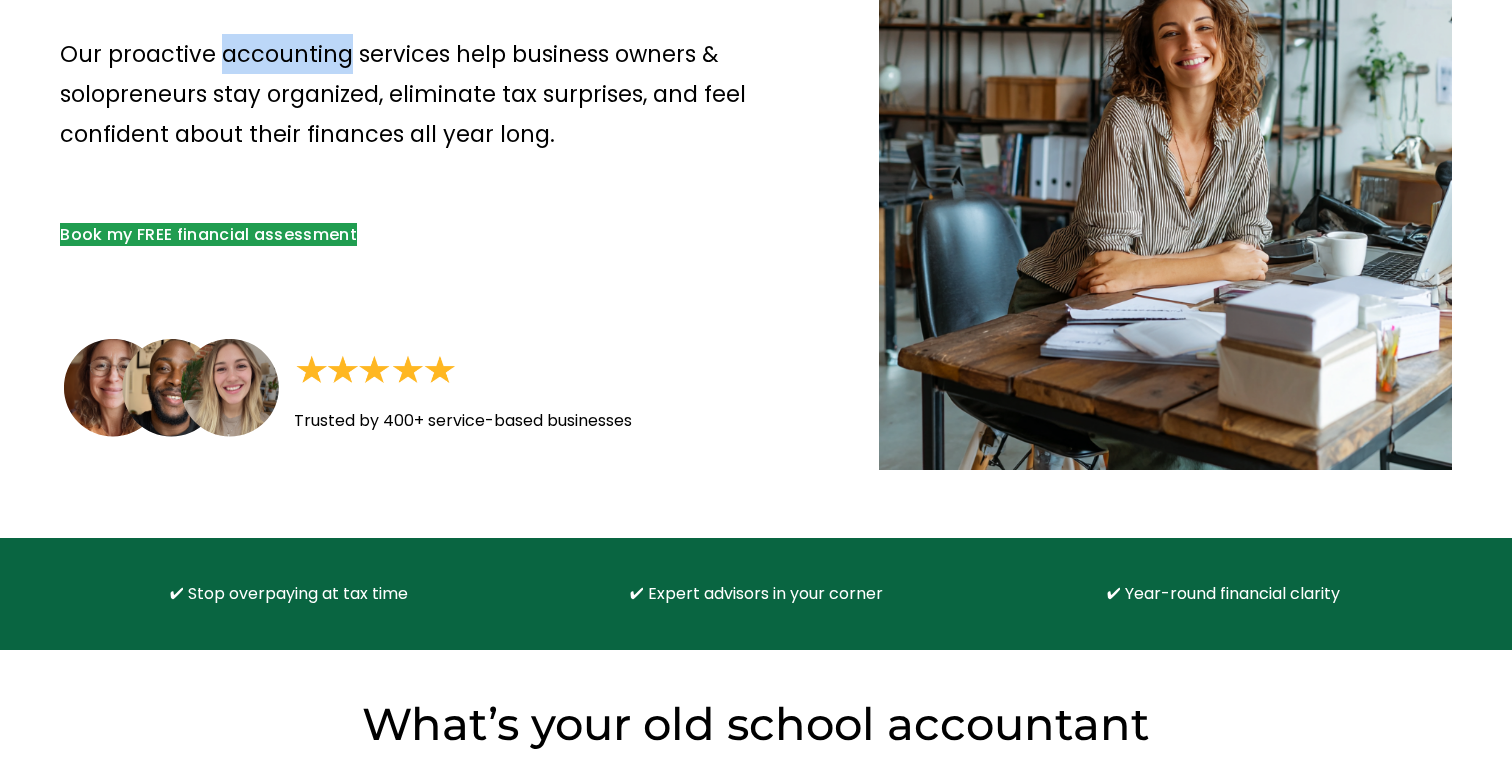 click on "Our proactive accounting services help business owners & solopreneurs stay organized, eliminate tax surprises, and feel confident about their finances all year long." at bounding box center (434, 94) 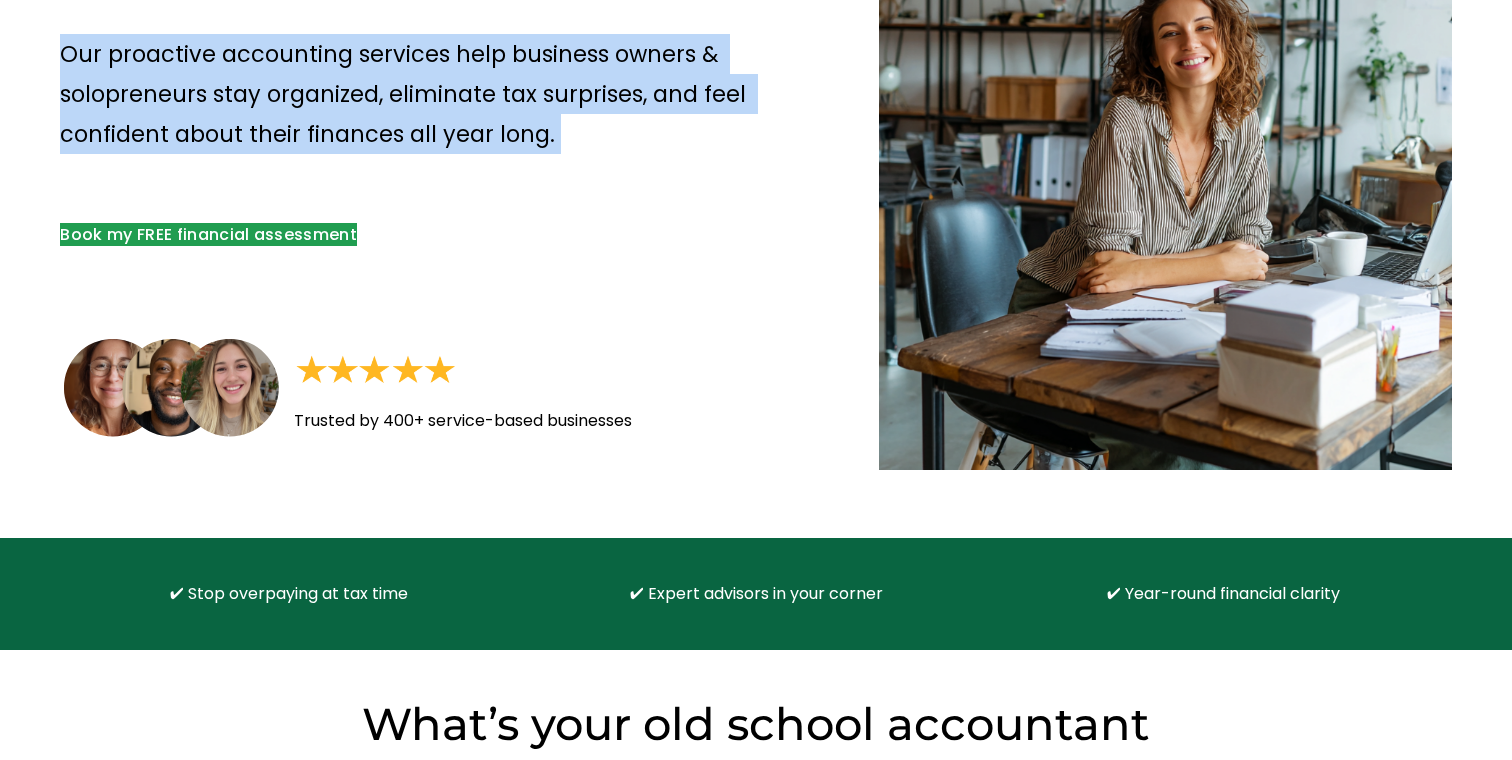 click on "Our proactive accounting services help business owners & solopreneurs stay organized, eliminate tax surprises, and feel confident about their finances all year long." at bounding box center (434, 94) 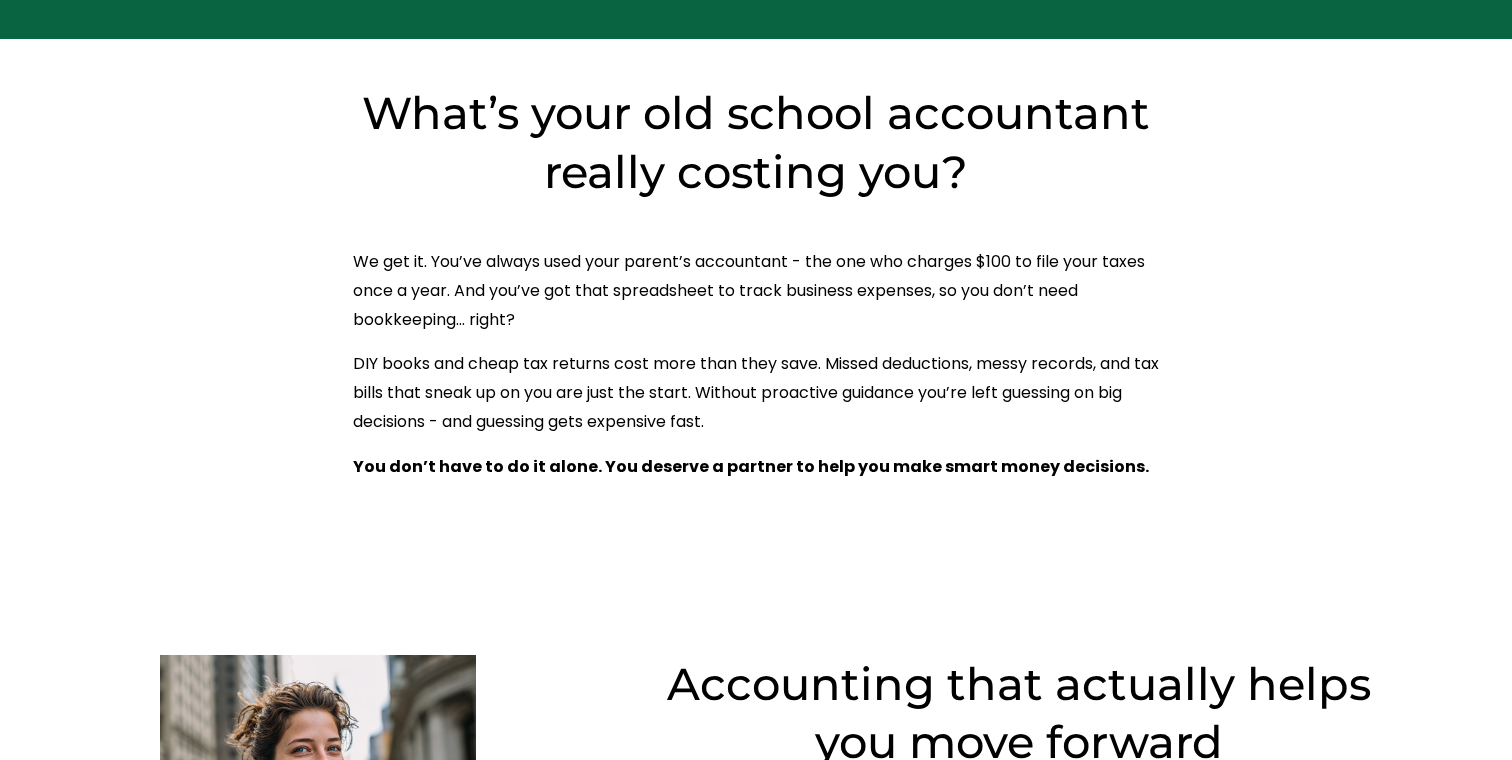 scroll, scrollTop: 1030, scrollLeft: 0, axis: vertical 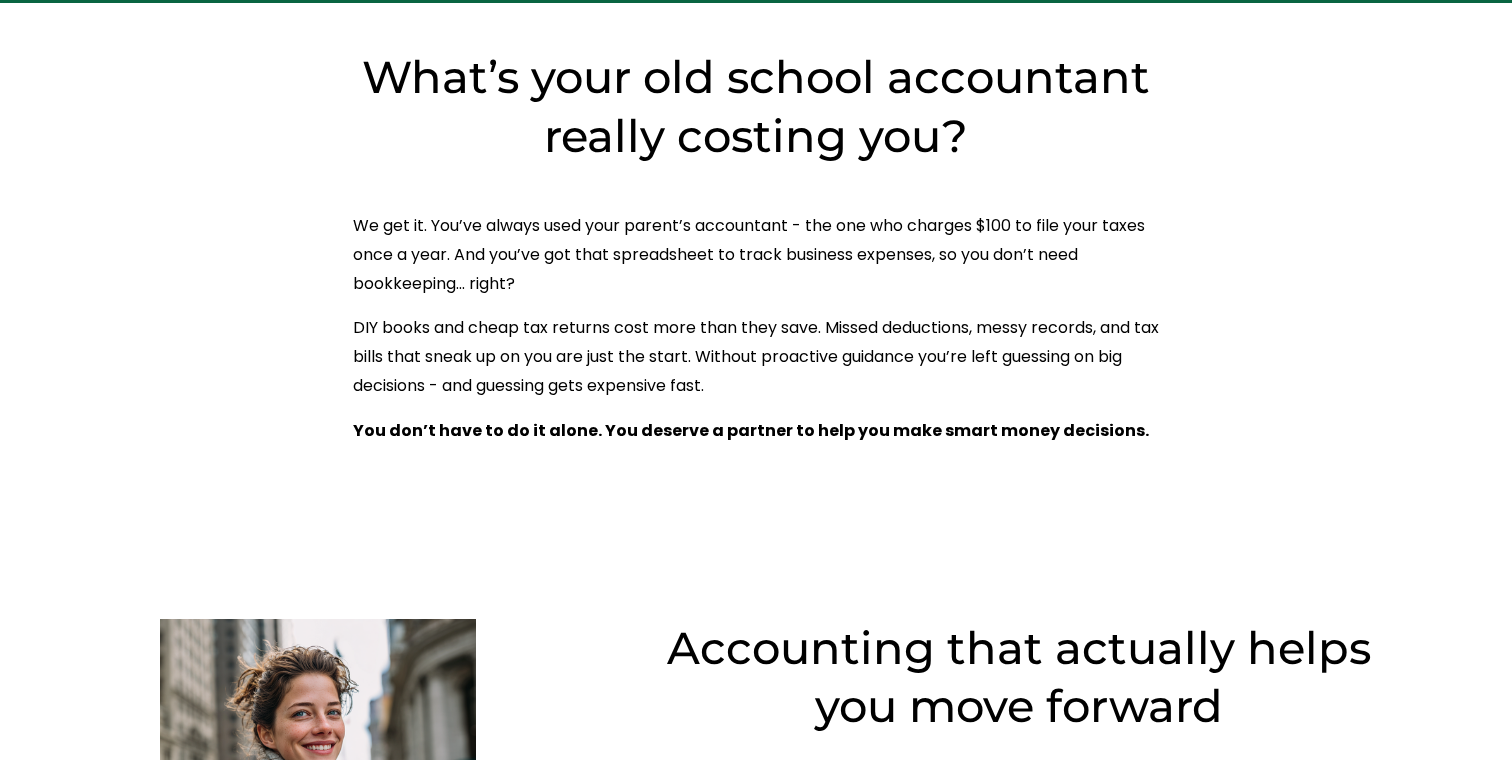 click on "What’s your old school accountant really costing you?
We get it. You’ve always used your parent’s accountant - the one who charges $100 to file your taxes once a year. And you’ve got that spreadsheet to track business expenses, so you don’t need bookkeeping... right? DIY books and cheap tax returns cost more than they save. Missed deductions, messy records, and tax bills that sneak up on you are just the start. Without proactive guidance you’re left guessing on big decisions - and guessing gets expensive fast. You don’t have to do it alone. You deserve a partner to help you make smart money decisions." at bounding box center (756, 288) 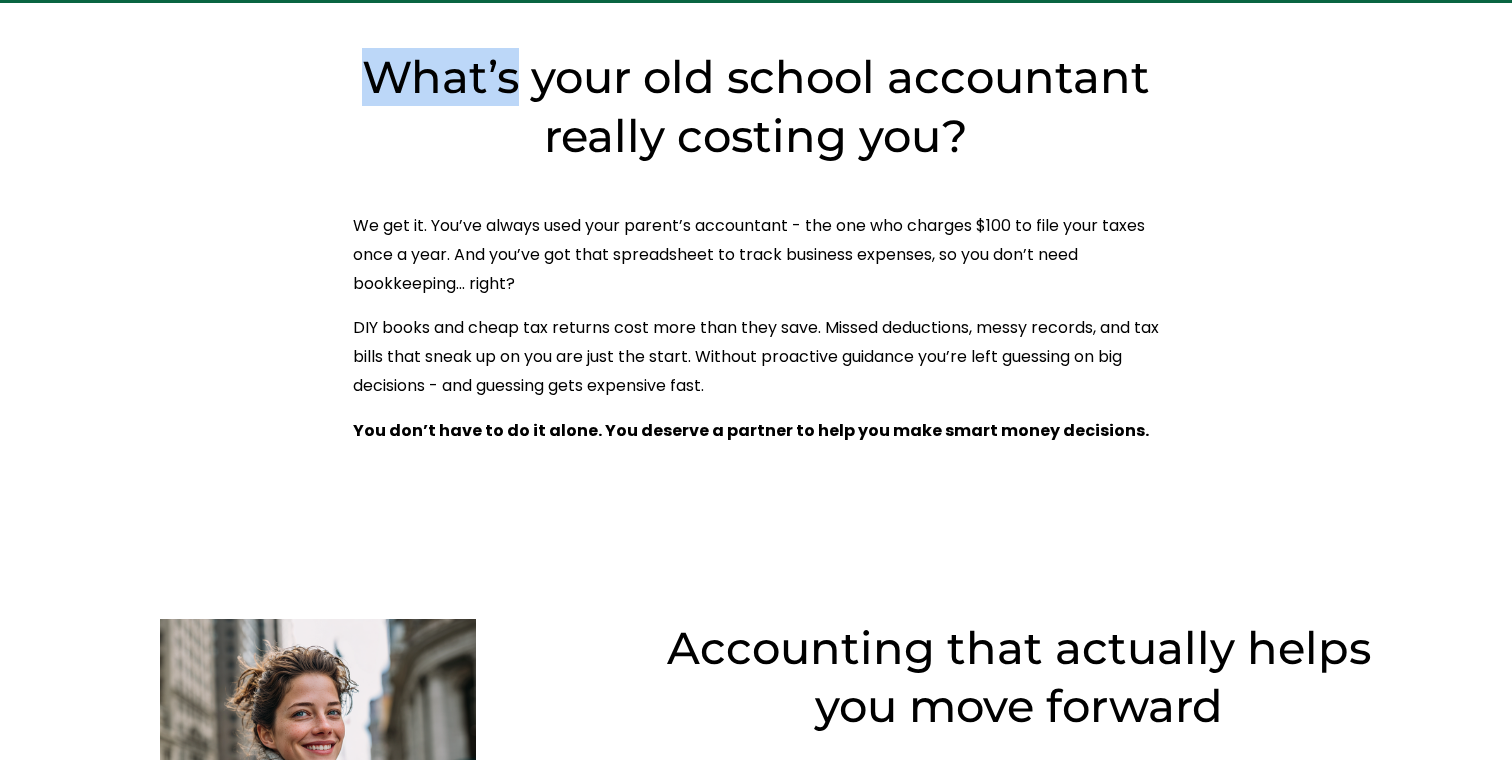 click on "What’s your old school accountant really costing you?
We get it. You’ve always used your parent’s accountant - the one who charges $100 to file your taxes once a year. And you’ve got that spreadsheet to track business expenses, so you don’t need bookkeeping... right? DIY books and cheap tax returns cost more than they save. Missed deductions, messy records, and tax bills that sneak up on you are just the start. Without proactive guidance you’re left guessing on big decisions - and guessing gets expensive fast. You don’t have to do it alone. You deserve a partner to help you make smart money decisions." at bounding box center (756, 288) 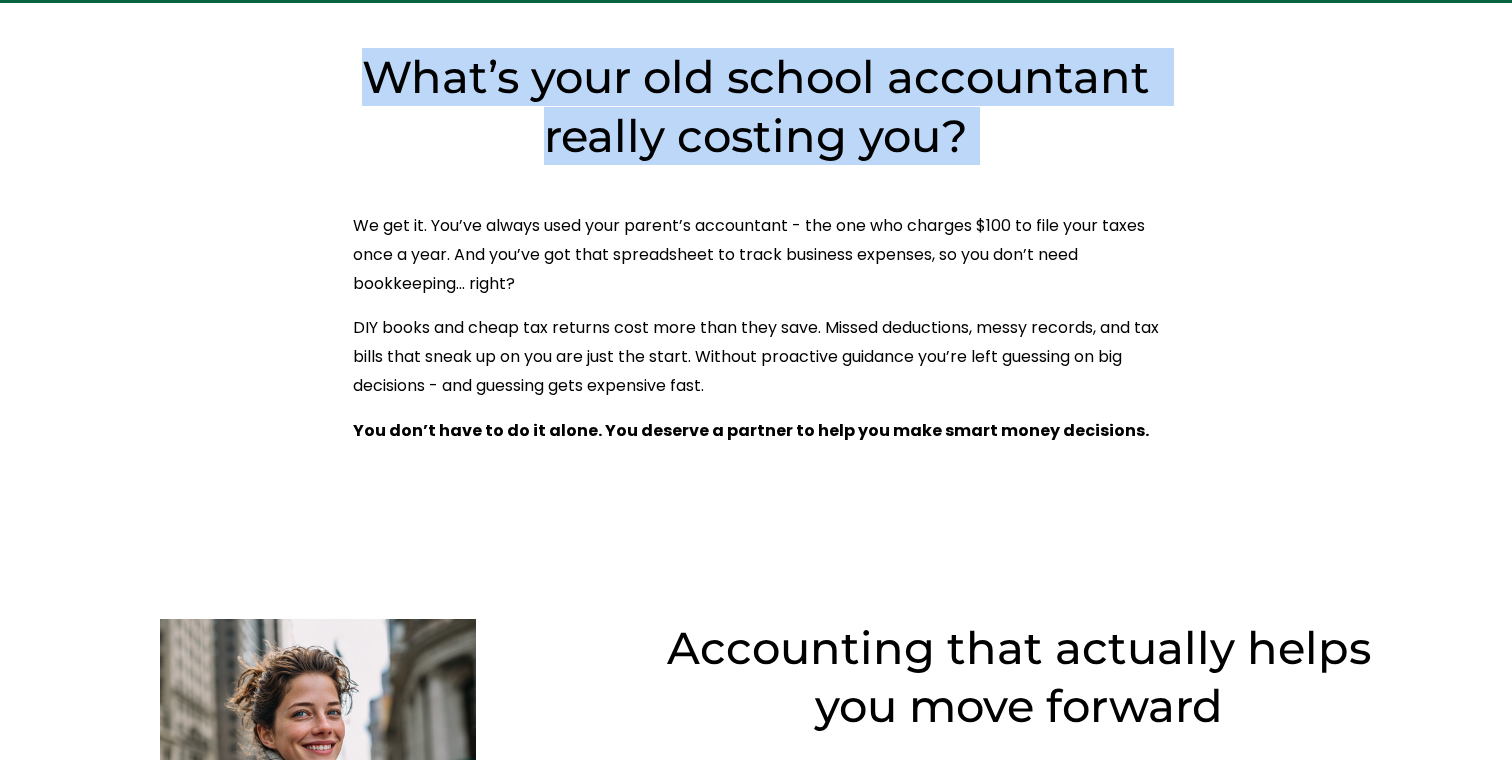 click on "What’s your old school accountant really costing you?
We get it. You’ve always used your parent’s accountant - the one who charges $100 to file your taxes once a year. And you’ve got that spreadsheet to track business expenses, so you don’t need bookkeeping... right? DIY books and cheap tax returns cost more than they save. Missed deductions, messy records, and tax bills that sneak up on you are just the start. Without proactive guidance you’re left guessing on big decisions - and guessing gets expensive fast. You don’t have to do it alone. You deserve a partner to help you make smart money decisions." at bounding box center (756, 288) 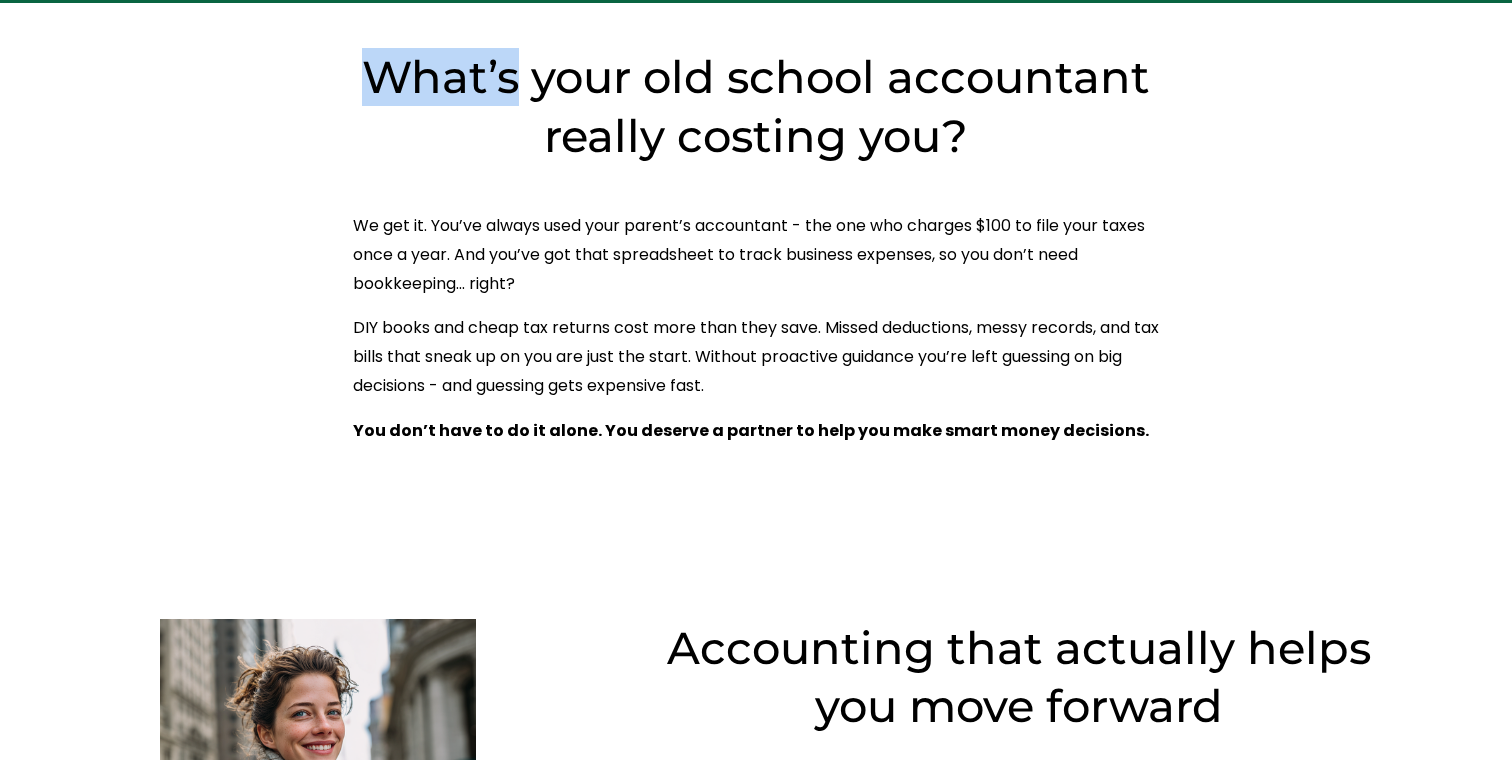 click on "What’s your old school accountant really costing you?
We get it. You’ve always used your parent’s accountant - the one who charges $100 to file your taxes once a year. And you’ve got that spreadsheet to track business expenses, so you don’t need bookkeeping... right? DIY books and cheap tax returns cost more than they save. Missed deductions, messy records, and tax bills that sneak up on you are just the start. Without proactive guidance you’re left guessing on big decisions - and guessing gets expensive fast. You don’t have to do it alone. You deserve a partner to help you make smart money decisions." at bounding box center [756, 288] 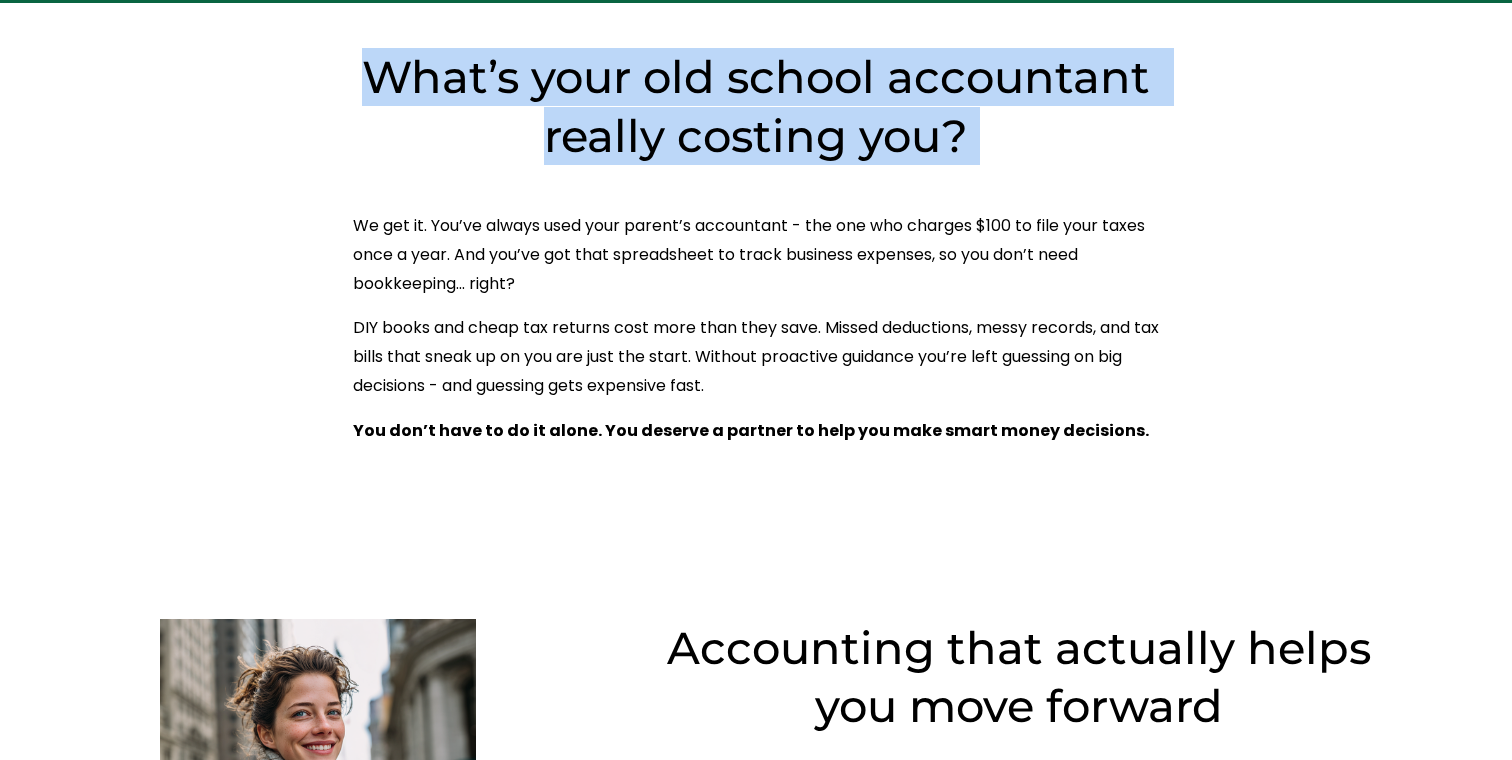 click on "What’s your old school accountant really costing you?
We get it. You’ve always used your parent’s accountant - the one who charges $100 to file your taxes once a year. And you’ve got that spreadsheet to track business expenses, so you don’t need bookkeeping... right? DIY books and cheap tax returns cost more than they save. Missed deductions, messy records, and tax bills that sneak up on you are just the start. Without proactive guidance you’re left guessing on big decisions - and guessing gets expensive fast. You don’t have to do it alone. You deserve a partner to help you make smart money decisions." at bounding box center (756, 288) 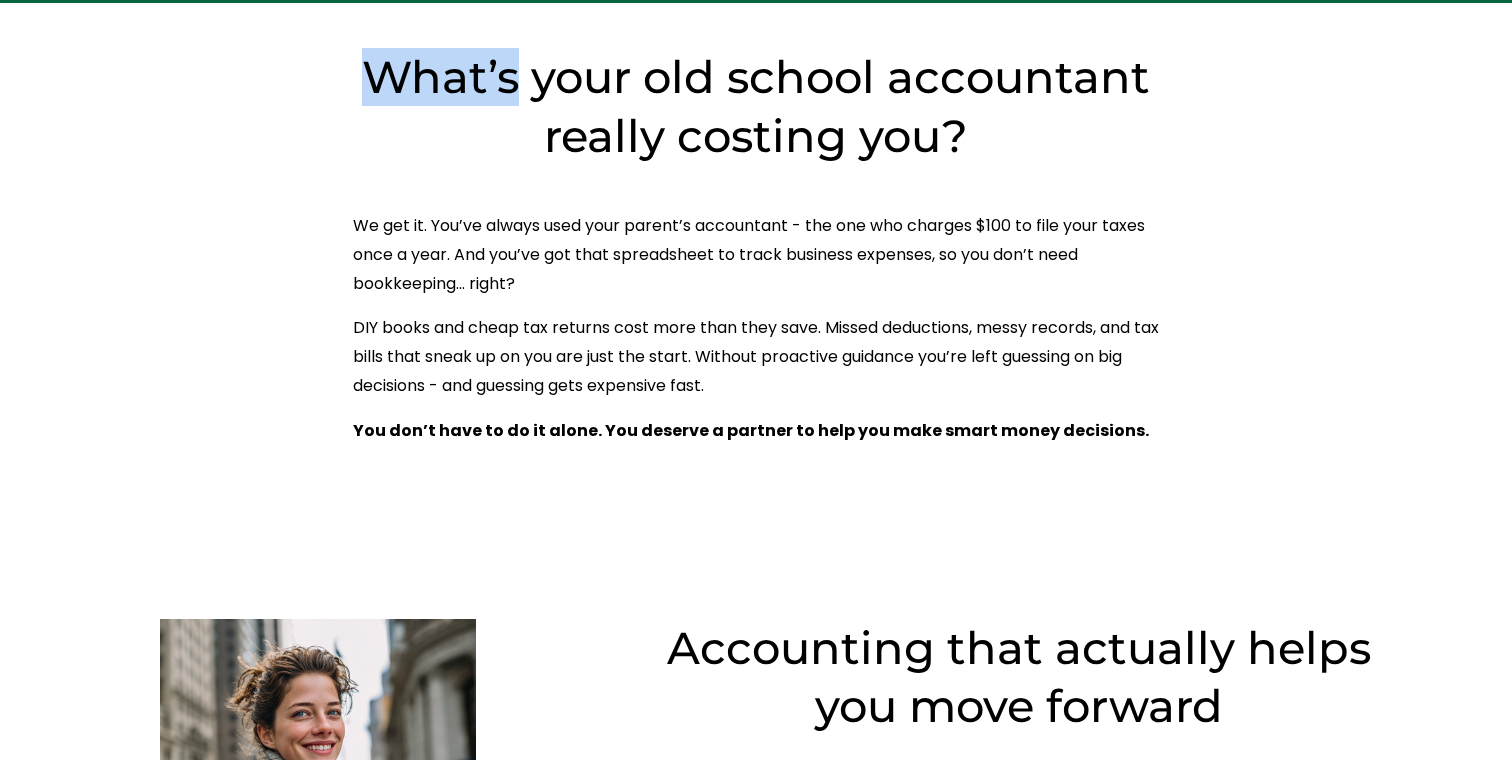 click on "What’s your old school accountant really costing you?
We get it. You’ve always used your parent’s accountant - the one who charges $100 to file your taxes once a year. And you’ve got that spreadsheet to track business expenses, so you don’t need bookkeeping... right? DIY books and cheap tax returns cost more than they save. Missed deductions, messy records, and tax bills that sneak up on you are just the start. Without proactive guidance you’re left guessing on big decisions - and guessing gets expensive fast. You don’t have to do it alone. You deserve a partner to help you make smart money decisions." at bounding box center (756, 288) 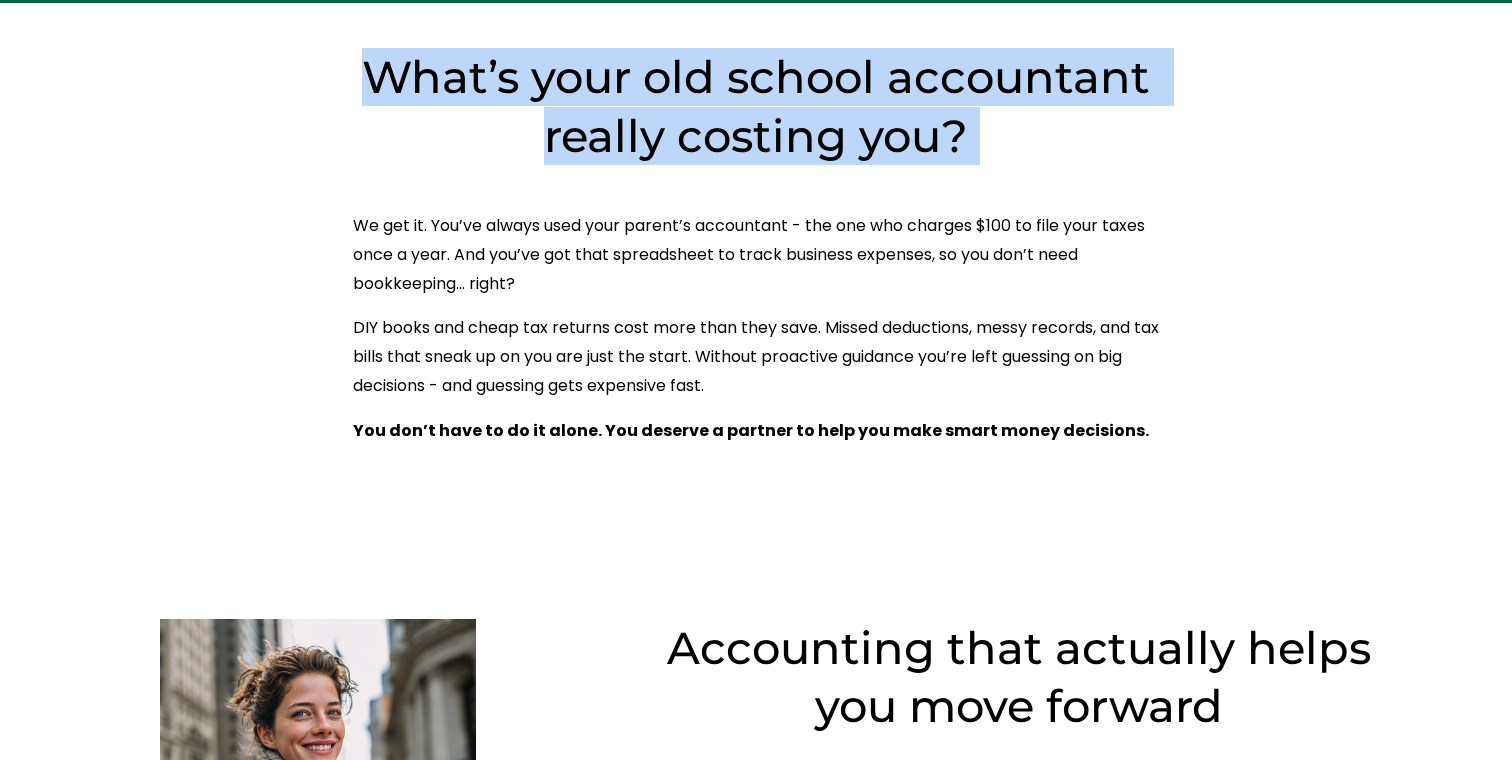 click on "What’s your old school accountant really costing you?
We get it. You’ve always used your parent’s accountant - the one who charges $100 to file your taxes once a year. And you’ve got that spreadsheet to track business expenses, so you don’t need bookkeeping... right? DIY books and cheap tax returns cost more than they save. Missed deductions, messy records, and tax bills that sneak up on you are just the start. Without proactive guidance you’re left guessing on big decisions - and guessing gets expensive fast. You don’t have to do it alone. You deserve a partner to help you make smart money decisions." at bounding box center [756, 288] 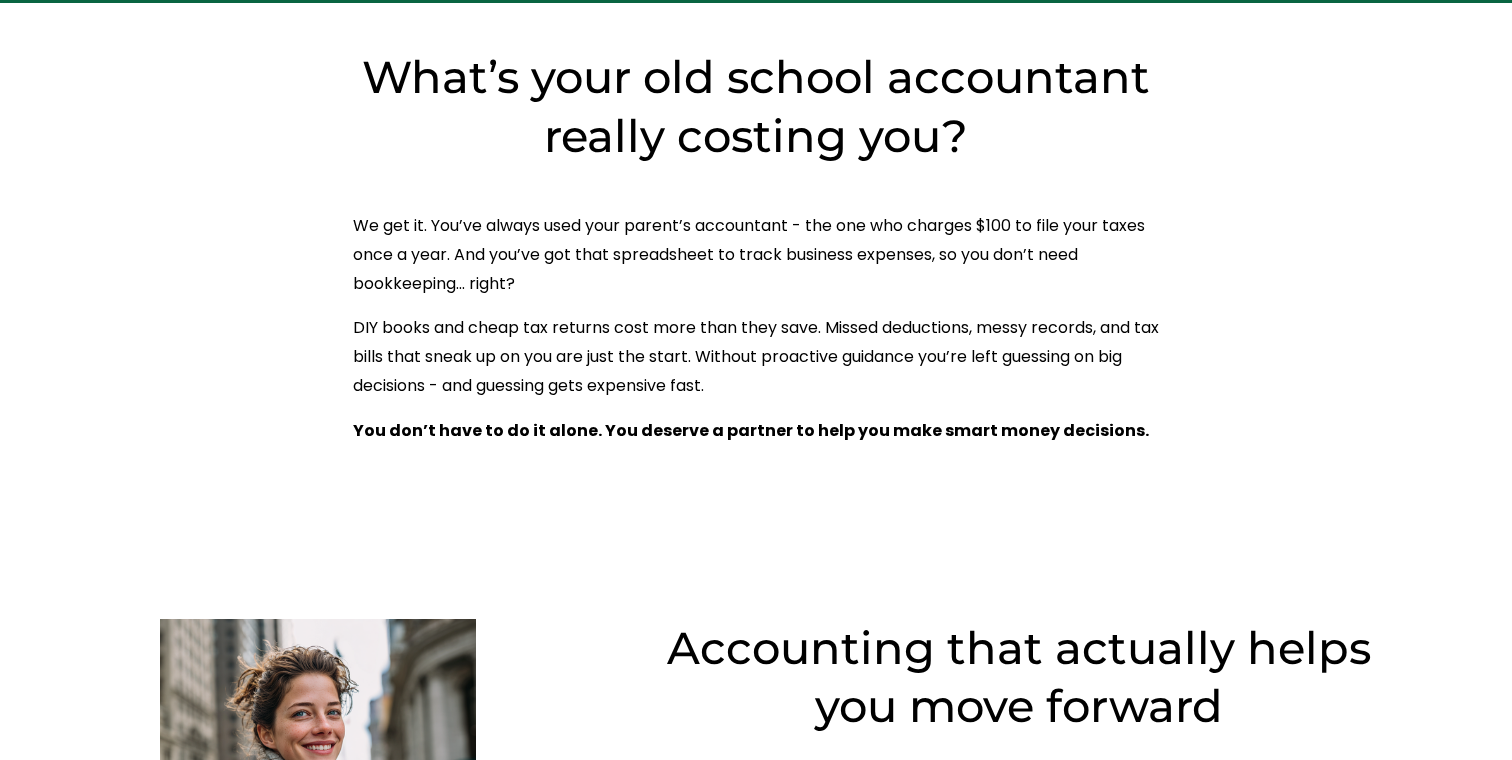 click on "What’s your old school accountant really costing you?
We get it. You’ve always used your parent’s accountant - the one who charges $100 to file your taxes once a year. And you’ve got that spreadsheet to track business expenses, so you don’t need bookkeeping... right? DIY books and cheap tax returns cost more than they save. Missed deductions, messy records, and tax bills that sneak up on you are just the start. Without proactive guidance you’re left guessing on big decisions - and guessing gets expensive fast. You don’t have to do it alone. You deserve a partner to help you make smart money decisions." at bounding box center (756, 288) 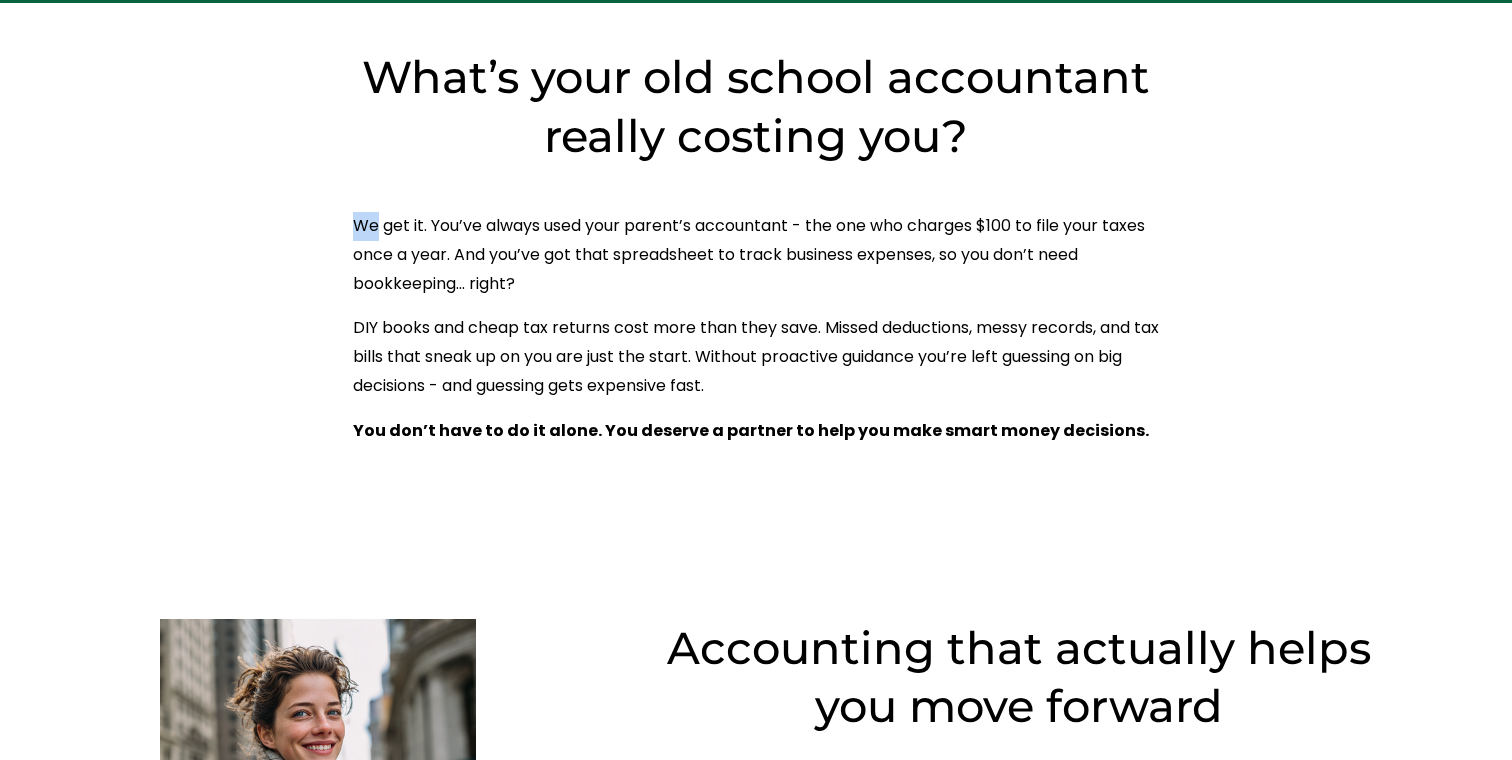 click on "What’s your old school accountant really costing you?
We get it. You’ve always used your parent’s accountant - the one who charges $100 to file your taxes once a year. And you’ve got that spreadsheet to track business expenses, so you don’t need bookkeeping... right? DIY books and cheap tax returns cost more than they save. Missed deductions, messy records, and tax bills that sneak up on you are just the start. Without proactive guidance you’re left guessing on big decisions - and guessing gets expensive fast. You don’t have to do it alone. You deserve a partner to help you make smart money decisions." at bounding box center (756, 288) 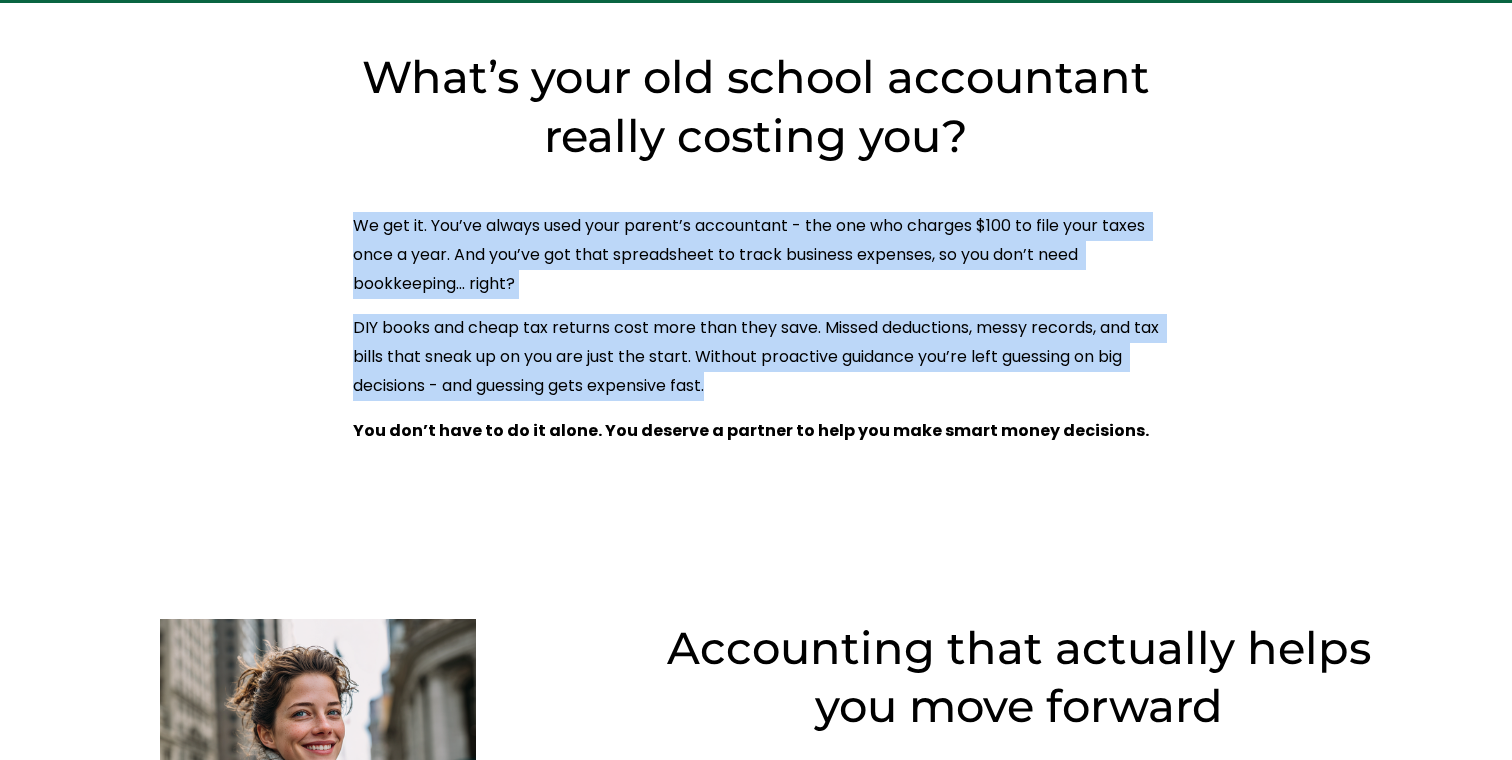 drag, startPoint x: 316, startPoint y: 234, endPoint x: 327, endPoint y: 368, distance: 134.45073 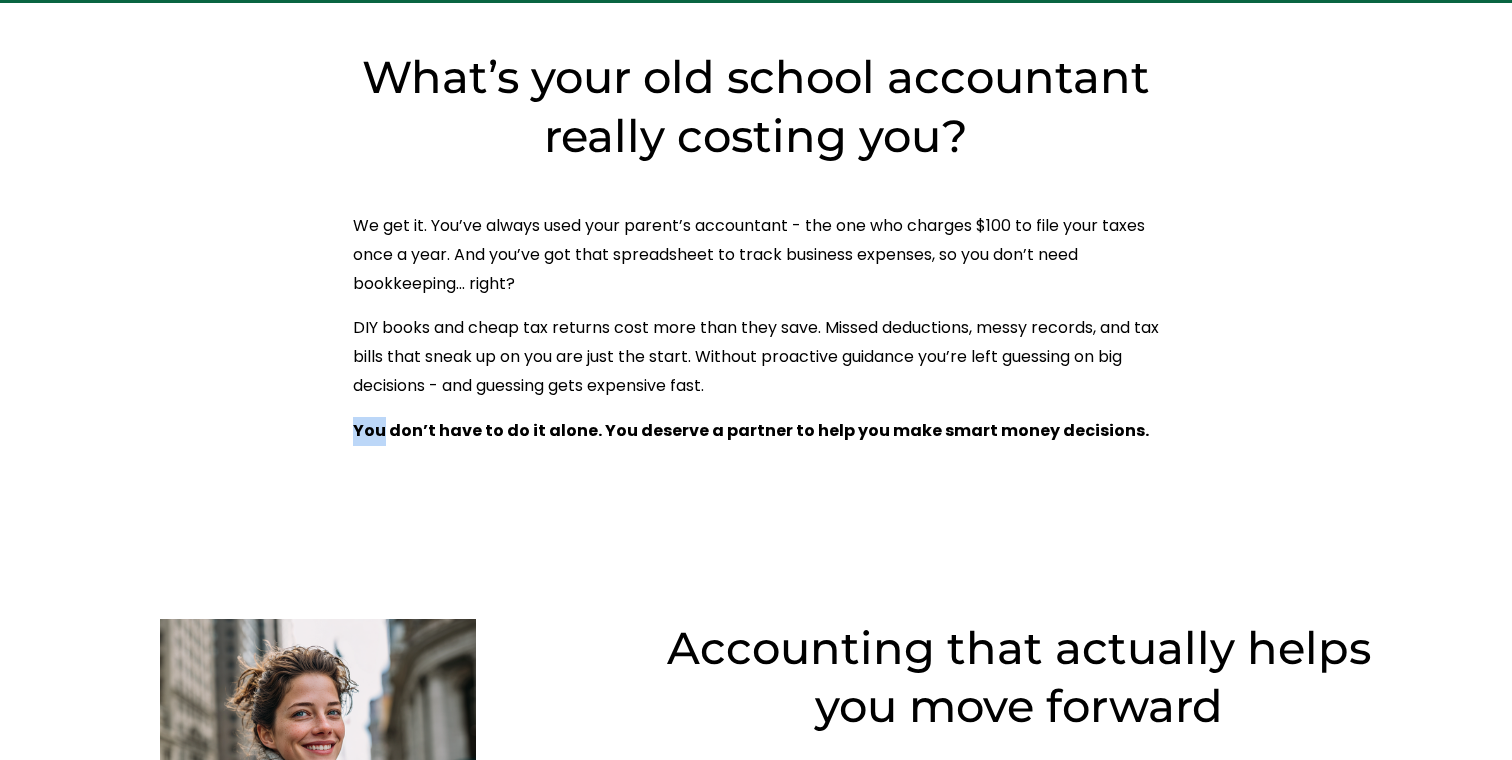 click on "What’s your old school accountant really costing you?
We get it. You’ve always used your parent’s accountant - the one who charges $100 to file your taxes once a year. And you’ve got that spreadsheet to track business expenses, so you don’t need bookkeeping... right? DIY books and cheap tax returns cost more than they save. Missed deductions, messy records, and tax bills that sneak up on you are just the start. Without proactive guidance you’re left guessing on big decisions - and guessing gets expensive fast. You don’t have to do it alone. You deserve a partner to help you make smart money decisions." at bounding box center (756, 288) 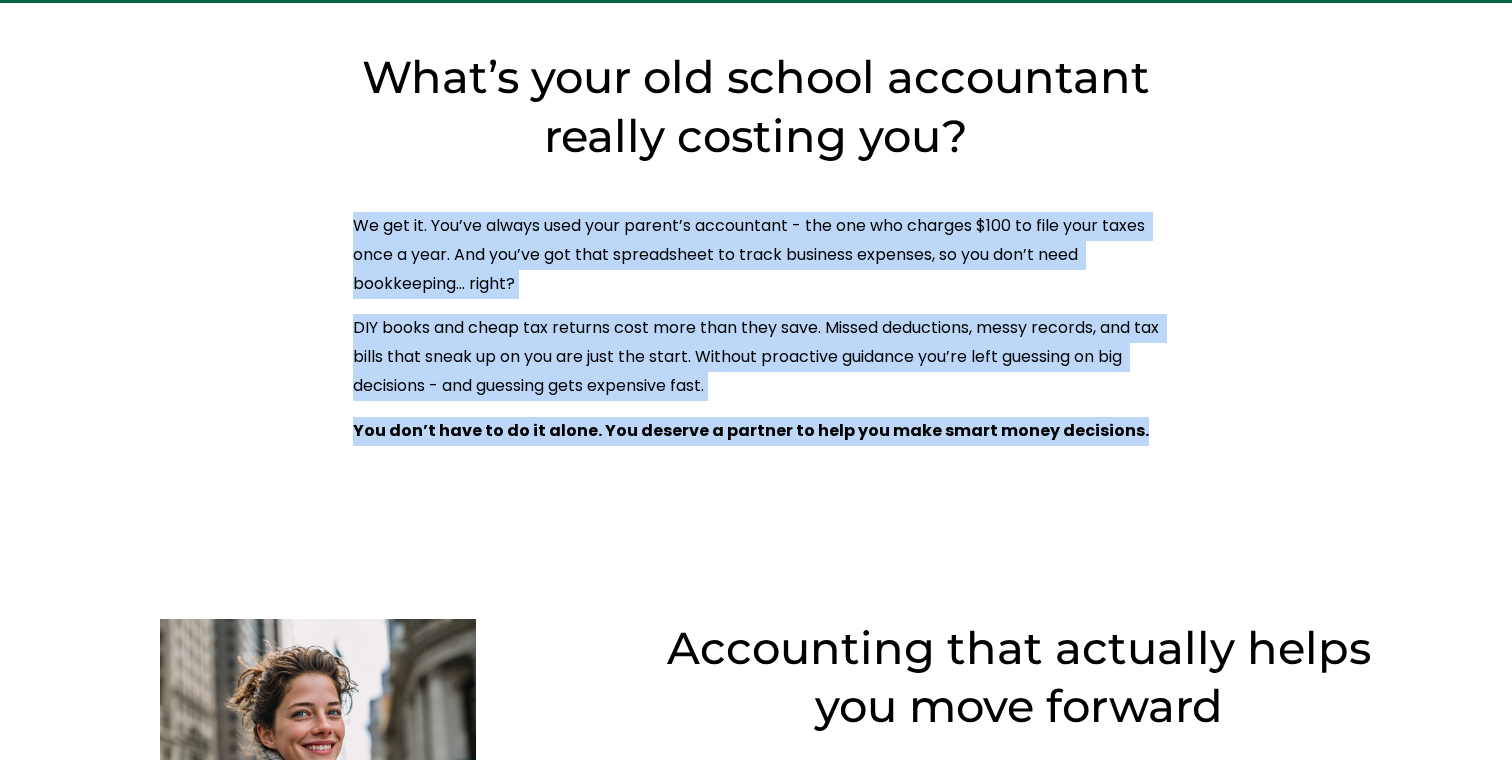 drag, startPoint x: 333, startPoint y: 438, endPoint x: 315, endPoint y: 266, distance: 172.9393 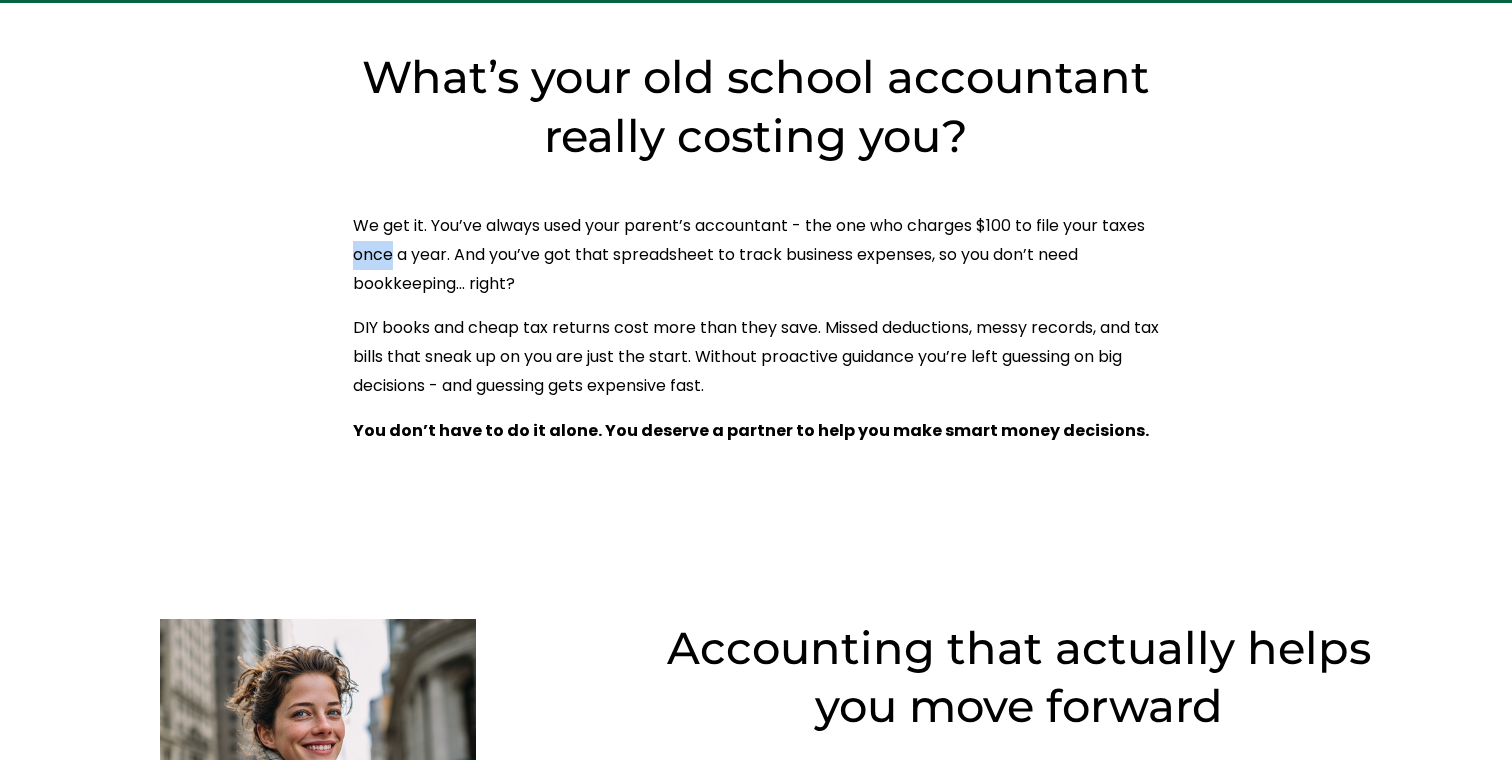 click on "What’s your old school accountant really costing you?
We get it. You’ve always used your parent’s accountant - the one who charges $100 to file your taxes once a year. And you’ve got that spreadsheet to track business expenses, so you don’t need bookkeeping... right? DIY books and cheap tax returns cost more than they save. Missed deductions, messy records, and tax bills that sneak up on you are just the start. Without proactive guidance you’re left guessing on big decisions - and guessing gets expensive fast. You don’t have to do it alone. You deserve a partner to help you make smart money decisions." at bounding box center (756, 288) 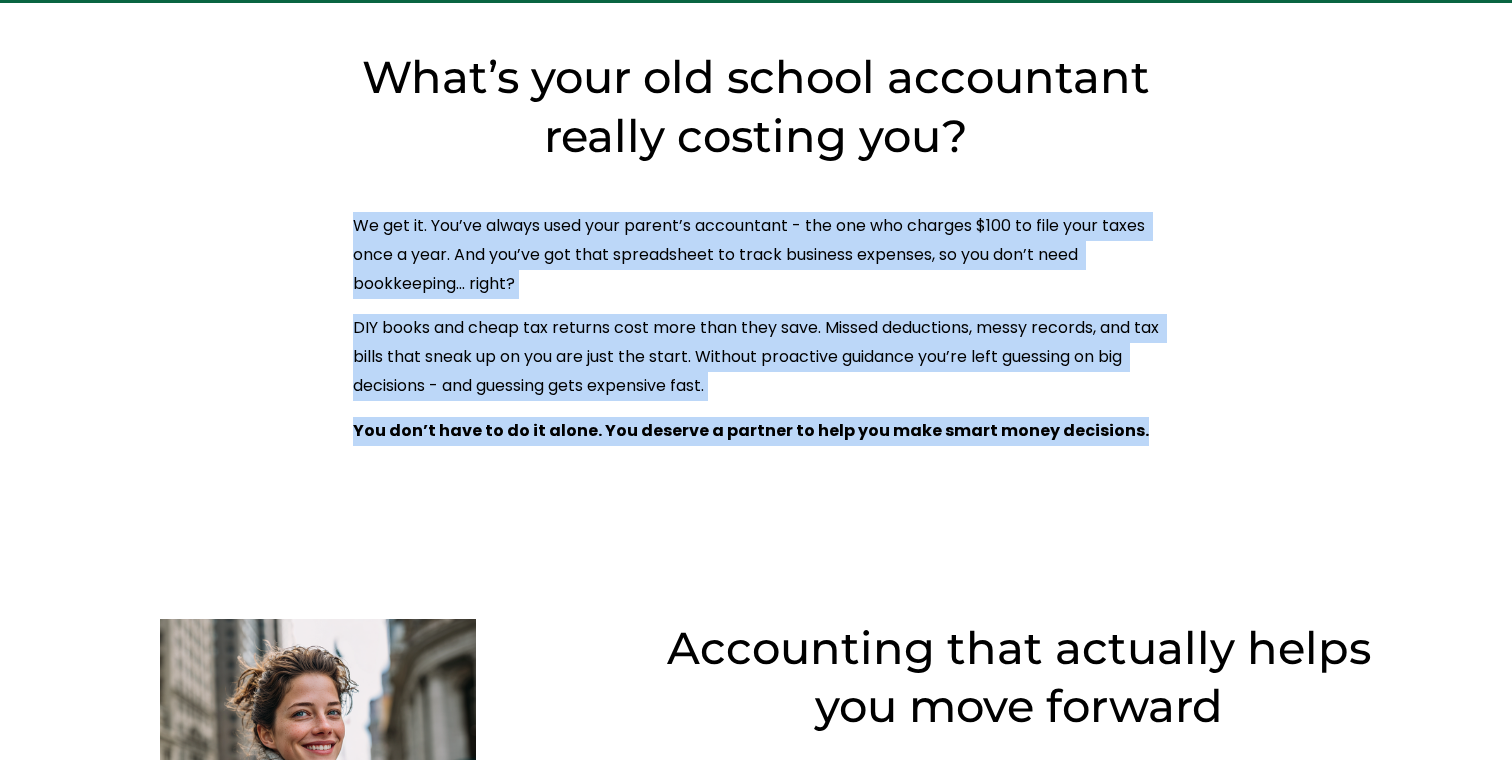 drag, startPoint x: 315, startPoint y: 266, endPoint x: 327, endPoint y: 437, distance: 171.42053 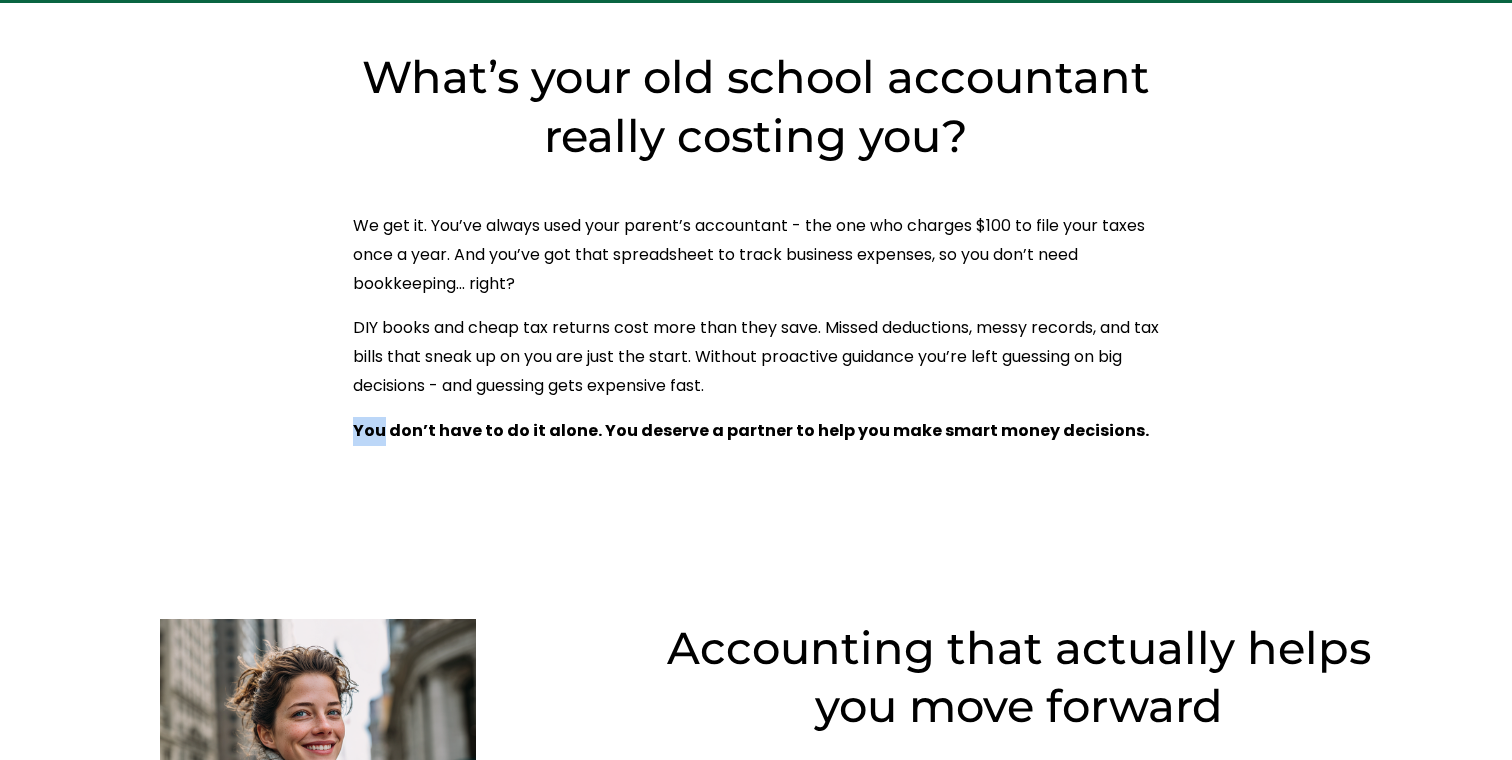 click on "What’s your old school accountant really costing you?
We get it. You’ve always used your parent’s accountant - the one who charges $100 to file your taxes once a year. And you’ve got that spreadsheet to track business expenses, so you don’t need bookkeeping... right? DIY books and cheap tax returns cost more than they save. Missed deductions, messy records, and tax bills that sneak up on you are just the start. Without proactive guidance you’re left guessing on big decisions - and guessing gets expensive fast. You don’t have to do it alone. You deserve a partner to help you make smart money decisions." at bounding box center [756, 288] 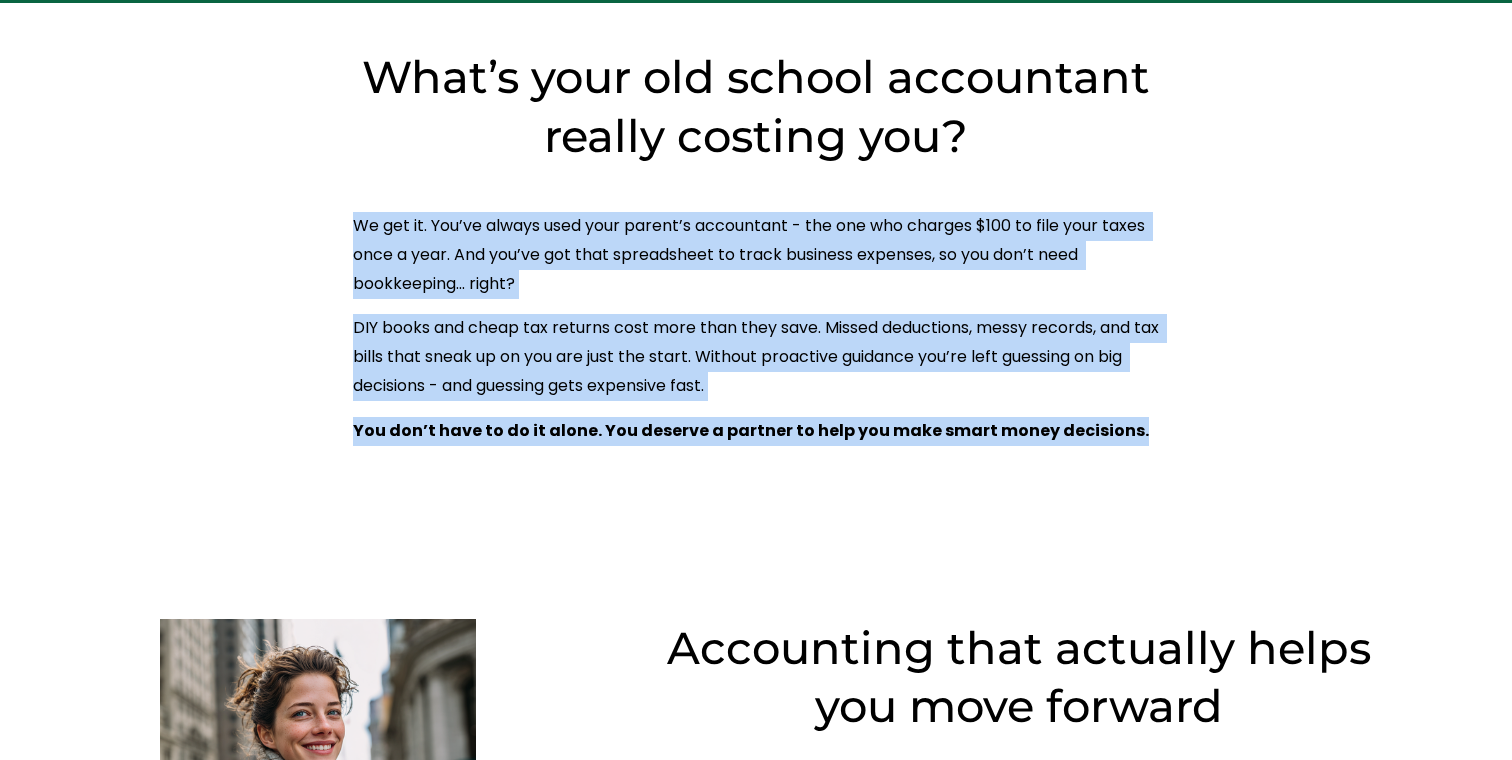 drag, startPoint x: 327, startPoint y: 437, endPoint x: 314, endPoint y: 285, distance: 152.5549 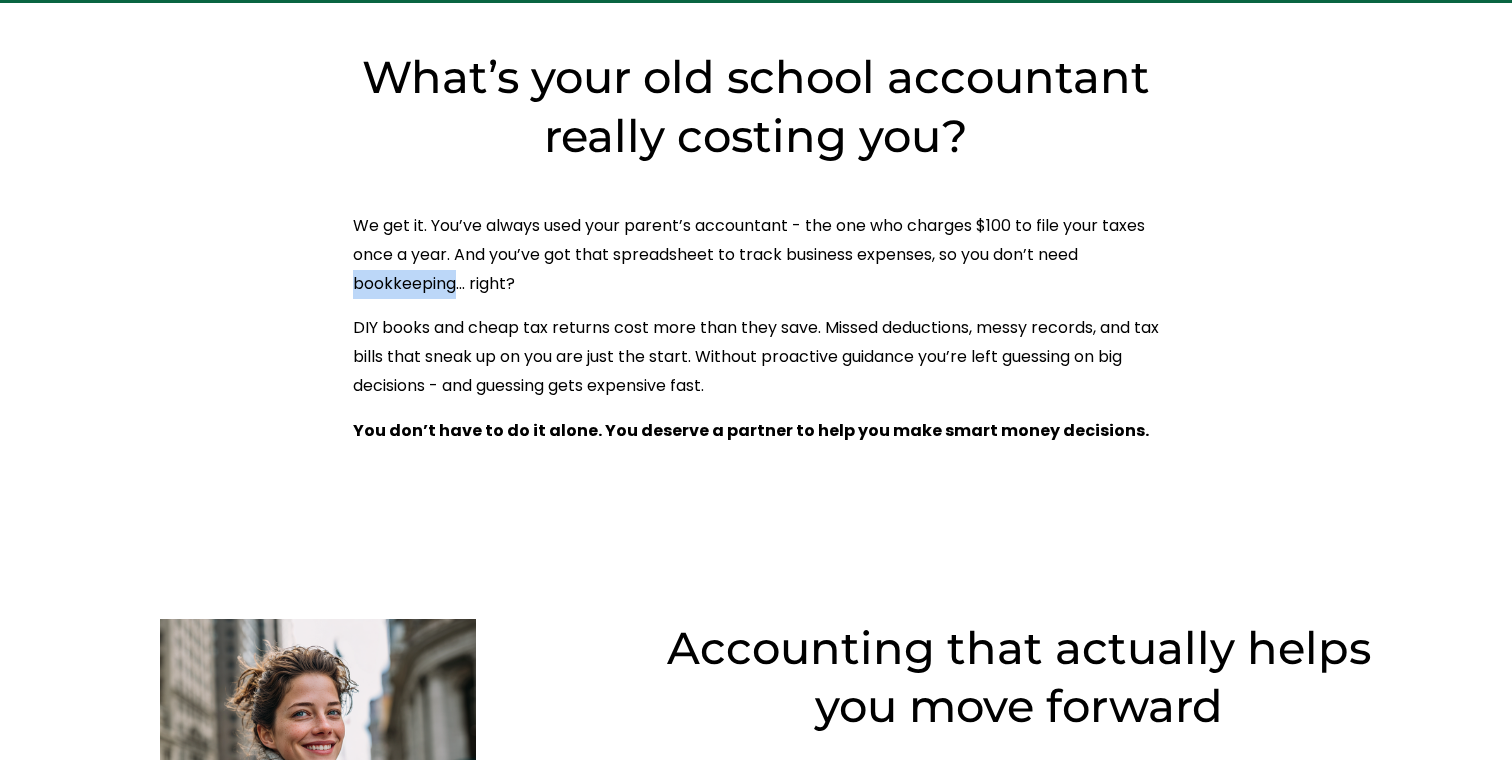 click on "What’s your old school accountant really costing you?
We get it. You’ve always used your parent’s accountant - the one who charges $100 to file your taxes once a year. And you’ve got that spreadsheet to track business expenses, so you don’t need bookkeeping... right? DIY books and cheap tax returns cost more than they save. Missed deductions, messy records, and tax bills that sneak up on you are just the start. Without proactive guidance you’re left guessing on big decisions - and guessing gets expensive fast. You don’t have to do it alone. You deserve a partner to help you make smart money decisions." at bounding box center (756, 288) 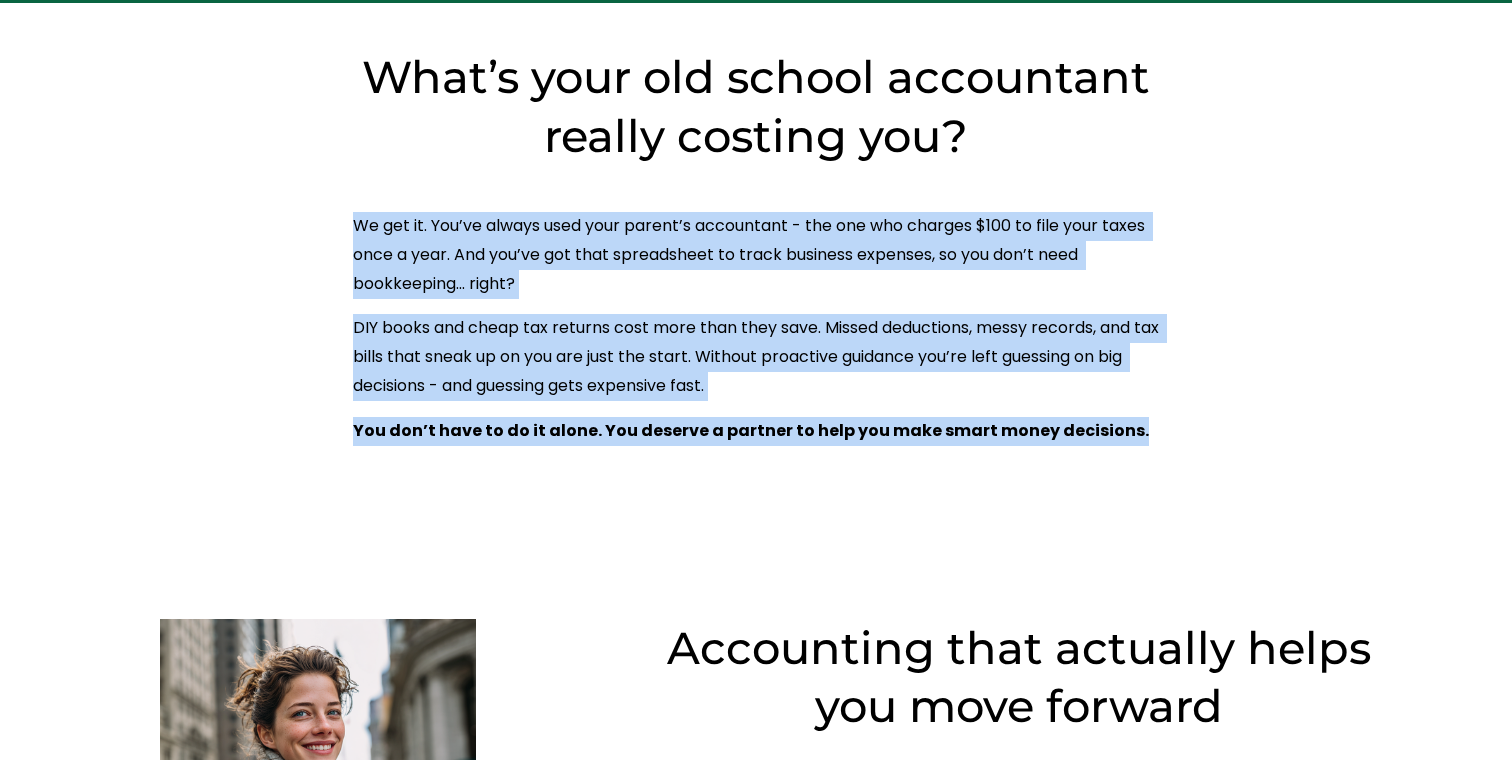drag, startPoint x: 314, startPoint y: 285, endPoint x: 321, endPoint y: 416, distance: 131.18689 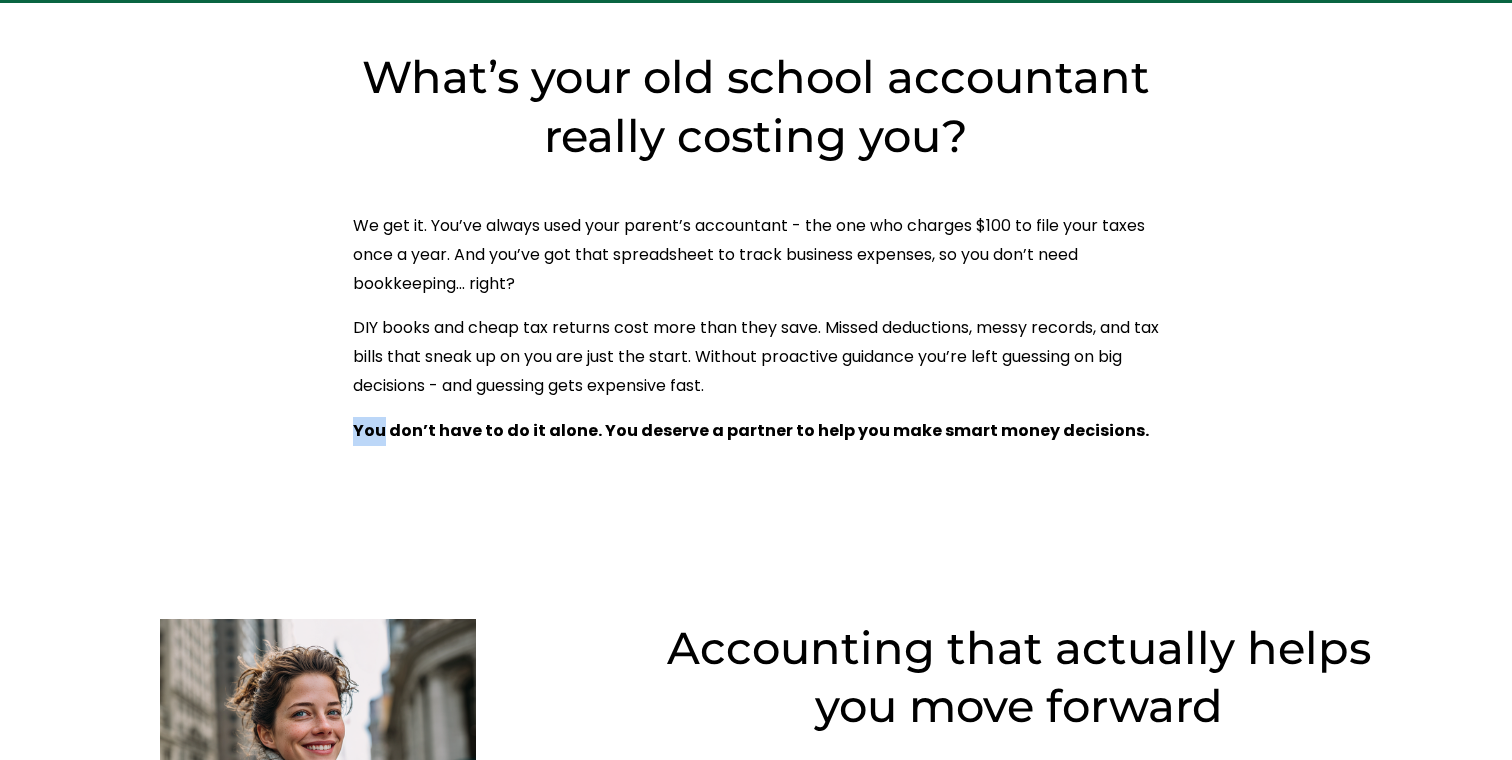 click on "What’s your old school accountant really costing you?
We get it. You’ve always used your parent’s accountant - the one who charges $100 to file your taxes once a year. And you’ve got that spreadsheet to track business expenses, so you don’t need bookkeeping... right? DIY books and cheap tax returns cost more than they save. Missed deductions, messy records, and tax bills that sneak up on you are just the start. Without proactive guidance you’re left guessing on big decisions - and guessing gets expensive fast. You don’t have to do it alone. You deserve a partner to help you make smart money decisions." at bounding box center [756, 288] 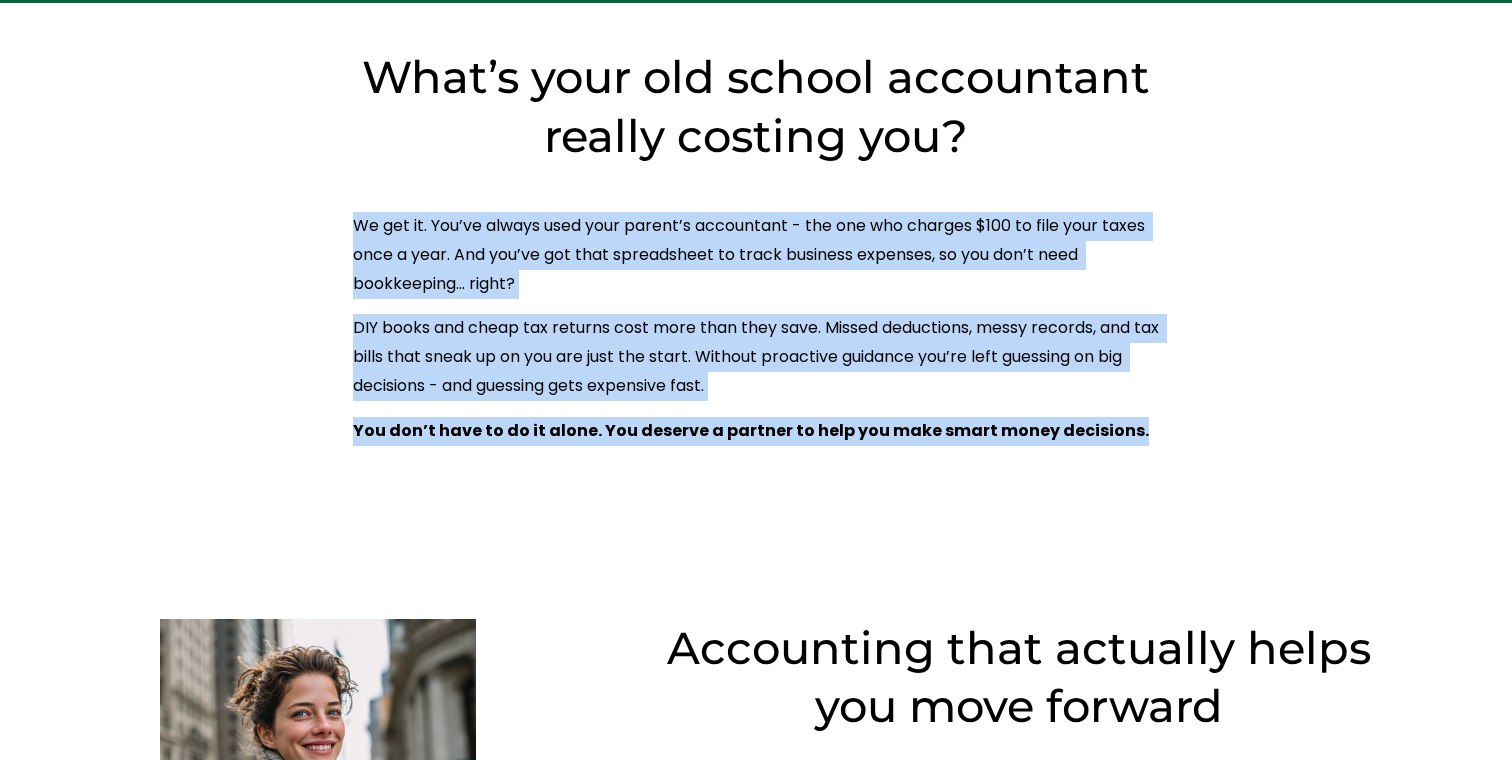 drag, startPoint x: 321, startPoint y: 416, endPoint x: 299, endPoint y: 244, distance: 173.40128 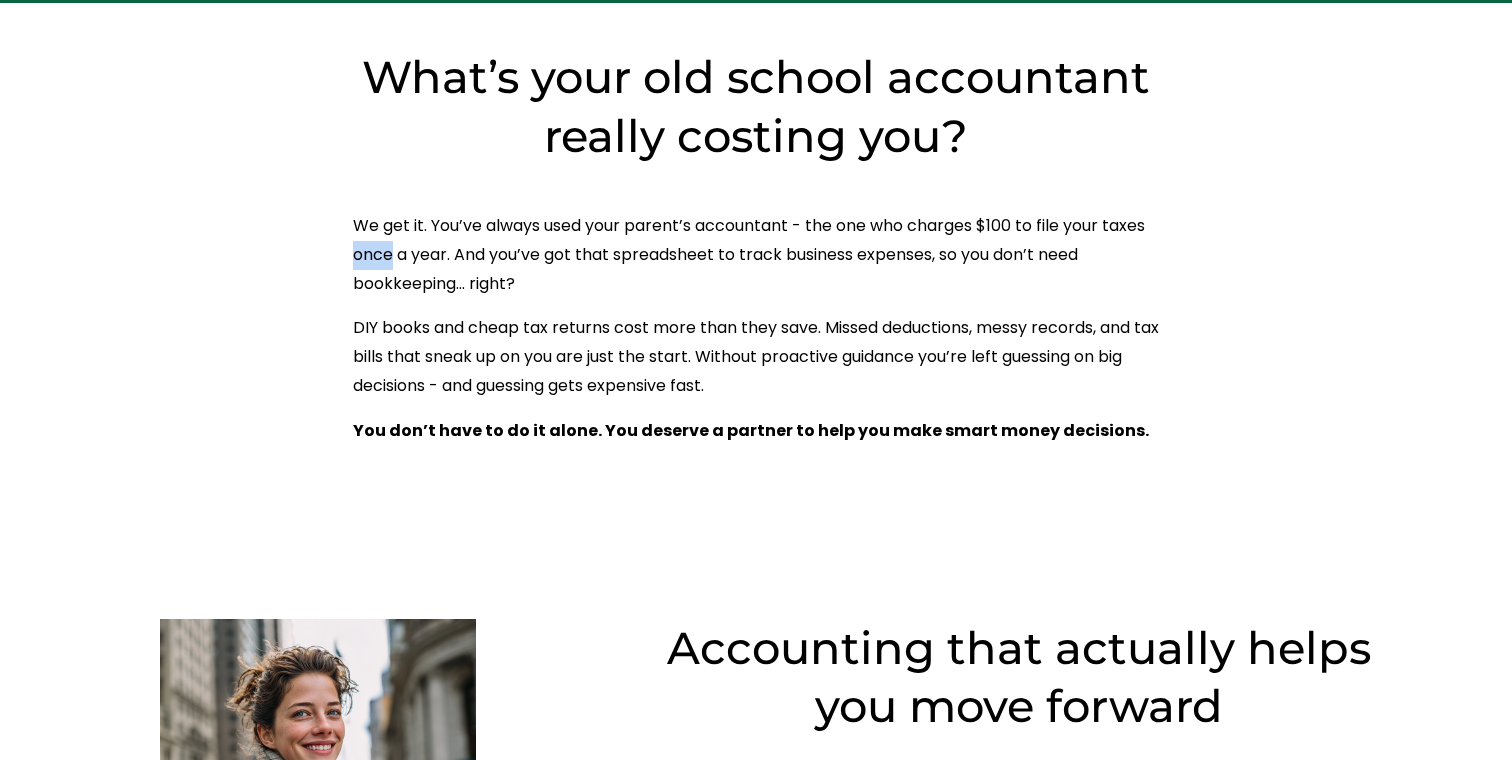 click on "What’s your old school accountant really costing you?
We get it. You’ve always used your parent’s accountant - the one who charges $100 to file your taxes once a year. And you’ve got that spreadsheet to track business expenses, so you don’t need bookkeeping... right? DIY books and cheap tax returns cost more than they save. Missed deductions, messy records, and tax bills that sneak up on you are just the start. Without proactive guidance you’re left guessing on big decisions - and guessing gets expensive fast. You don’t have to do it alone. You deserve a partner to help you make smart money decisions." at bounding box center [756, 288] 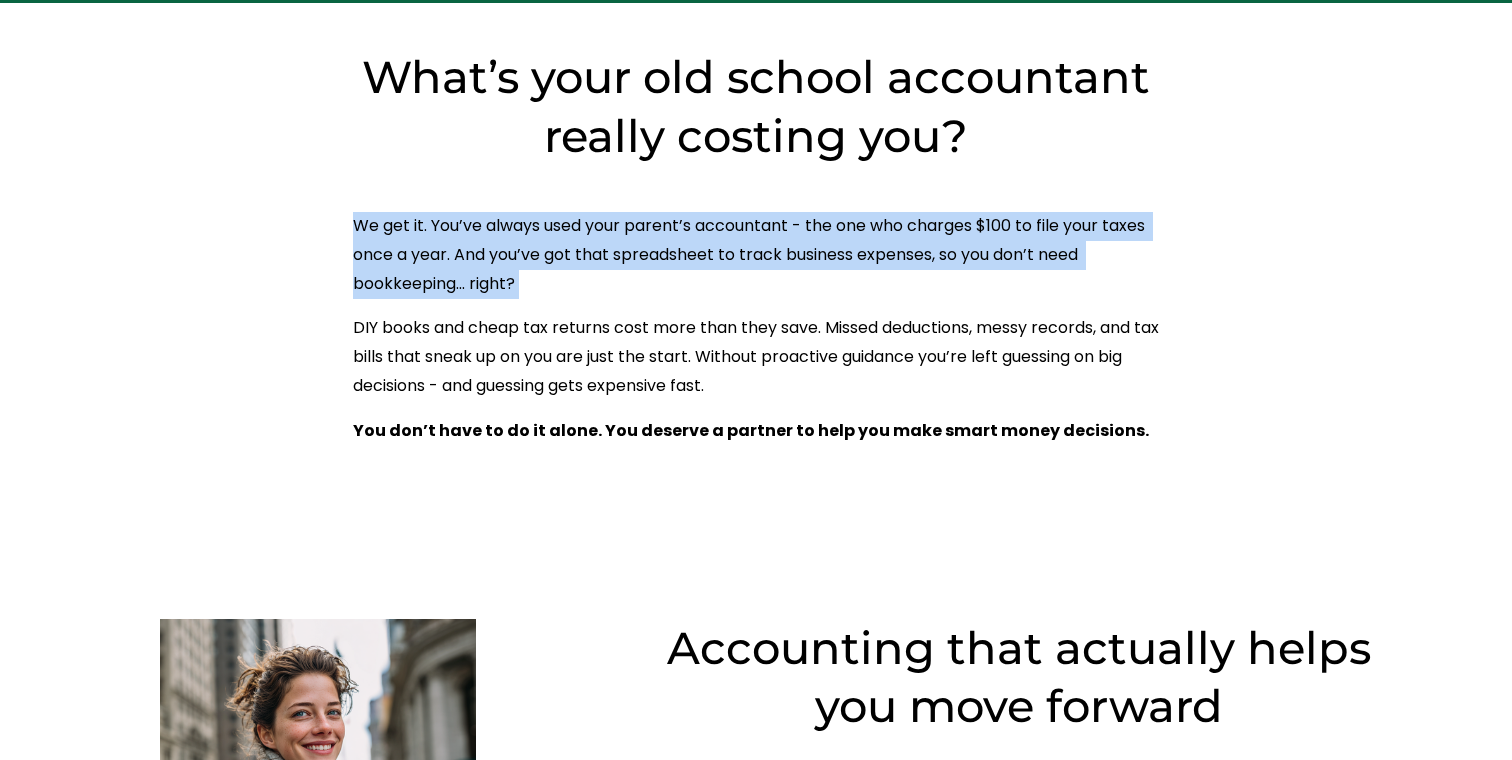 click on "What’s your old school accountant really costing you?
We get it. You’ve always used your parent’s accountant - the one who charges $100 to file your taxes once a year. And you’ve got that spreadsheet to track business expenses, so you don’t need bookkeeping... right? DIY books and cheap tax returns cost more than they save. Missed deductions, messy records, and tax bills that sneak up on you are just the start. Without proactive guidance you’re left guessing on big decisions - and guessing gets expensive fast. You don’t have to do it alone. You deserve a partner to help you make smart money decisions." at bounding box center (756, 288) 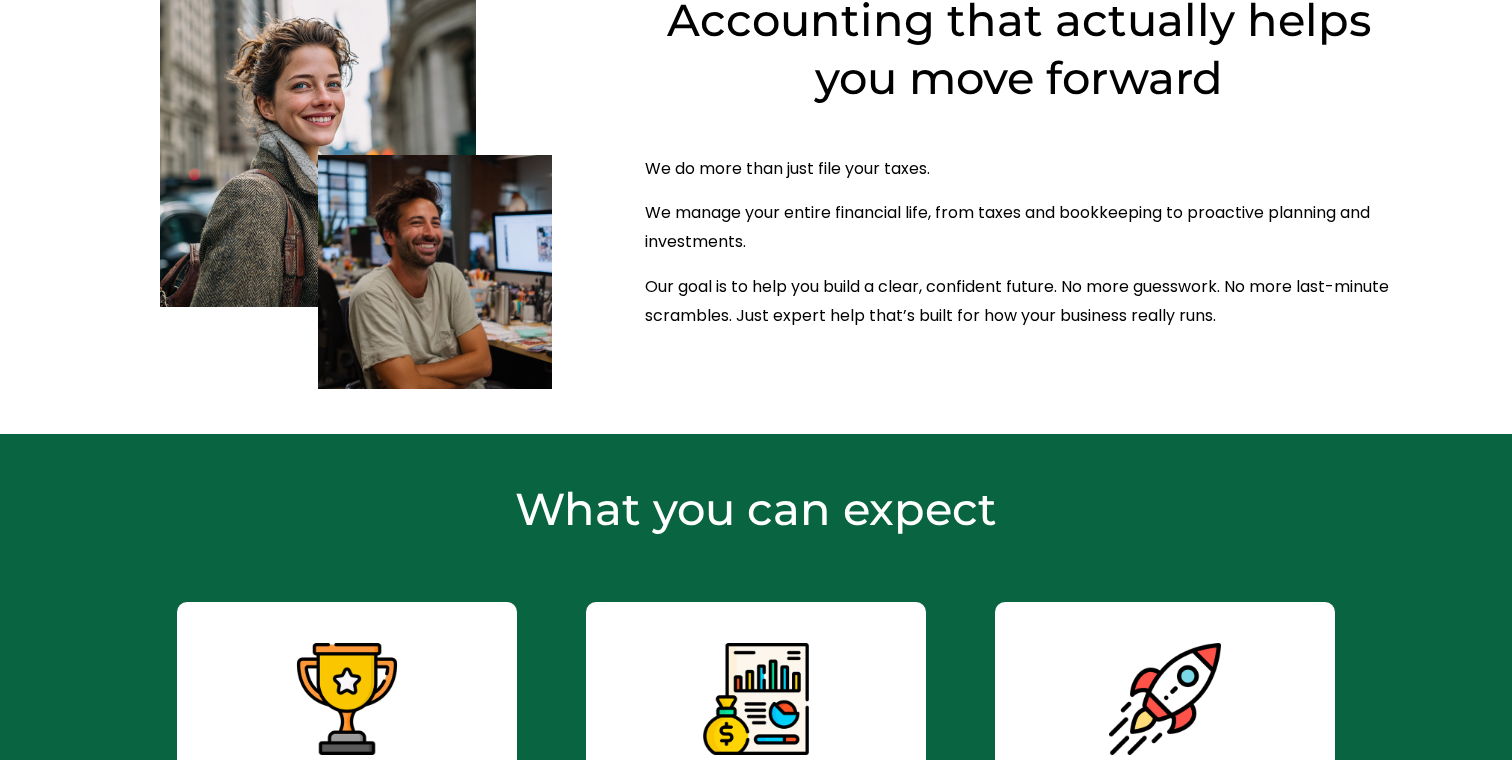 scroll, scrollTop: 1666, scrollLeft: 0, axis: vertical 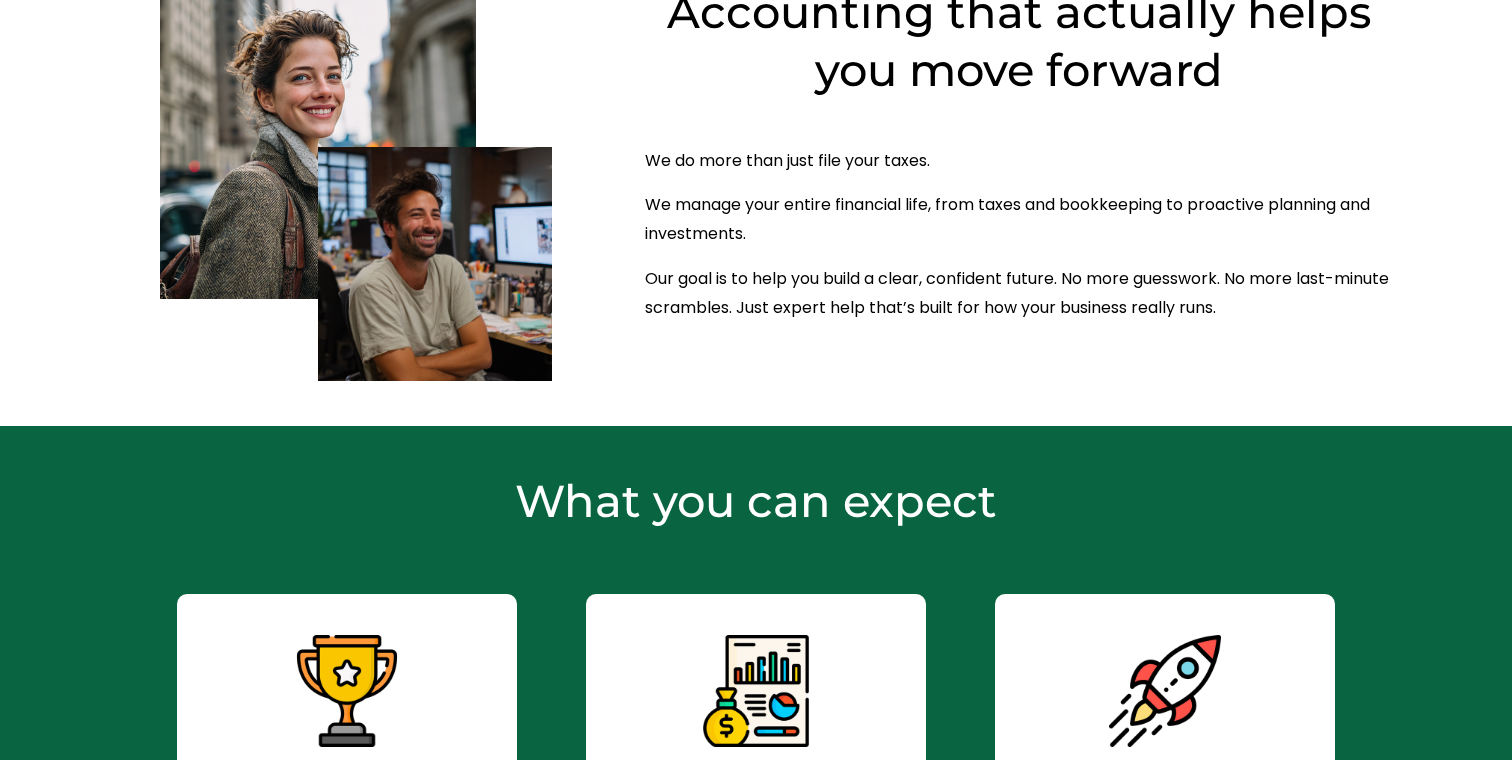 click on "We do more than just file your taxes." at bounding box center [1019, 161] 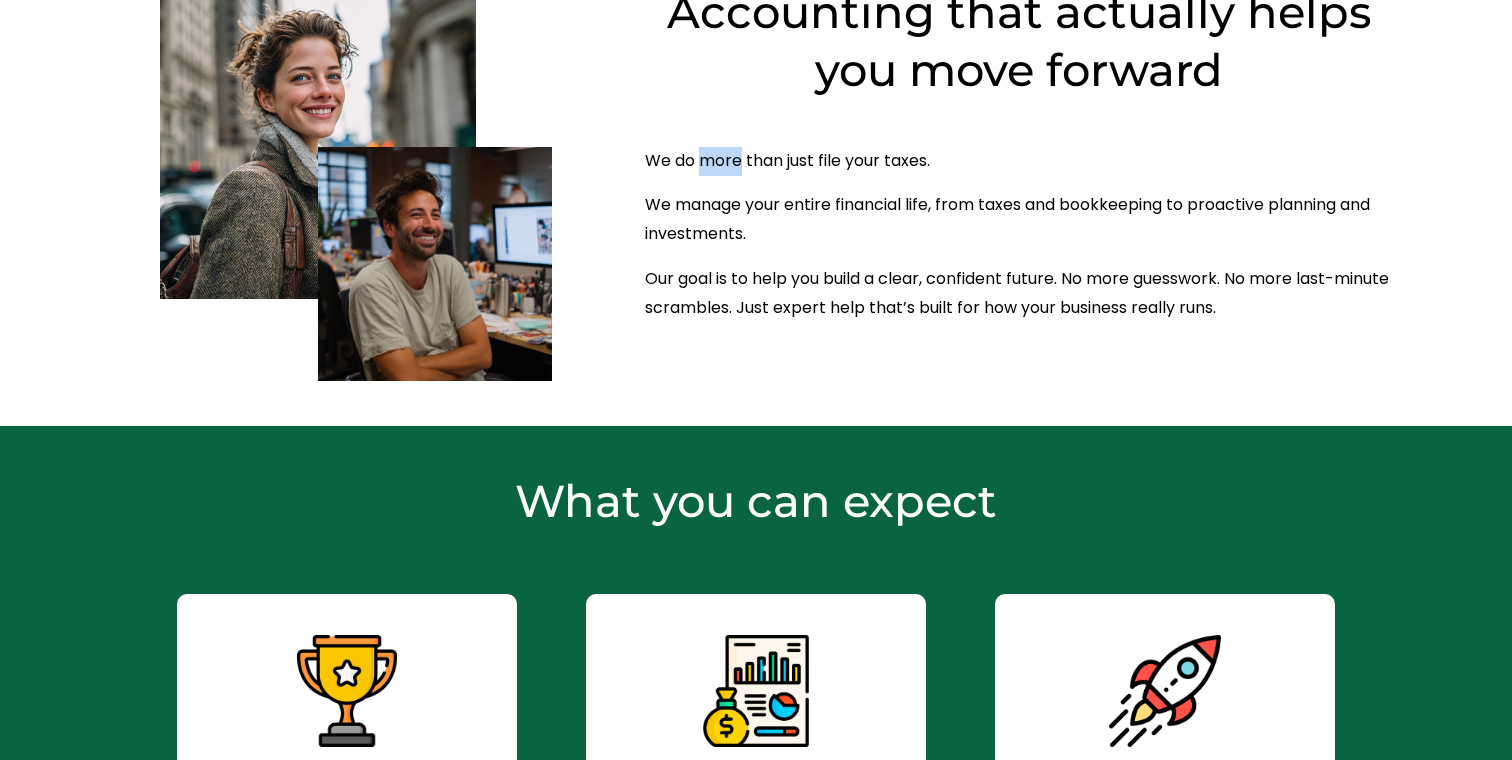 click on "We do more than just file your taxes." at bounding box center (1019, 161) 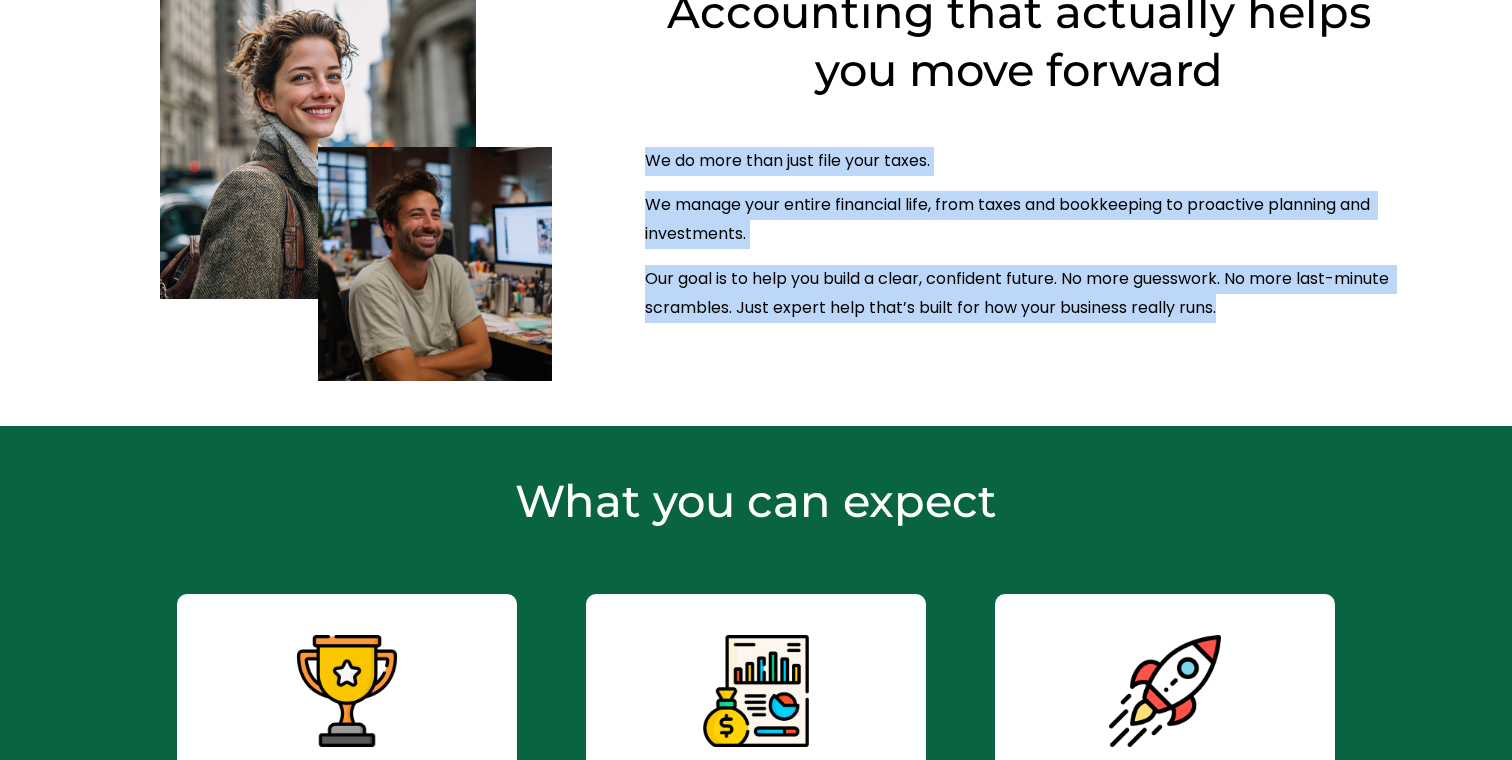 drag, startPoint x: 729, startPoint y: 165, endPoint x: 749, endPoint y: 284, distance: 120.66897 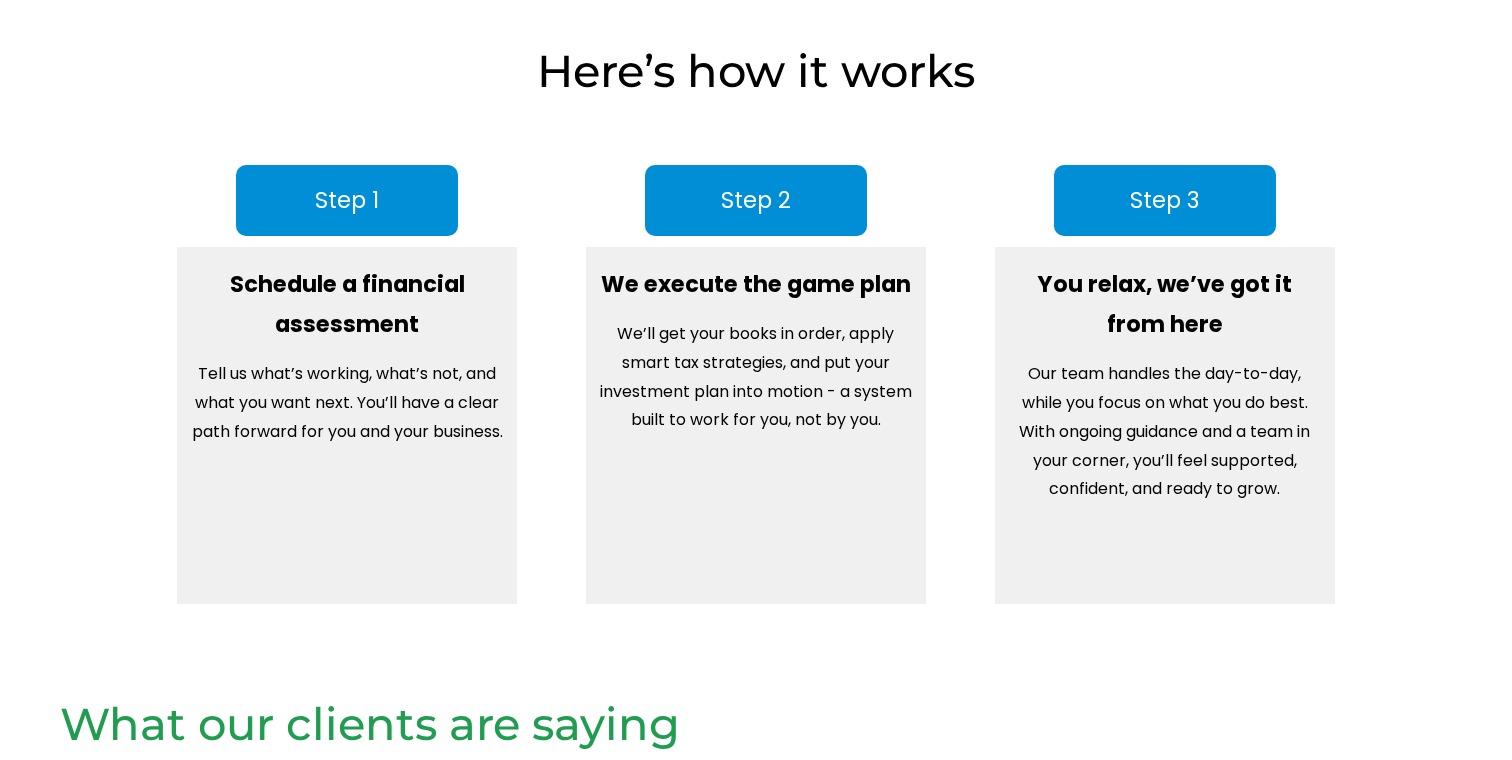 scroll, scrollTop: 2751, scrollLeft: 0, axis: vertical 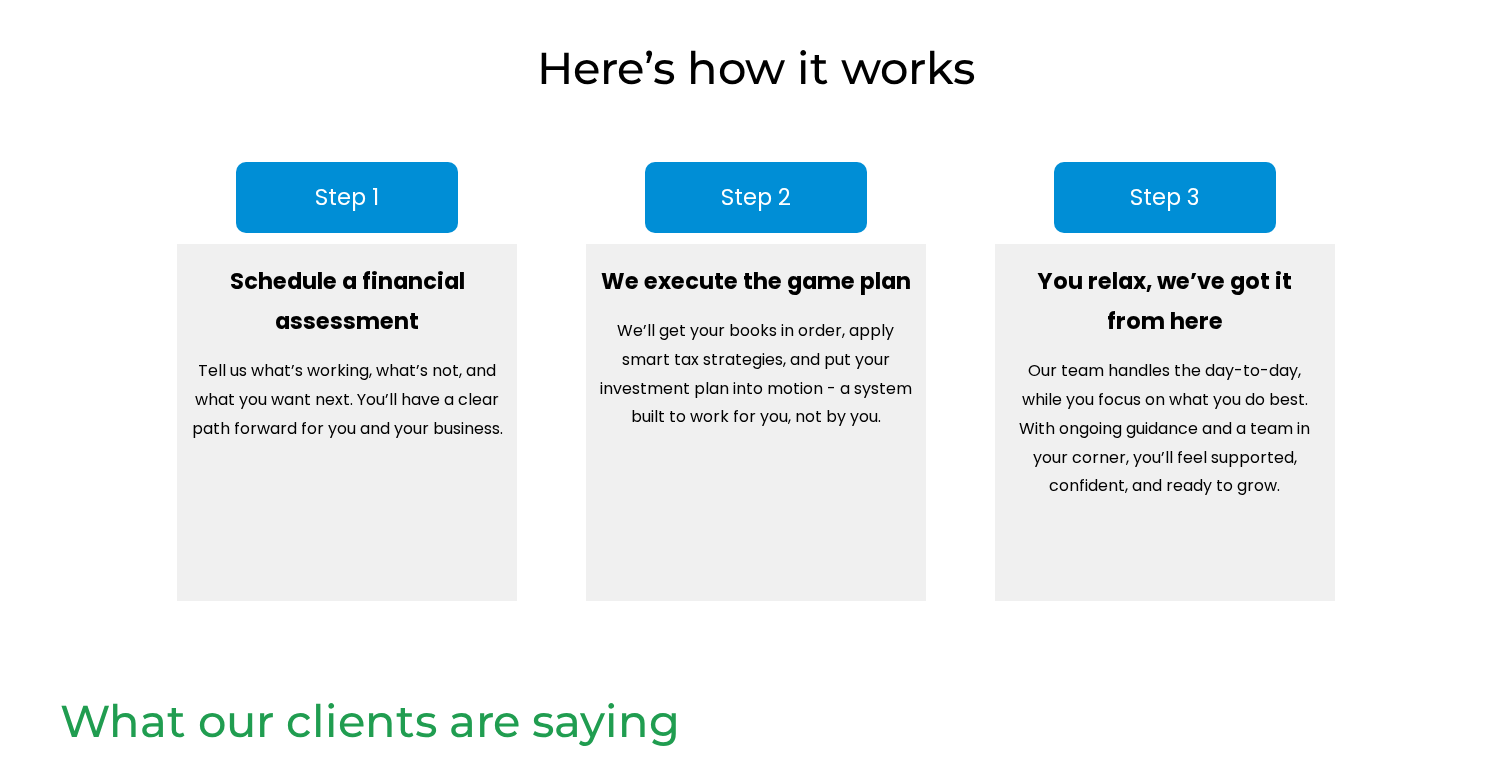 click on "We’ll get your books in order, apply smart tax strategies, and put your investment plan into motion - a system built to work for you, not by you." at bounding box center (756, 374) 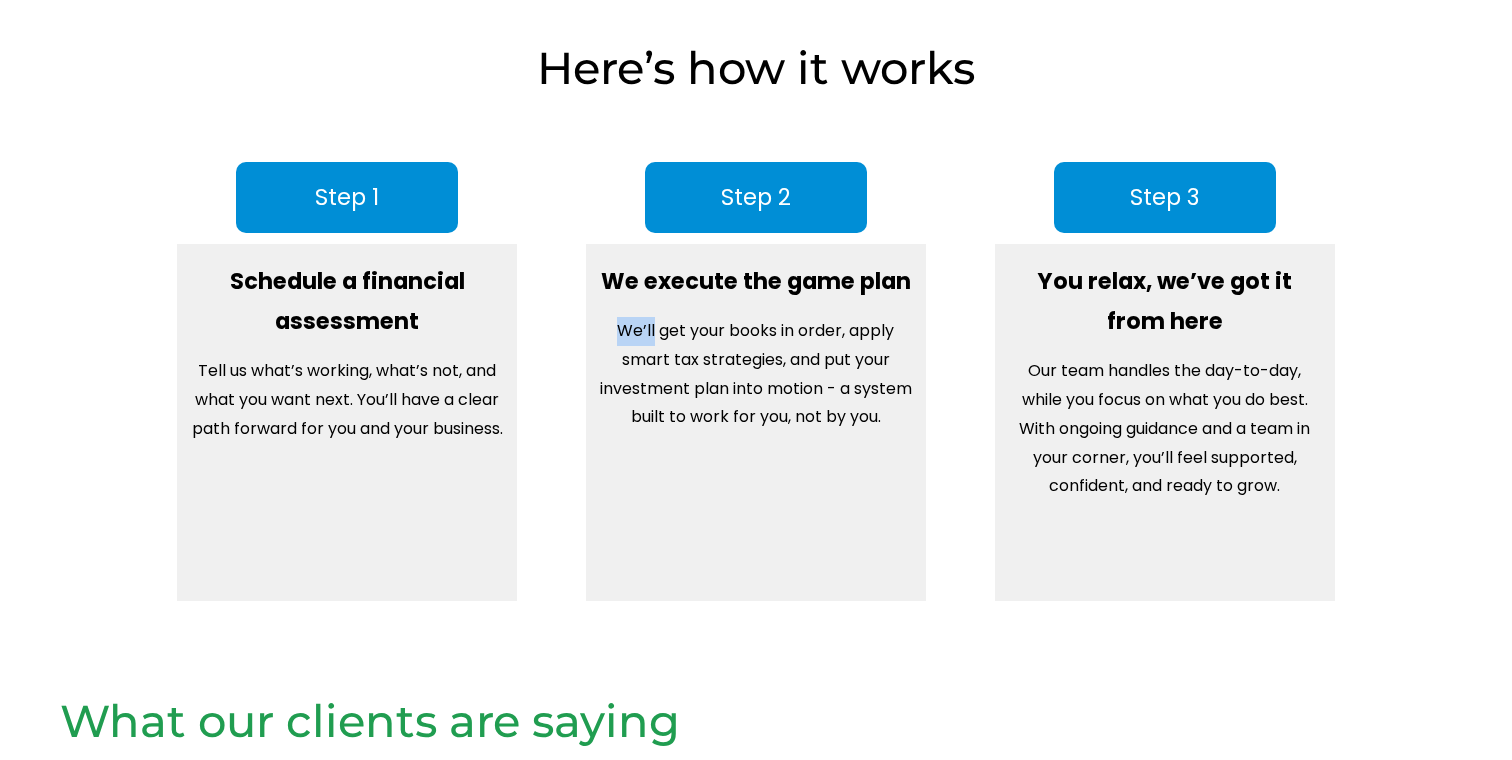 click on "We’ll get your books in order, apply smart tax strategies, and put your investment plan into motion - a system built to work for you, not by you." at bounding box center [756, 374] 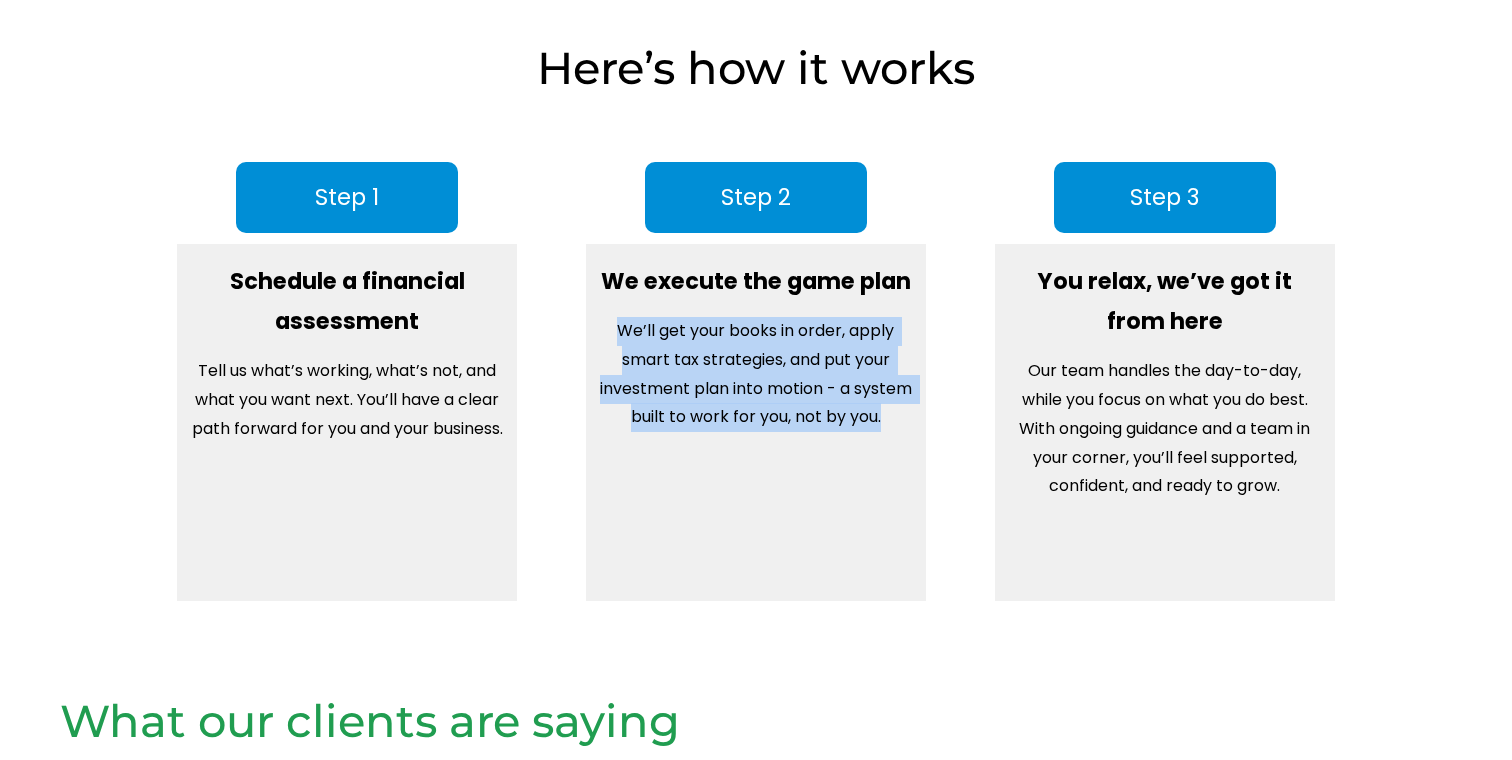 click on "We’ll get your books in order, apply smart tax strategies, and put your investment plan into motion - a system built to work for you, not by you." at bounding box center [756, 374] 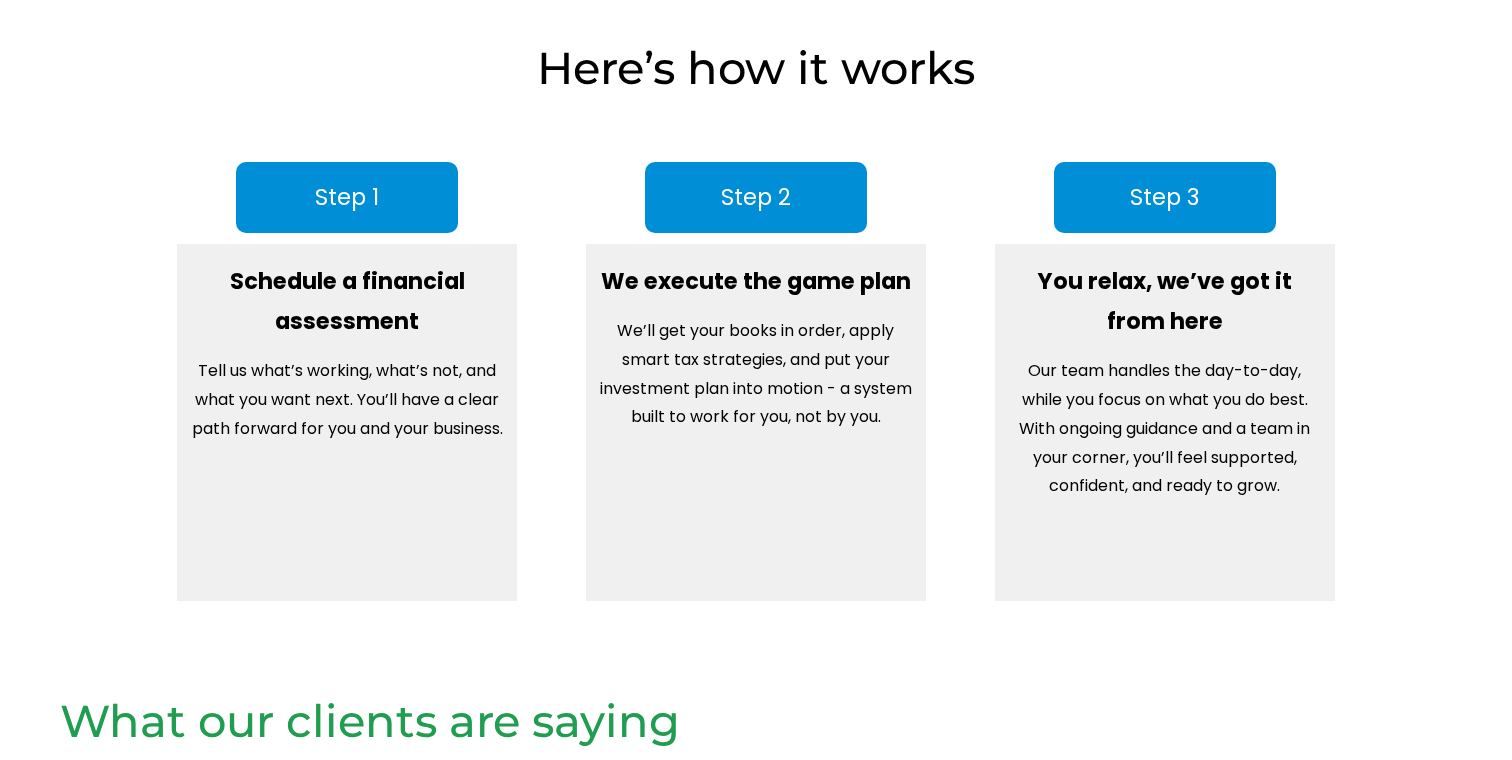 click on "We’ll get your books in order, apply smart tax strategies, and put your investment plan into motion - a system built to work for you, not by you." at bounding box center [756, 374] 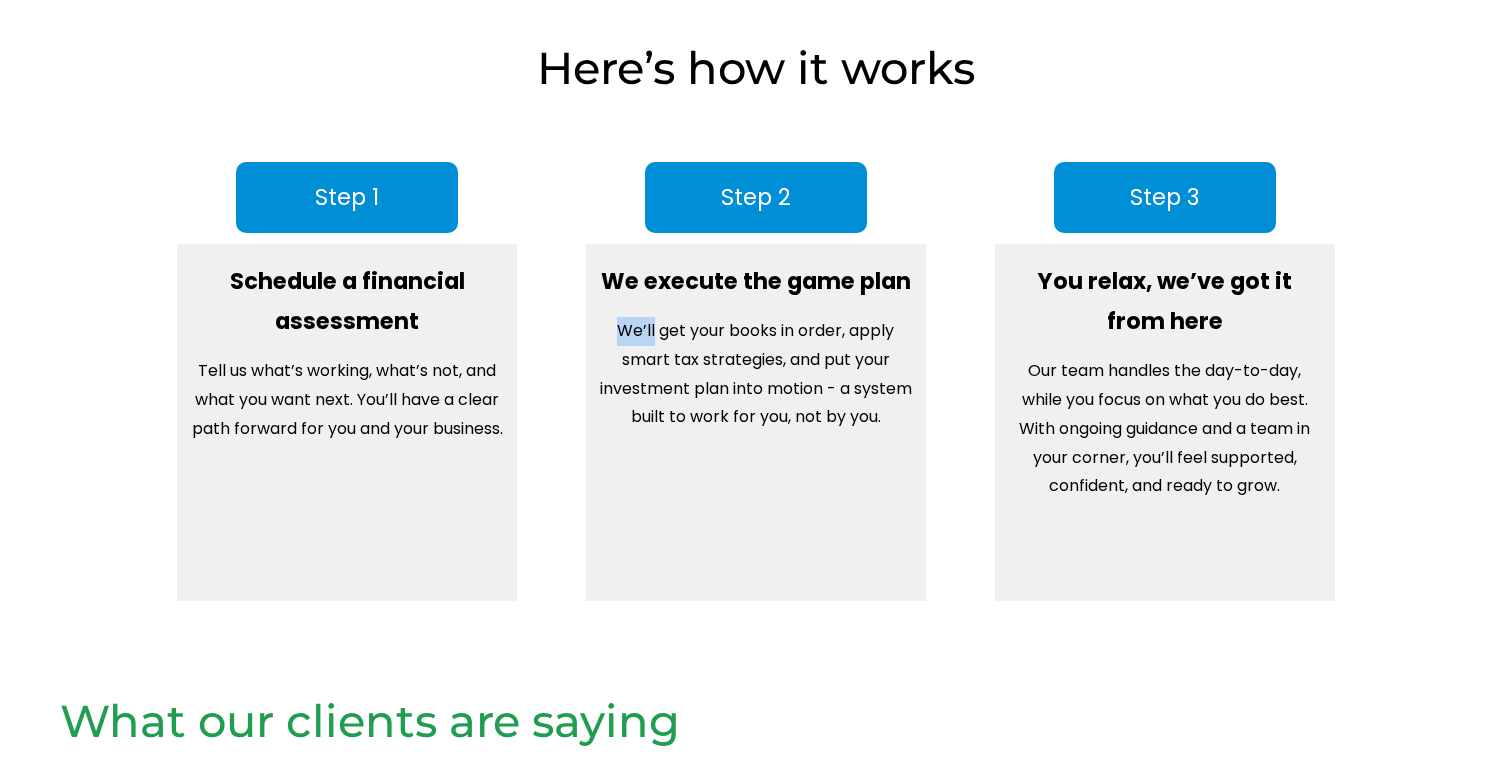 click on "We’ll get your books in order, apply smart tax strategies, and put your investment plan into motion - a system built to work for you, not by you." at bounding box center (756, 374) 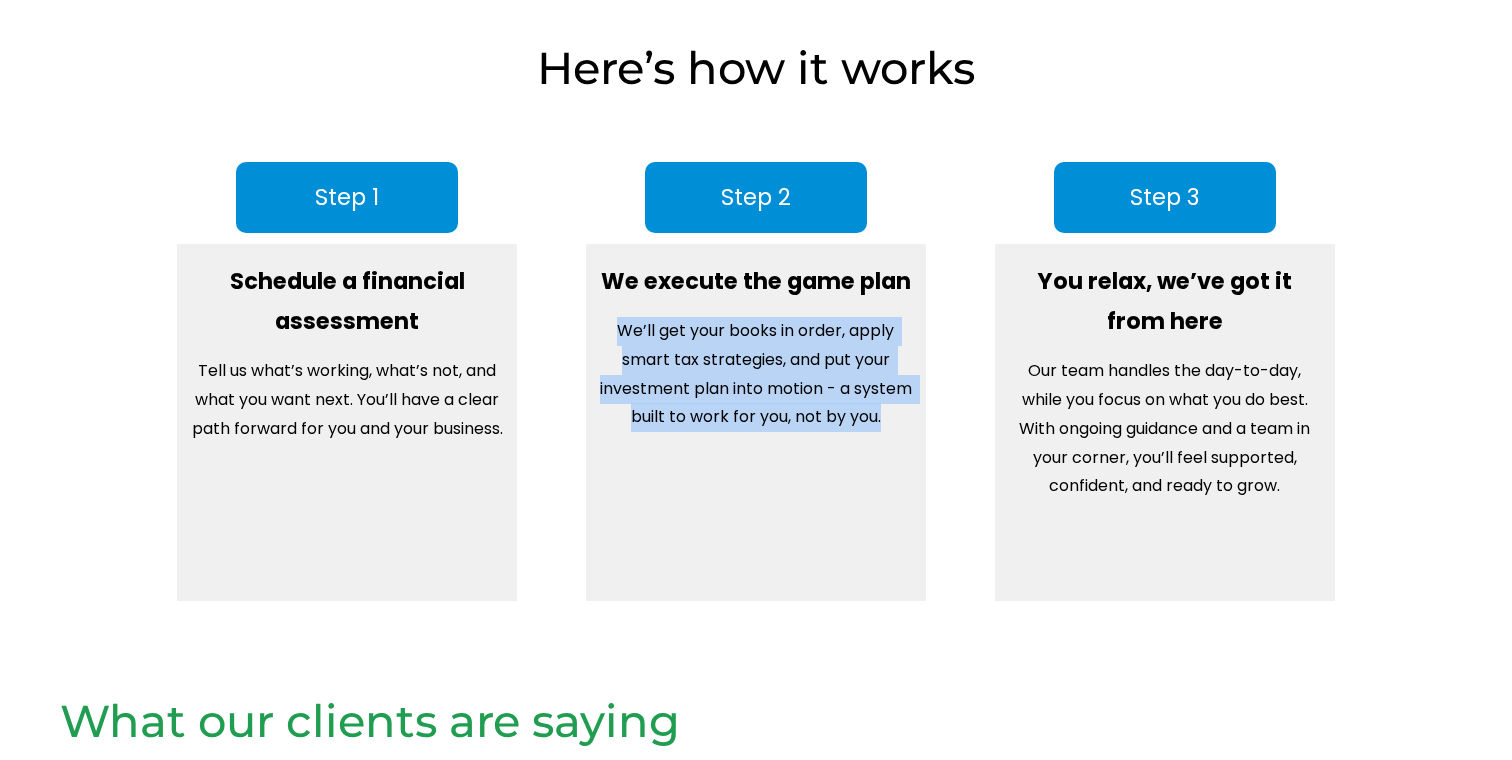 click on "We’ll get your books in order, apply smart tax strategies, and put your investment plan into motion - a system built to work for you, not by you." at bounding box center (756, 374) 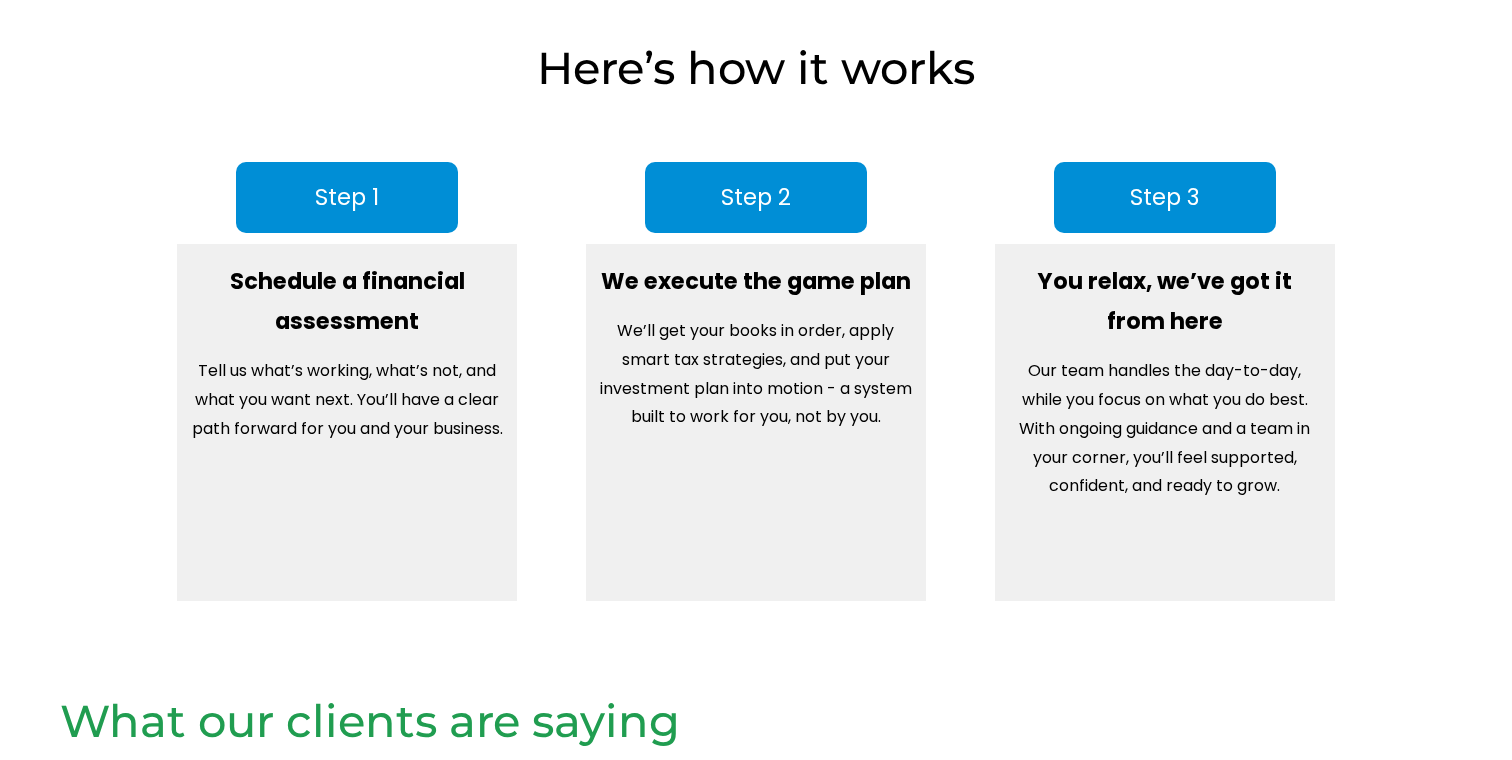 click on "We execute the game plan" at bounding box center (756, 281) 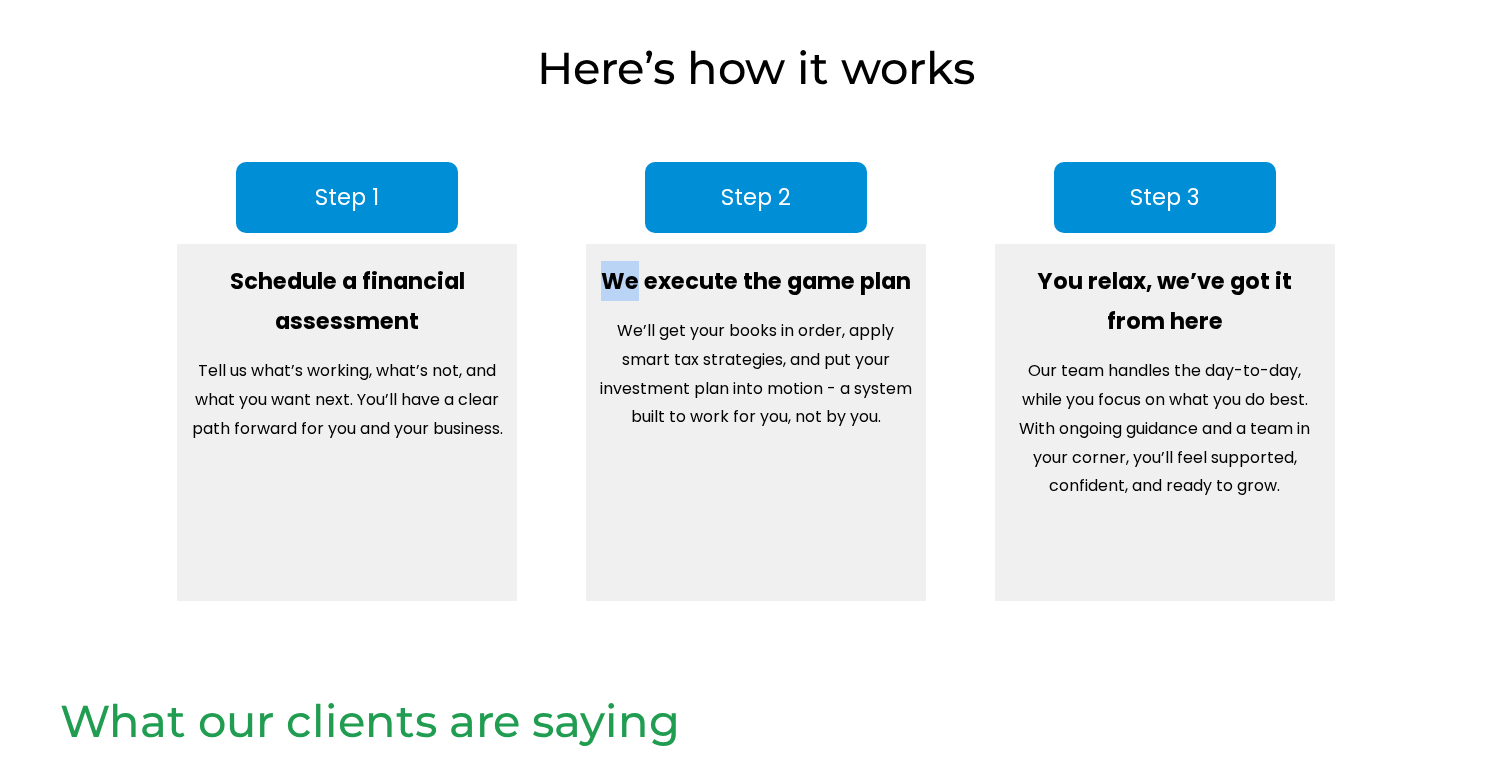 click on "We execute the game plan" at bounding box center [756, 281] 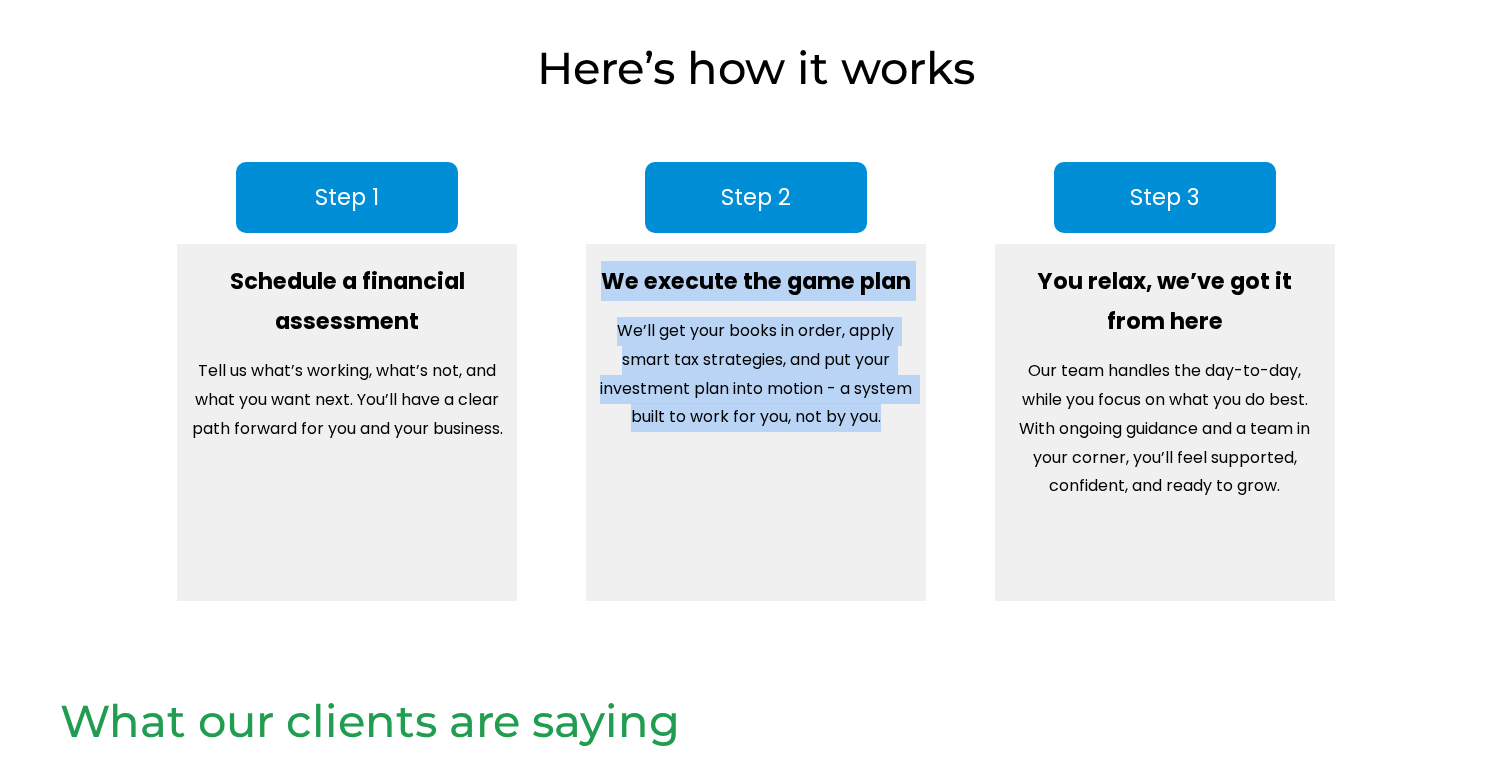 drag, startPoint x: 601, startPoint y: 276, endPoint x: 617, endPoint y: 358, distance: 83.546394 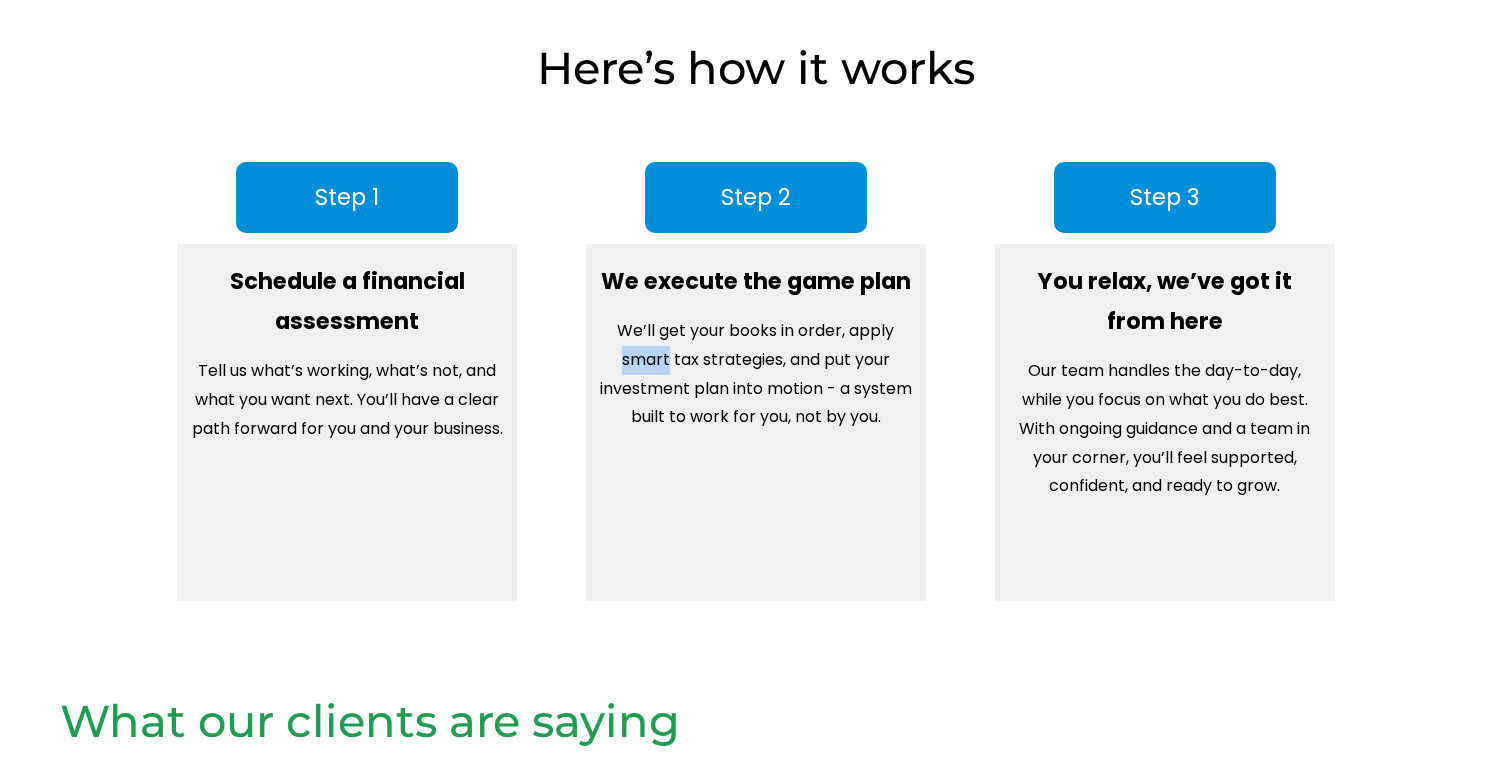 click on "We’ll get your books in order, apply smart tax strategies, and put your investment plan into motion - a system built to work for you, not by you." at bounding box center (756, 374) 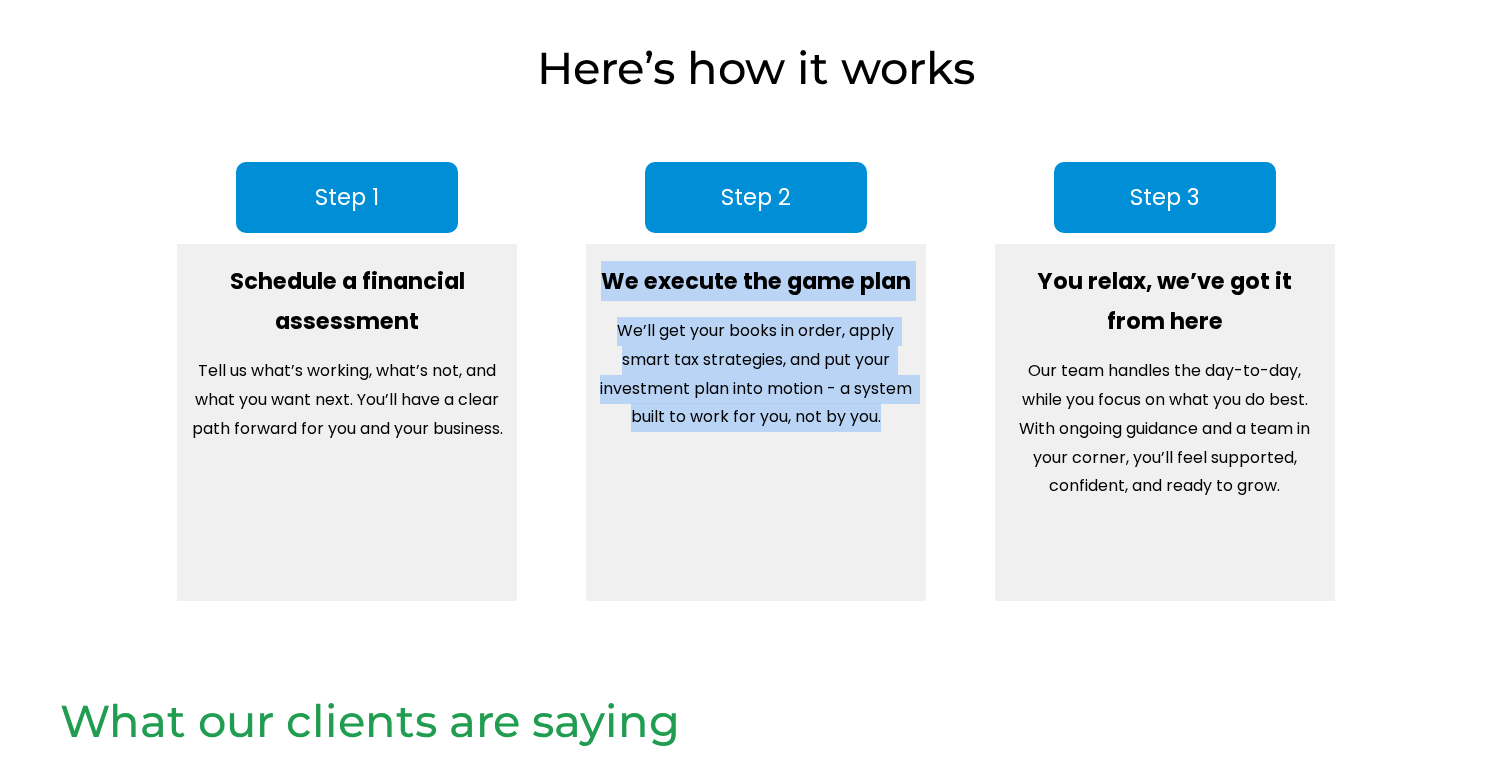 drag, startPoint x: 617, startPoint y: 358, endPoint x: 612, endPoint y: 297, distance: 61.204575 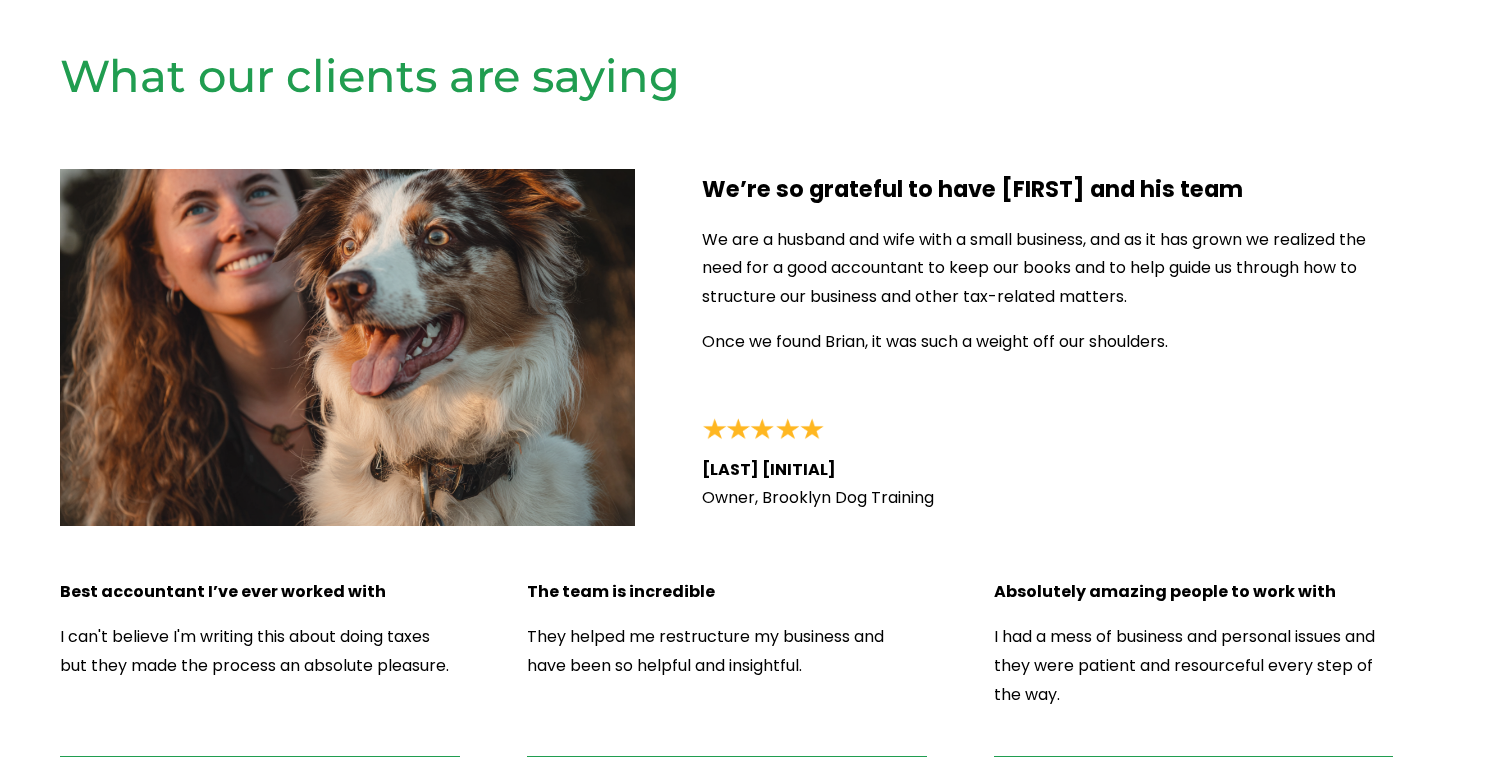scroll, scrollTop: 3278, scrollLeft: 0, axis: vertical 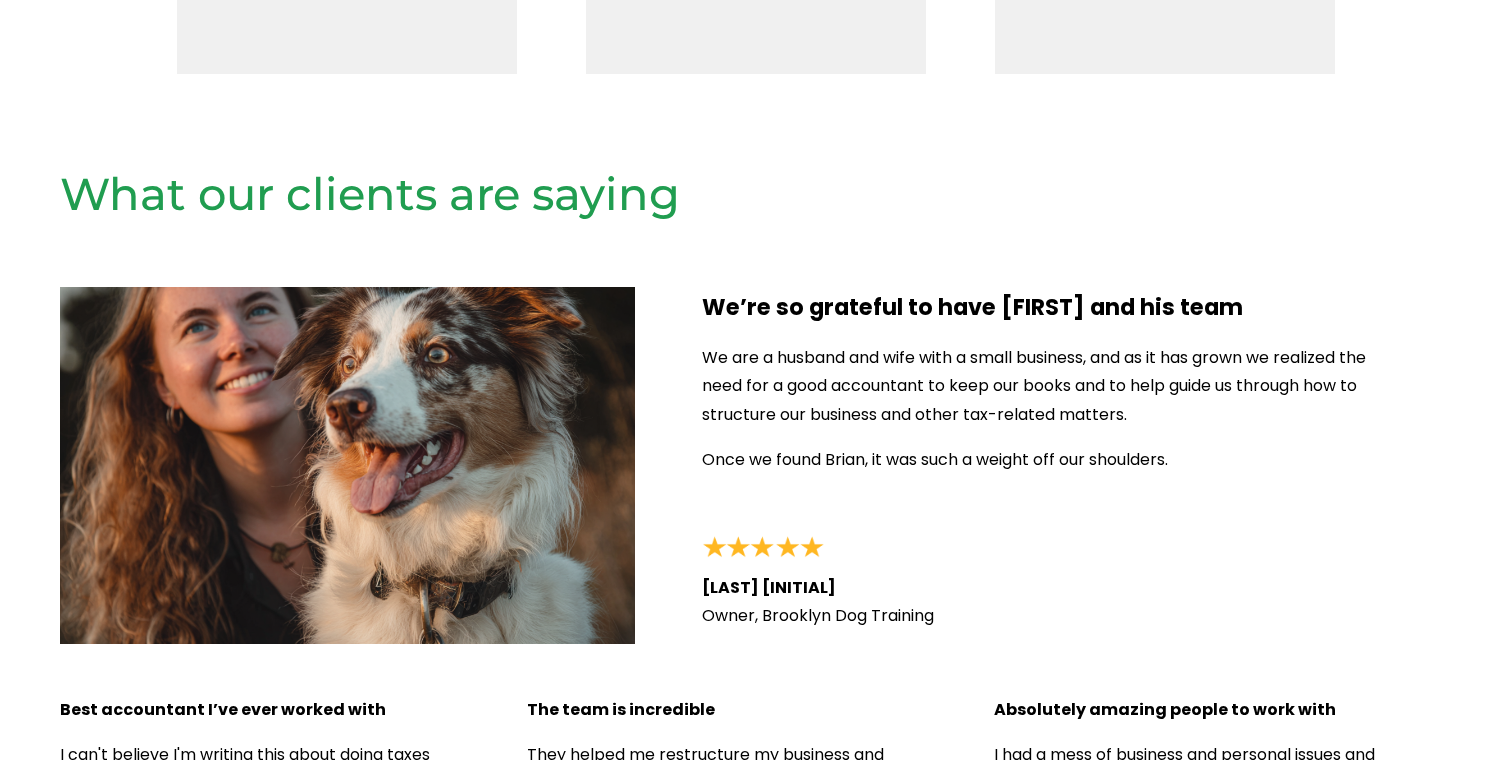 click on "We’re so grateful to have Brian and his team" at bounding box center [972, 307] 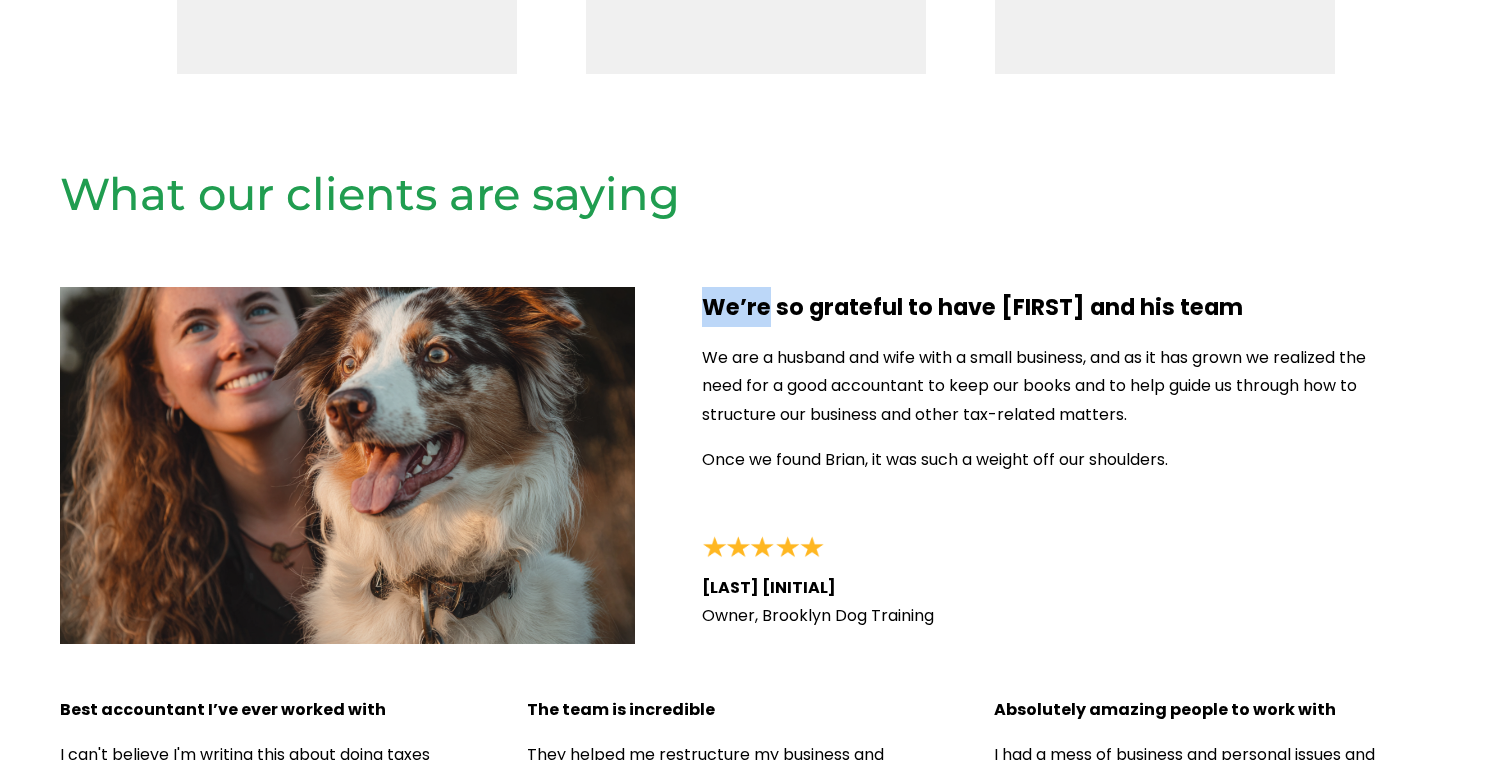 click on "We’re so grateful to have Brian and his team" at bounding box center (972, 307) 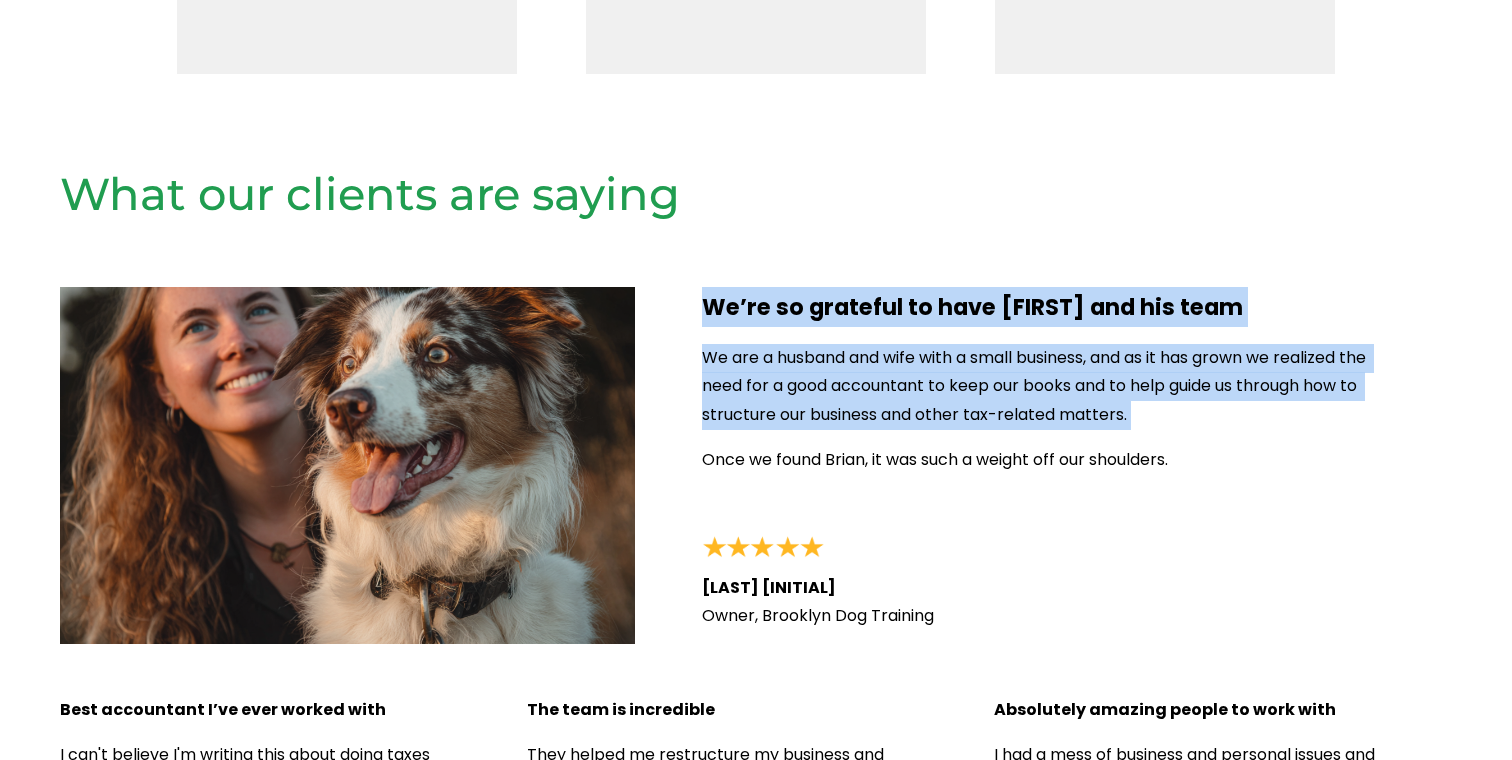 drag, startPoint x: 705, startPoint y: 316, endPoint x: 695, endPoint y: 416, distance: 100.49876 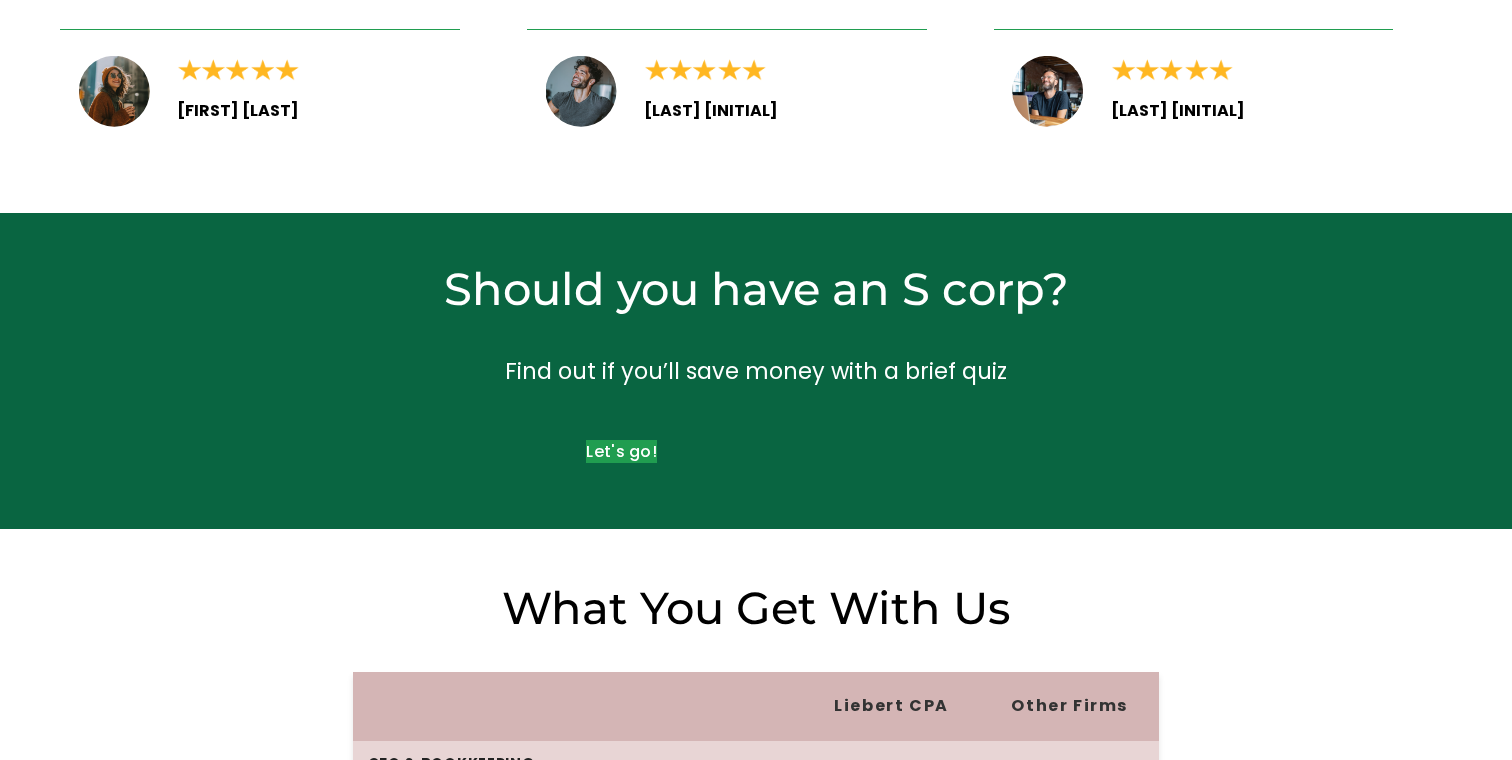 scroll, scrollTop: 4126, scrollLeft: 0, axis: vertical 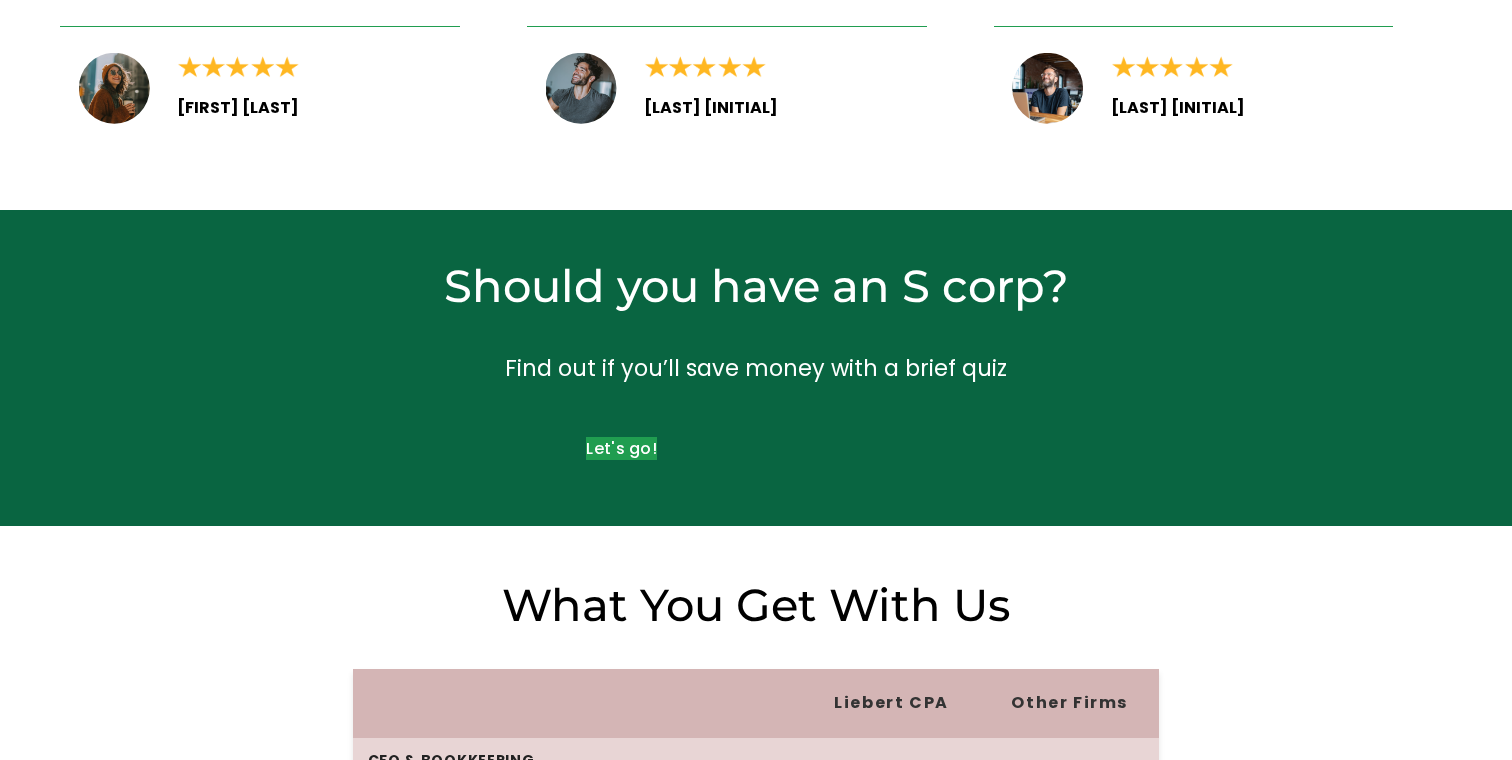 click on "Let's go!" at bounding box center [621, 448] 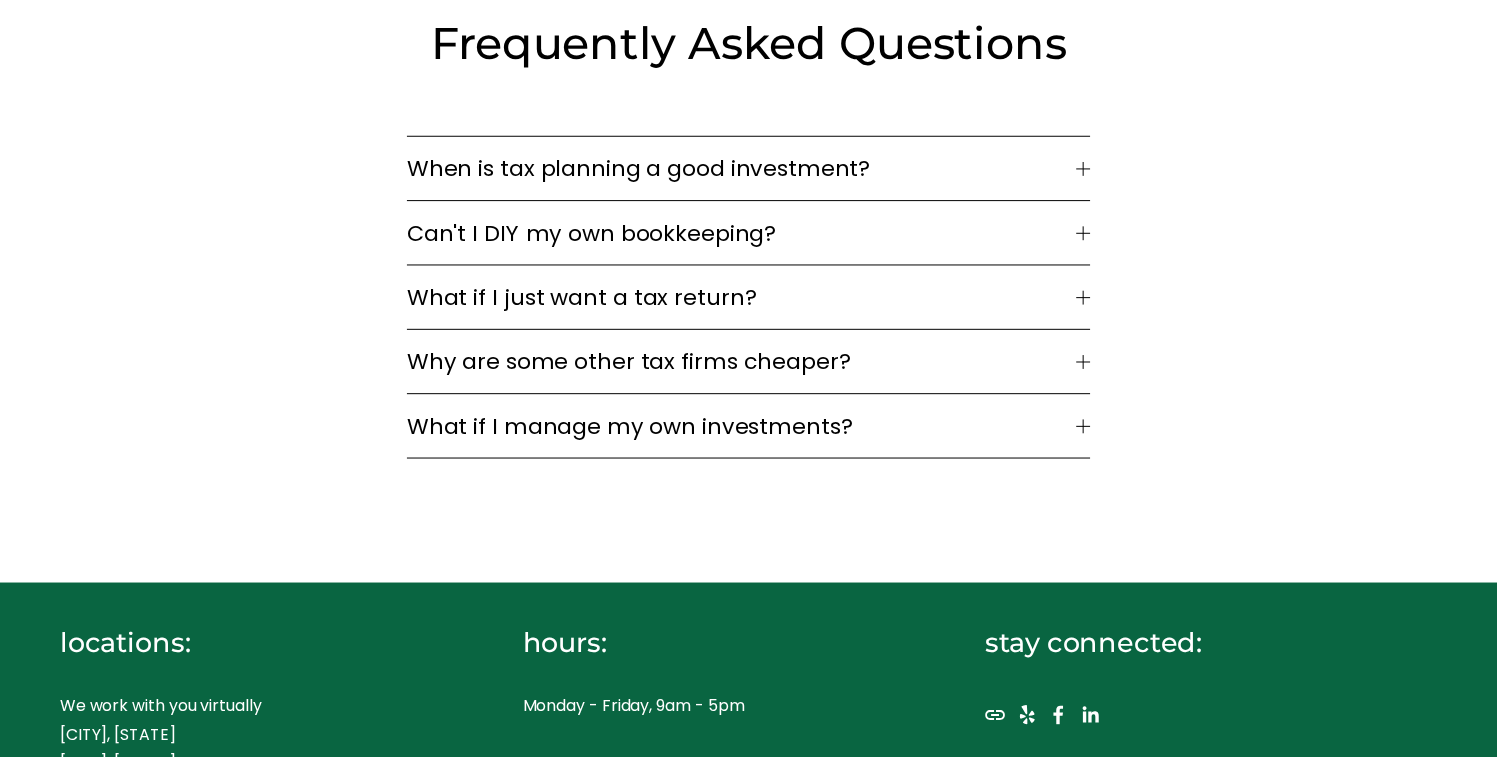 scroll, scrollTop: 6170, scrollLeft: 0, axis: vertical 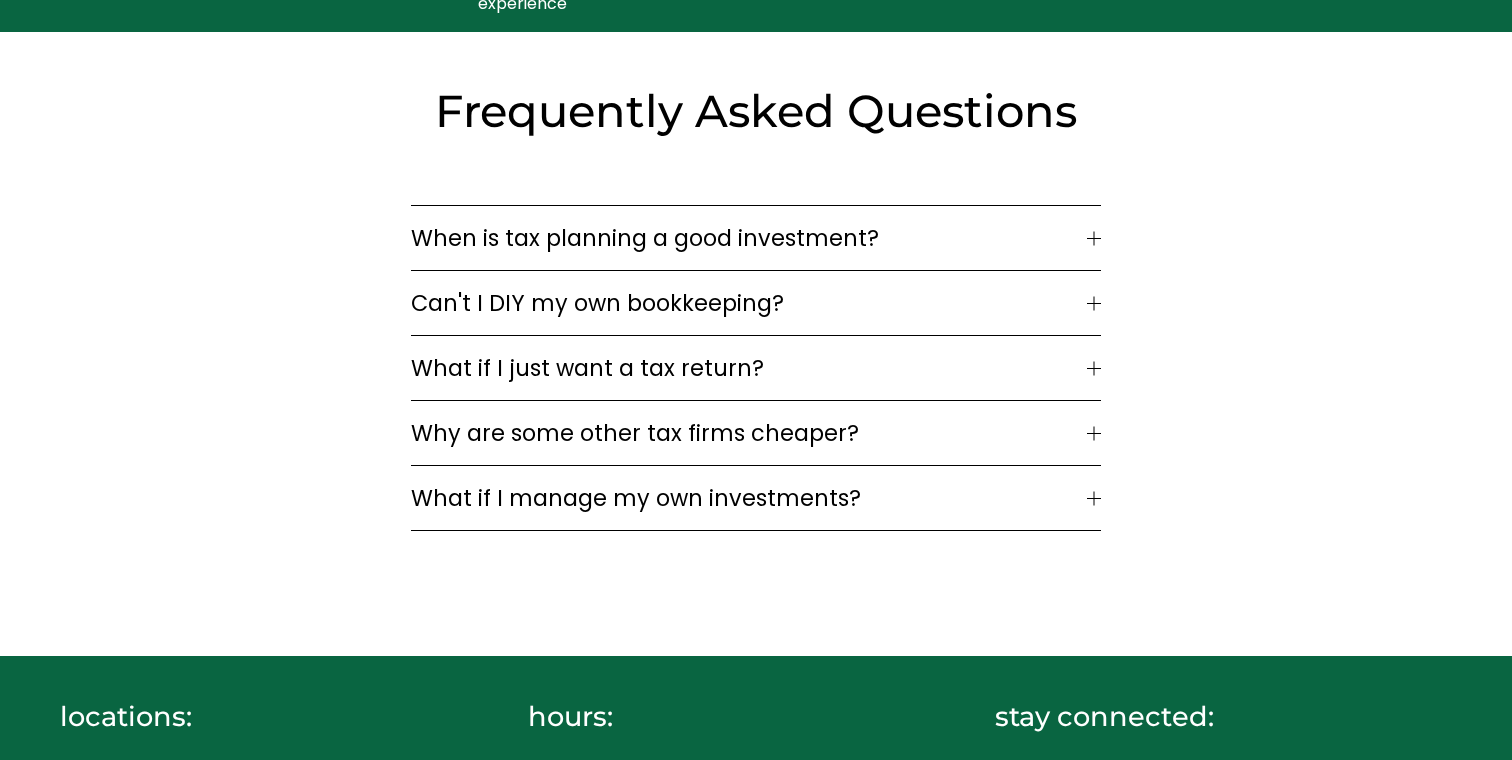 click on "When is tax planning a good investment?" at bounding box center [749, 238] 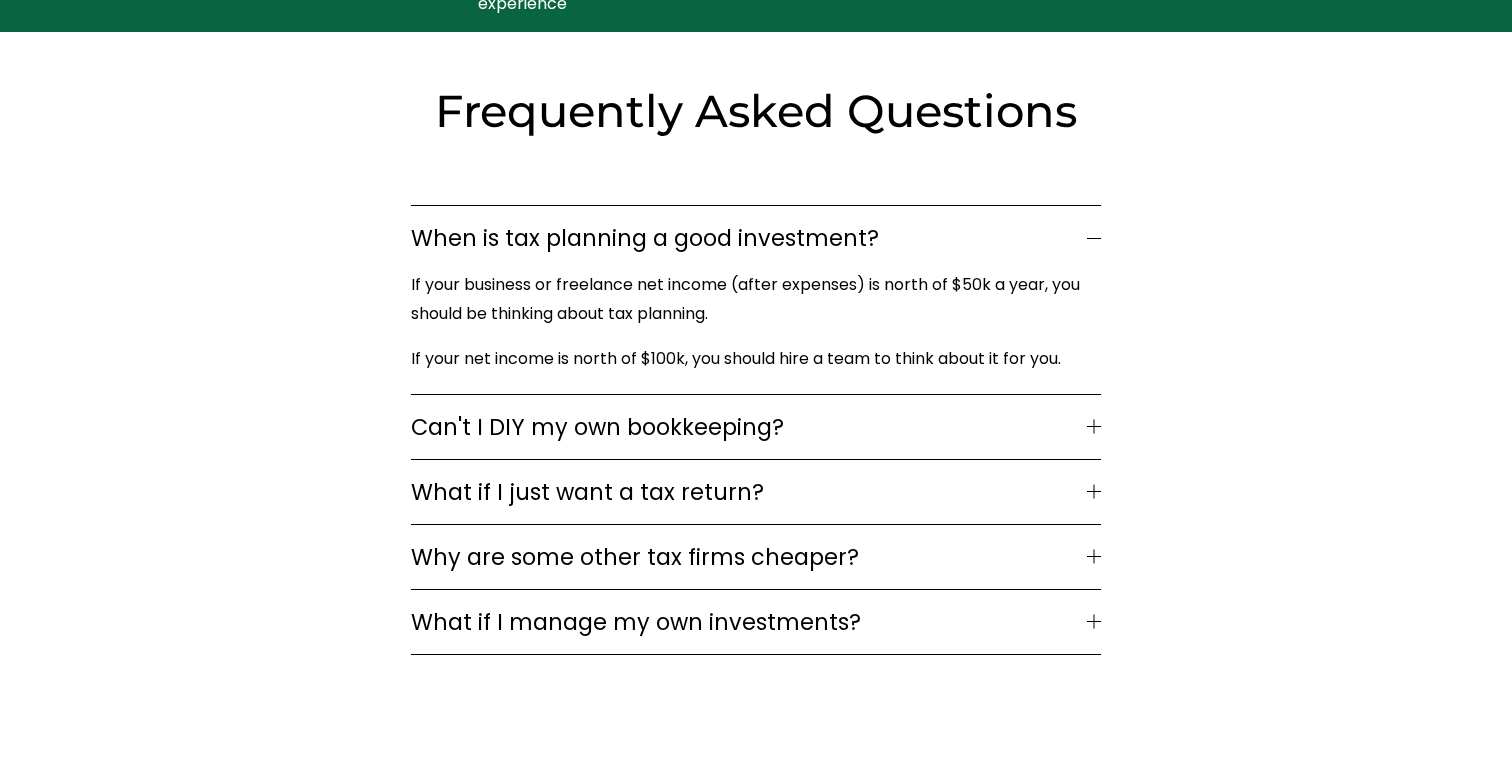 click on "When is tax planning a good investment?" at bounding box center (749, 238) 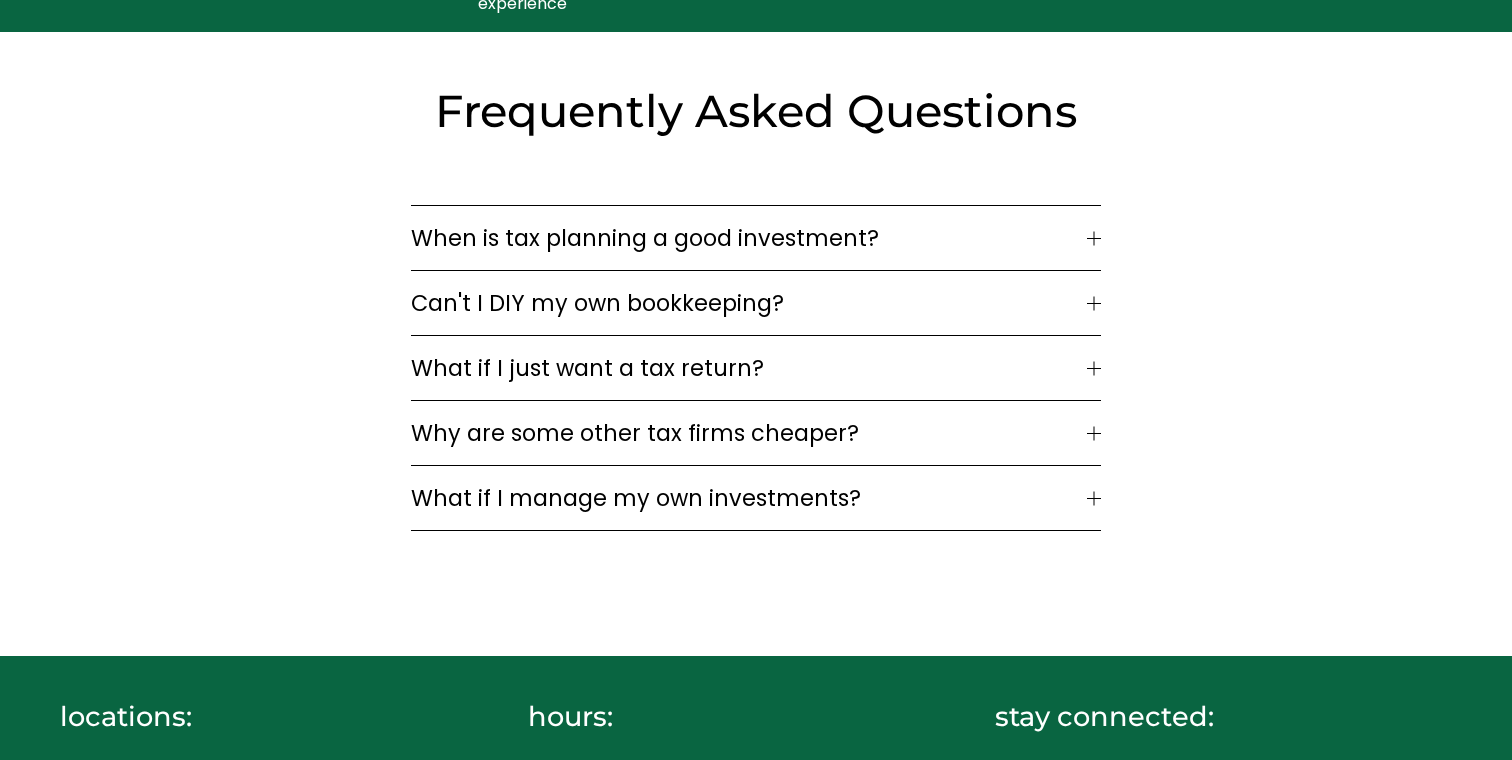 click on "When is tax planning a good investment?" at bounding box center [749, 238] 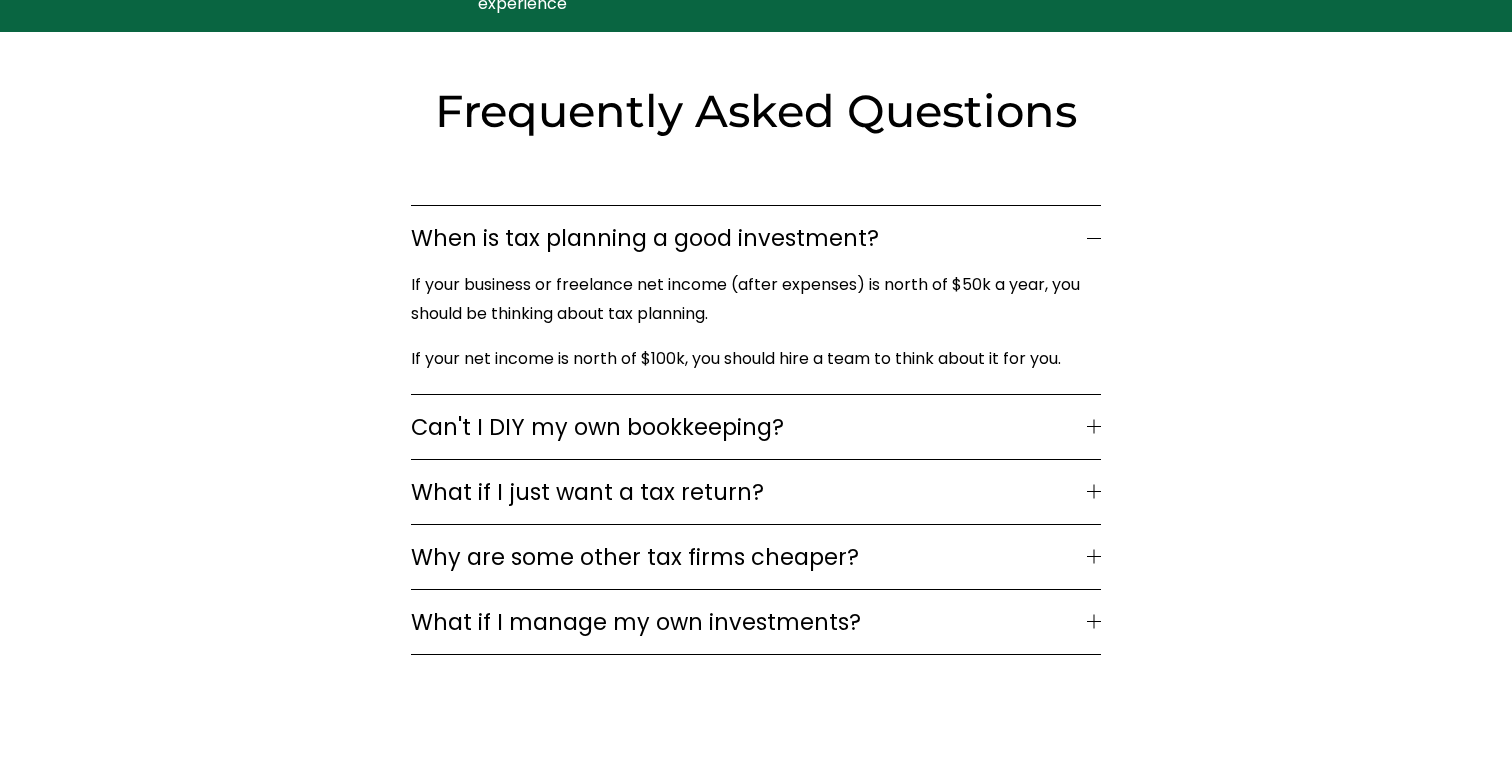 click on "When is tax planning a good investment?" at bounding box center (749, 238) 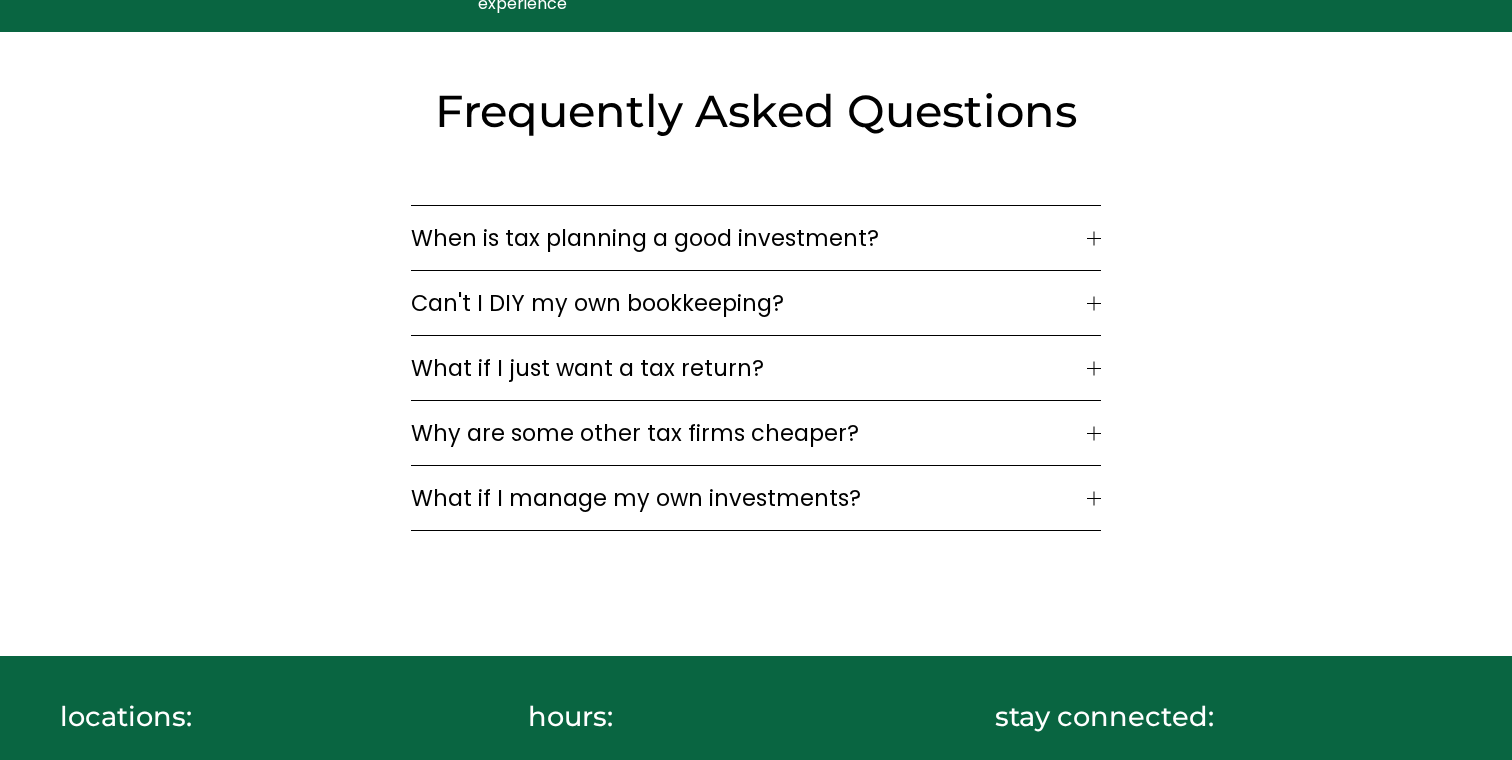 click on "Frequently Asked Questions
When is tax planning a good investment?
If your business or freelance net income (after expenses) is north of $50k a year, you should be thinking about tax planning. If your net income is north of $100k, you should hire a team to think about it for you.
Can't I DIY my own bookkeeping?" at bounding box center (756, 344) 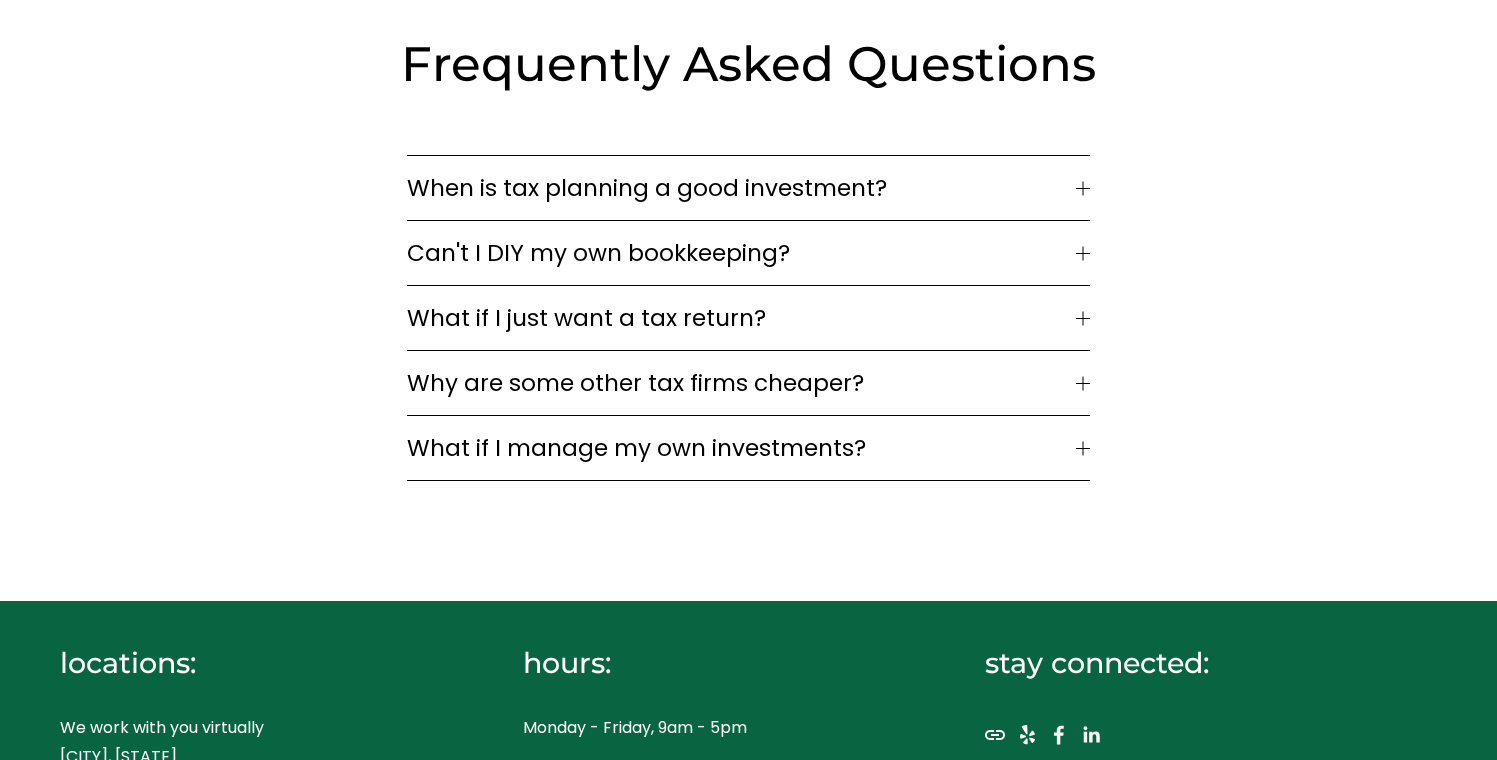 click on "When is tax planning a good investment?" at bounding box center (748, 188) 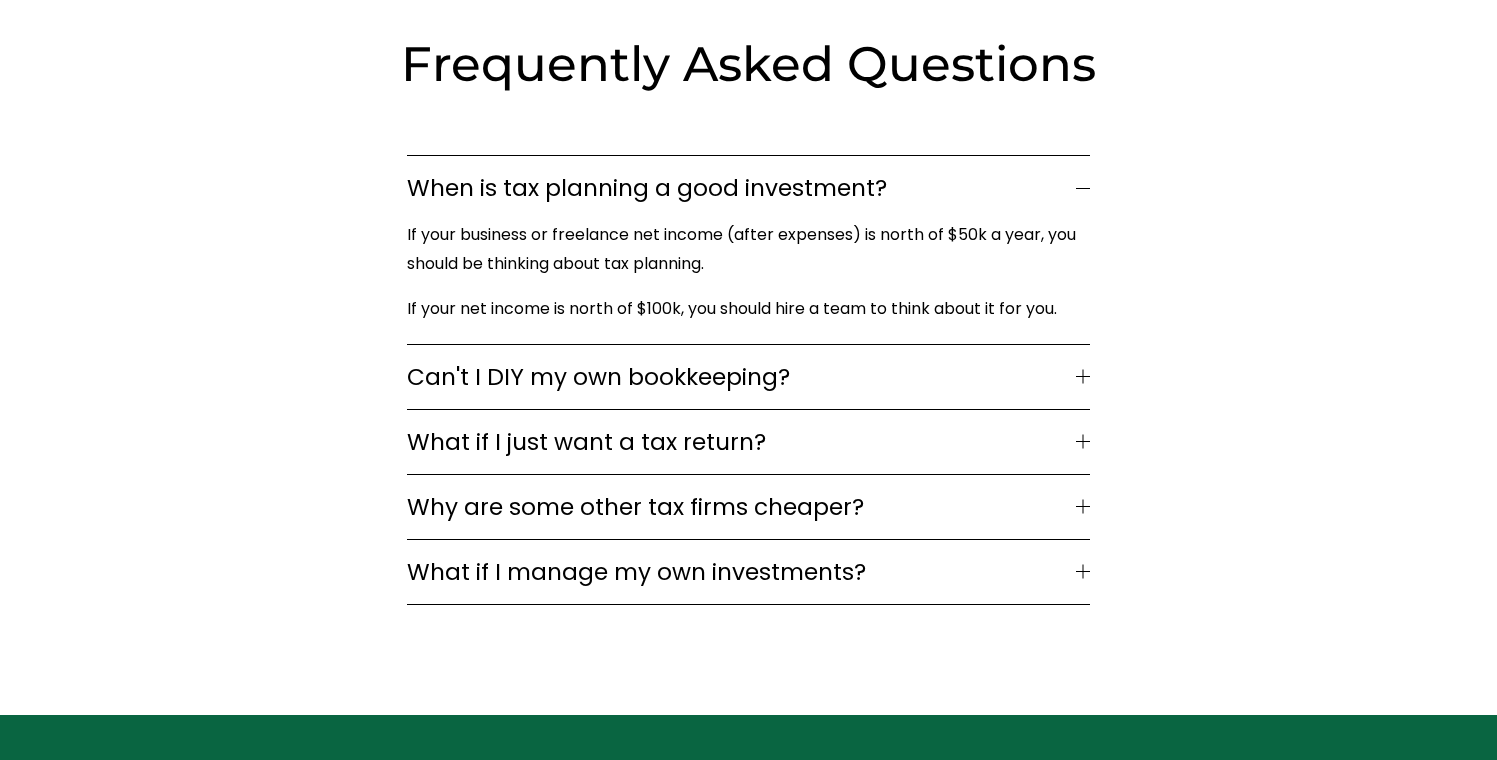 click on "When is tax planning a good investment?" at bounding box center (748, 188) 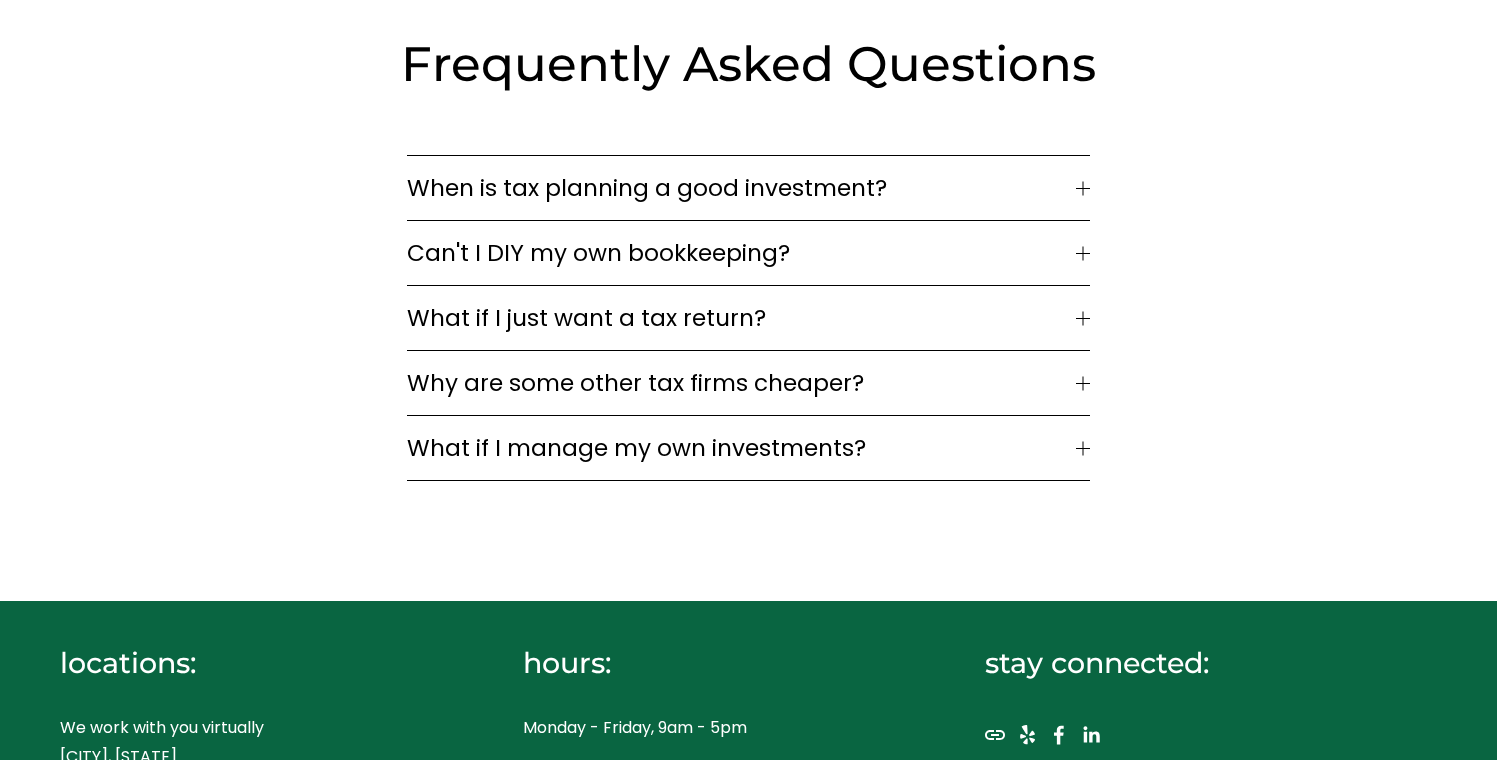 click on "Can't I DIY my own bookkeeping?" at bounding box center (741, 253) 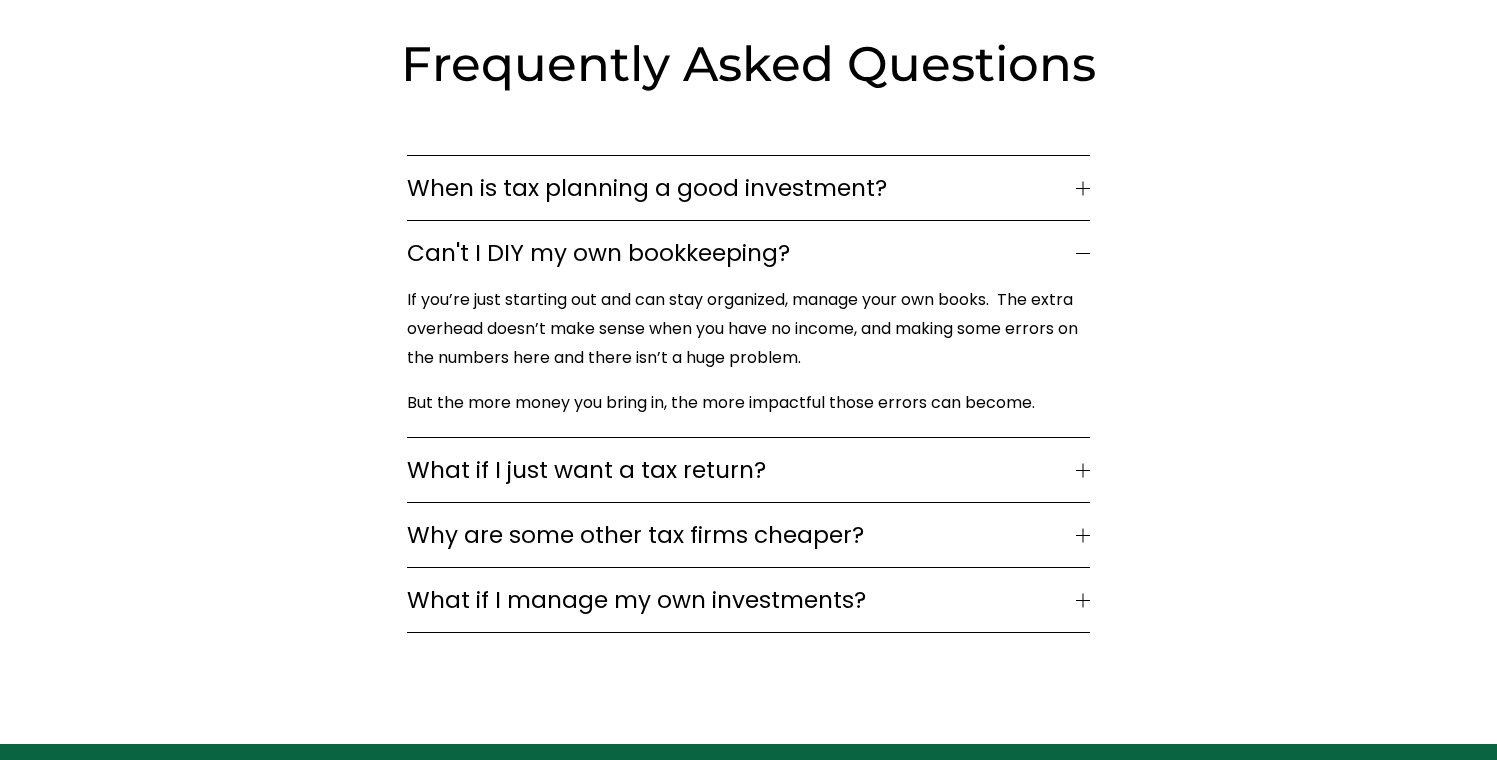 click on "Can't I DIY my own bookkeeping?" at bounding box center (741, 253) 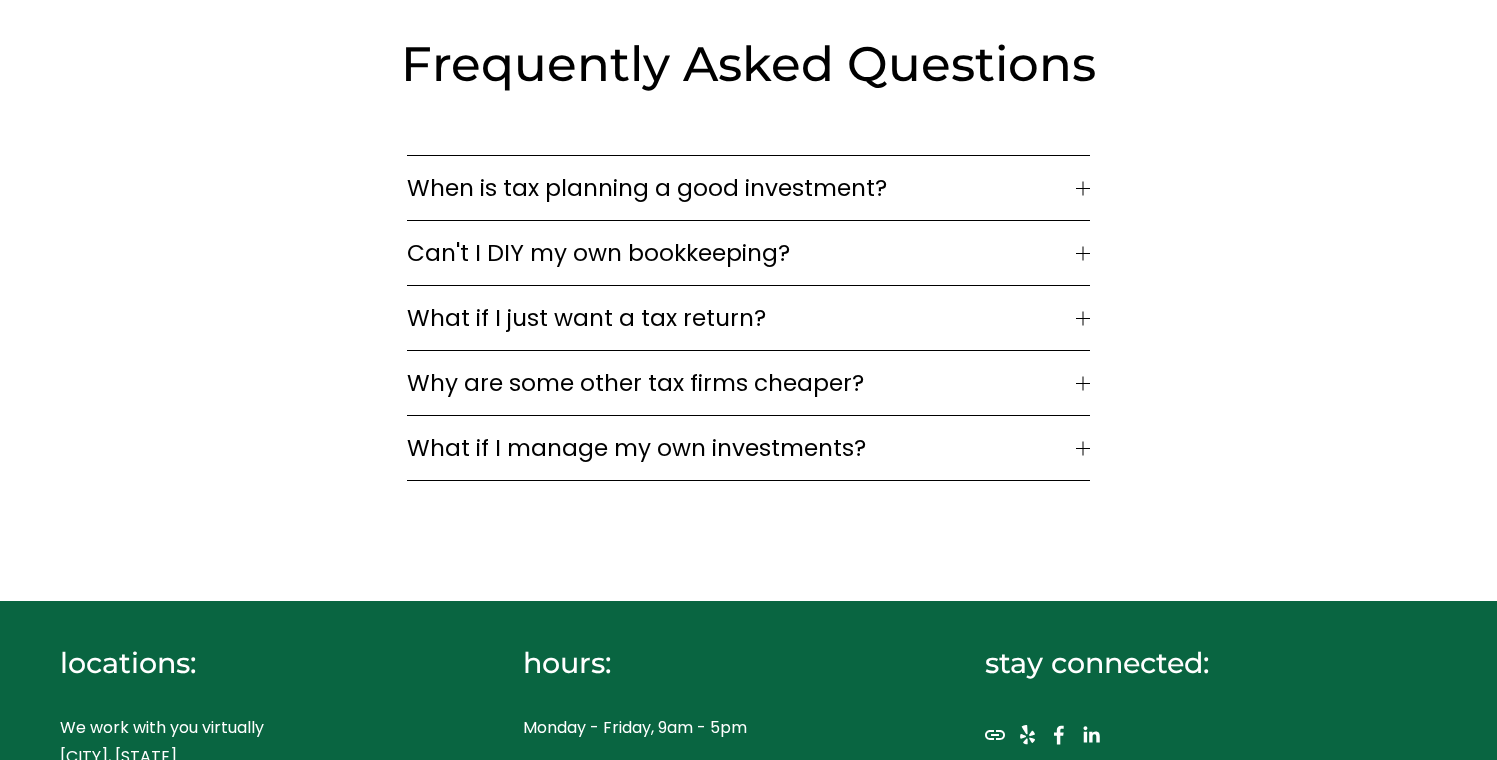 click on "What if I just want a tax return?" at bounding box center (741, 318) 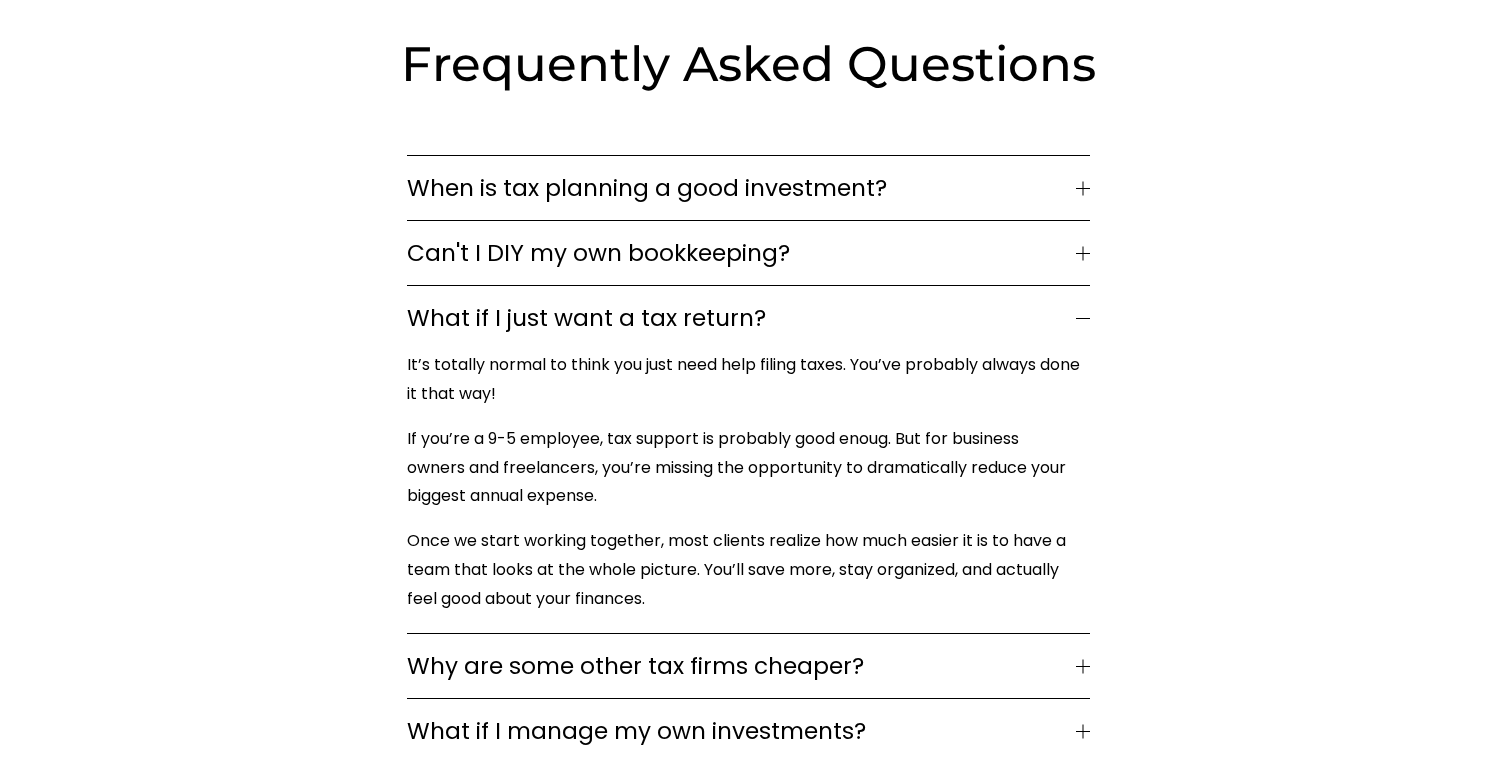 click on "What if I just want a tax return?" at bounding box center [741, 318] 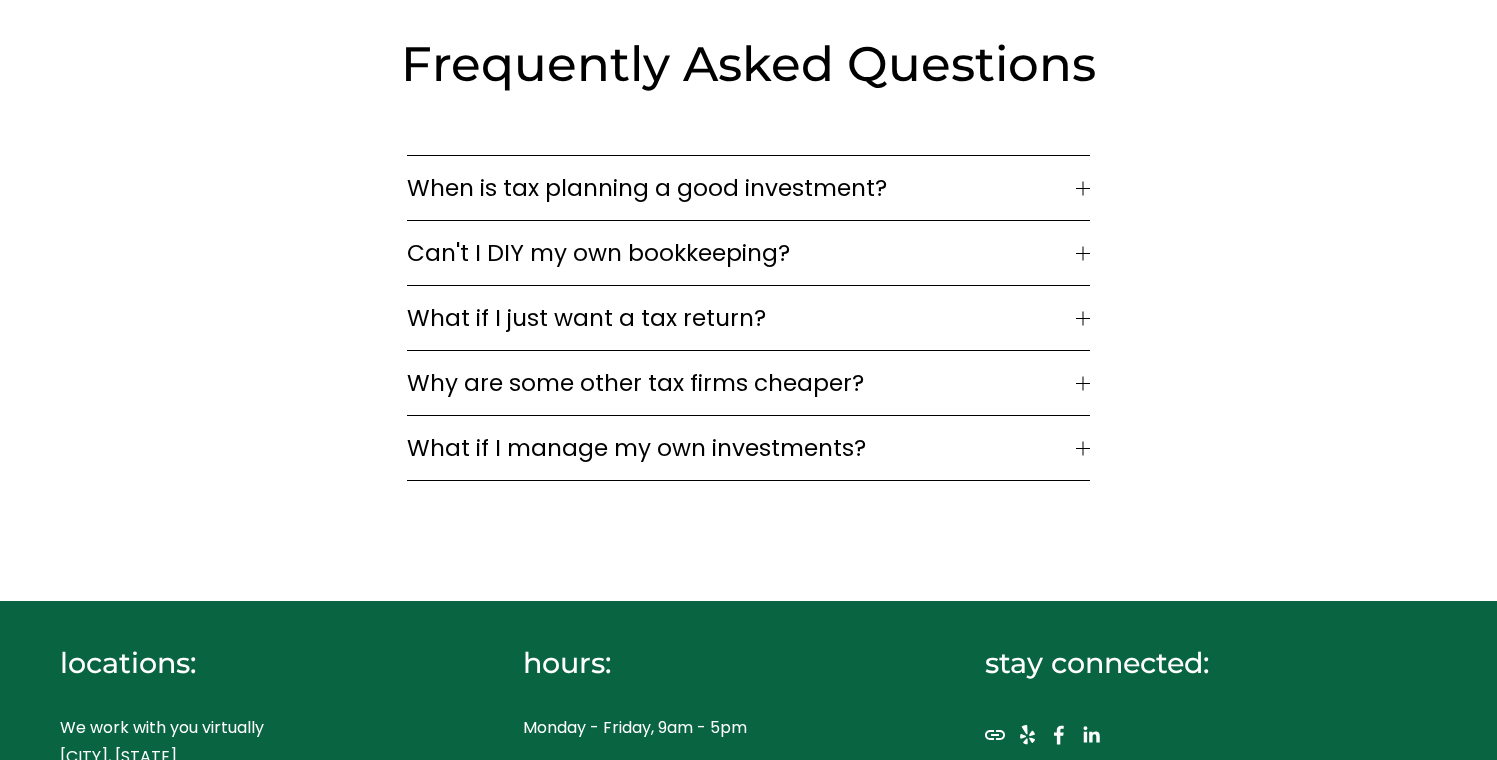 click on "Why are some other tax firms cheaper?" at bounding box center [741, 383] 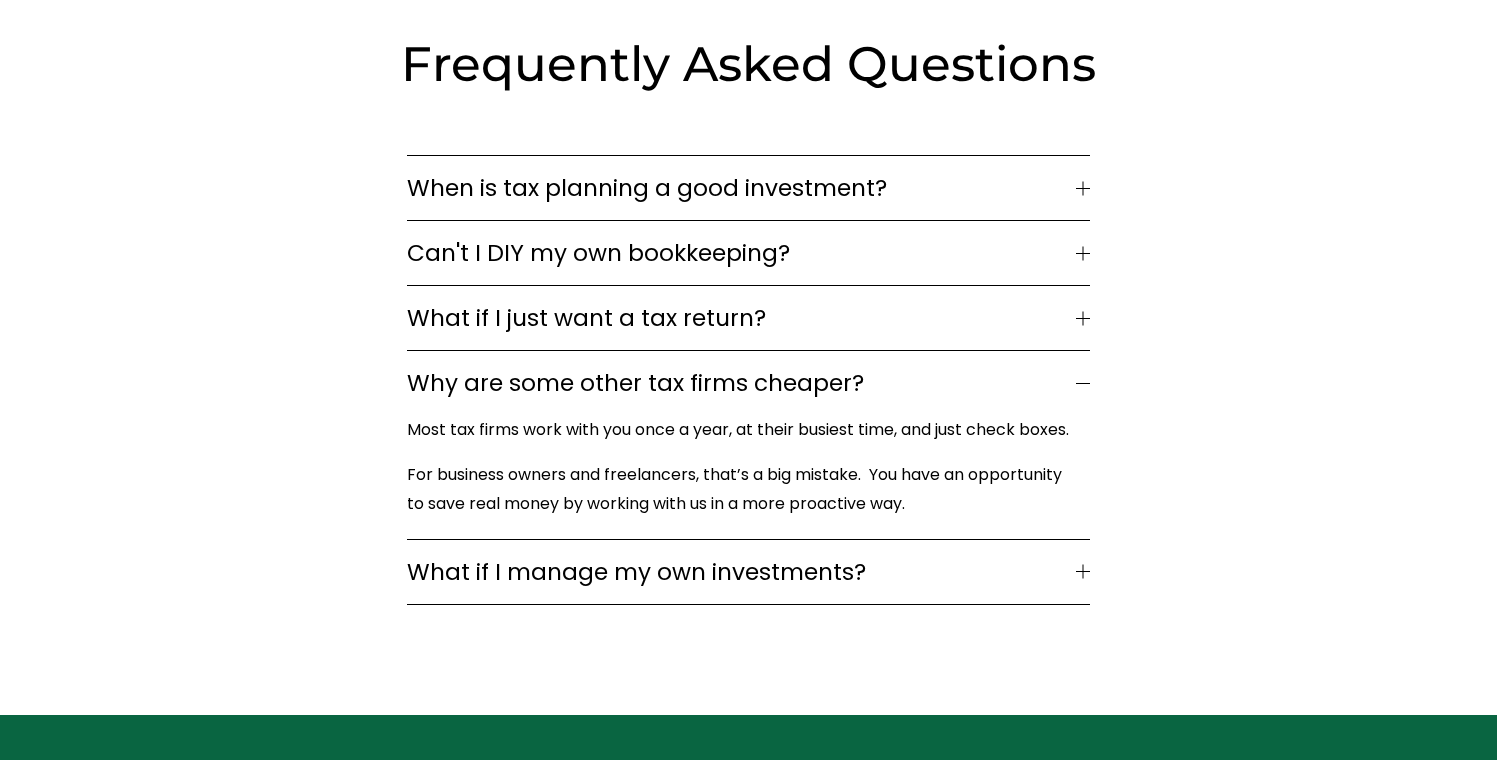 click on "Why are some other tax firms cheaper?" at bounding box center [741, 383] 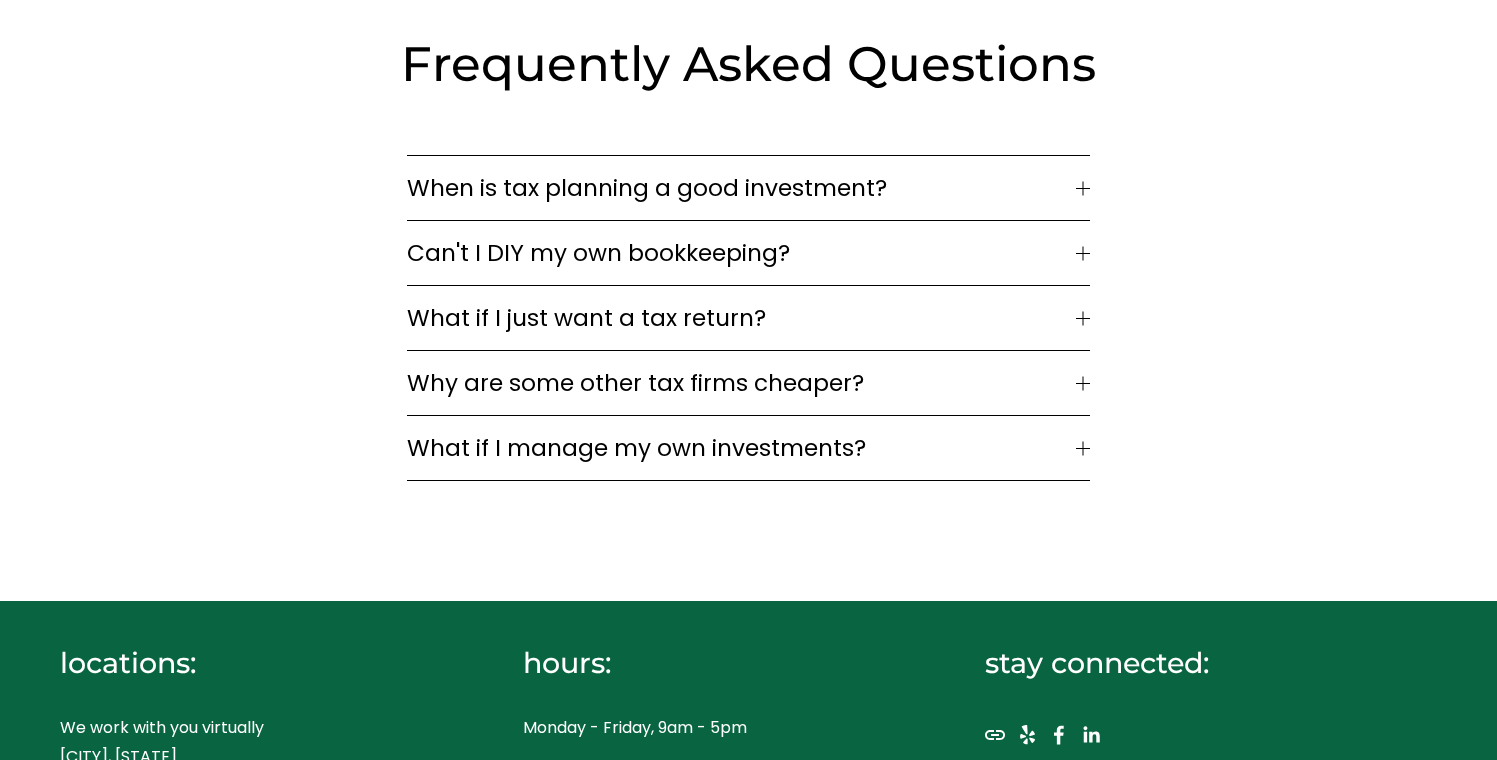 click on "What if I manage my own investments?" at bounding box center [741, 448] 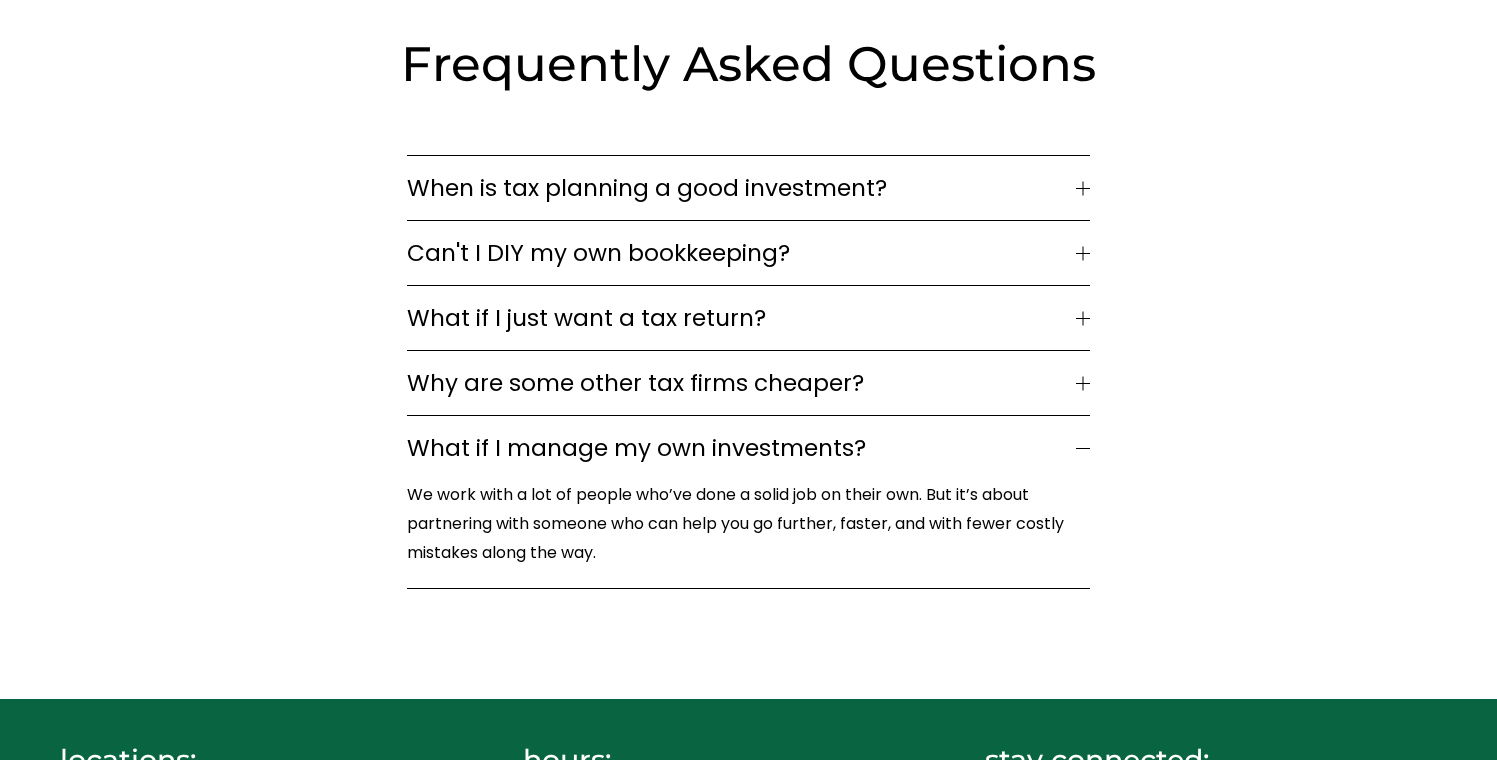 click on "What if I manage my own investments?" at bounding box center (741, 448) 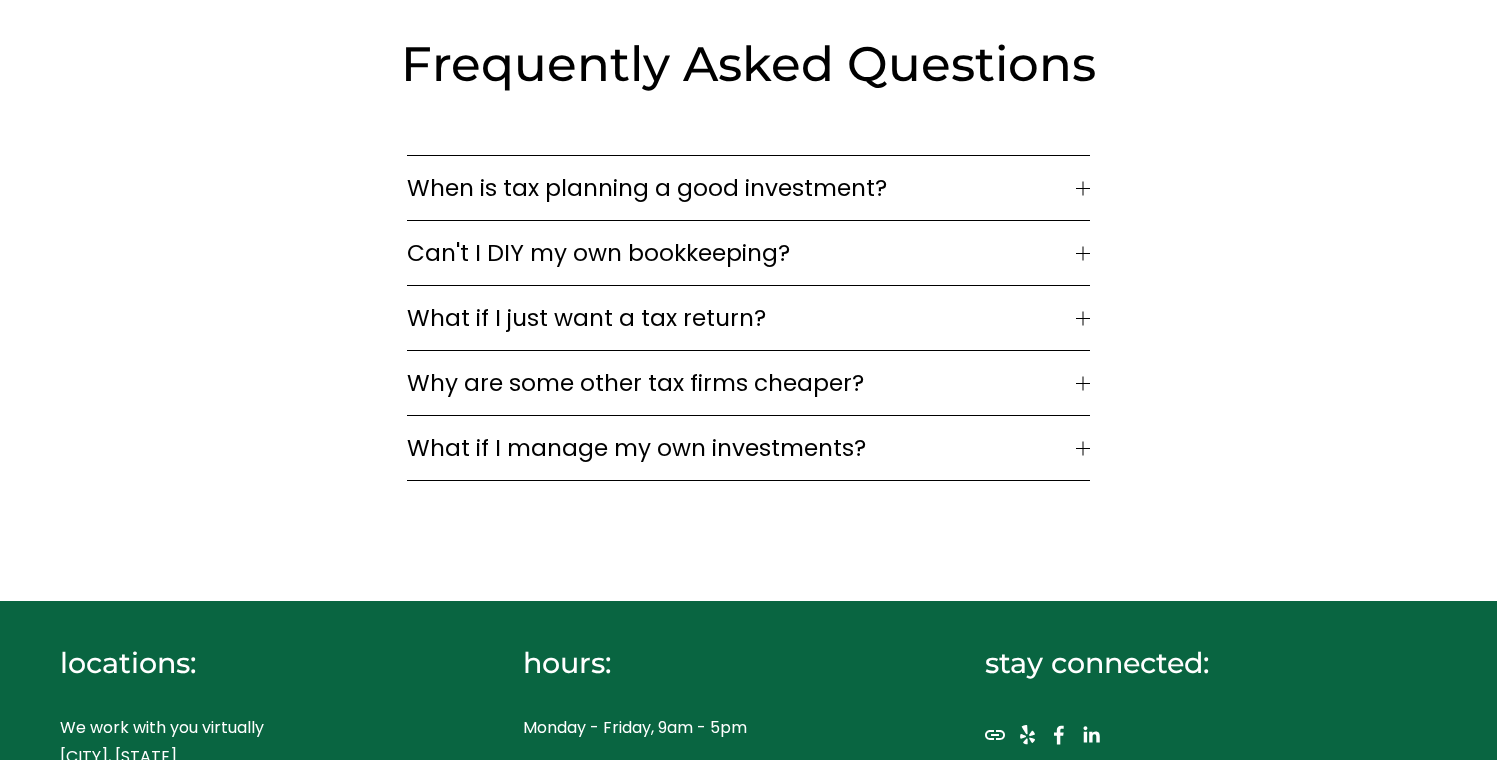 click on "Why are some other tax firms cheaper?" at bounding box center (748, 383) 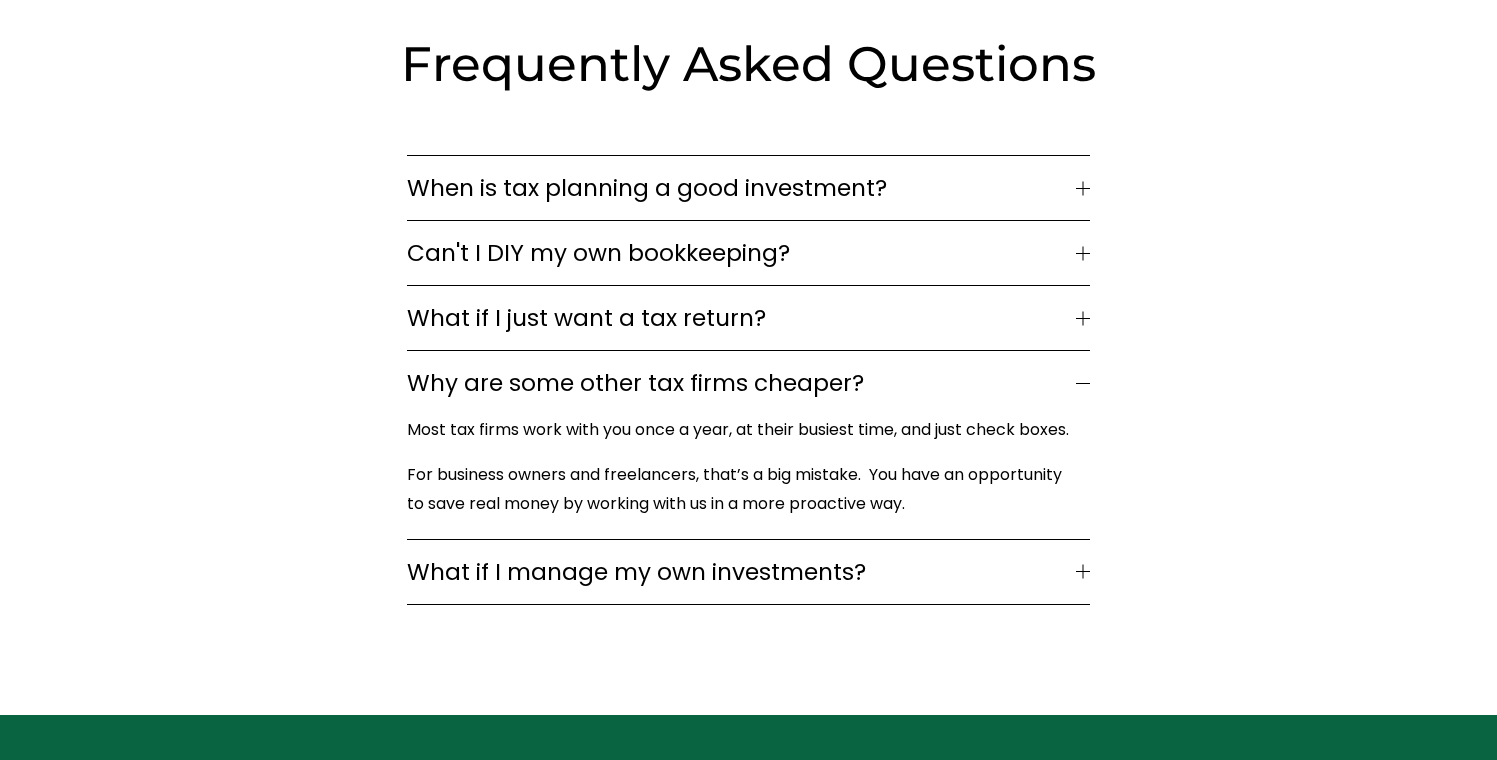 click on "Why are some other tax firms cheaper?" at bounding box center (748, 383) 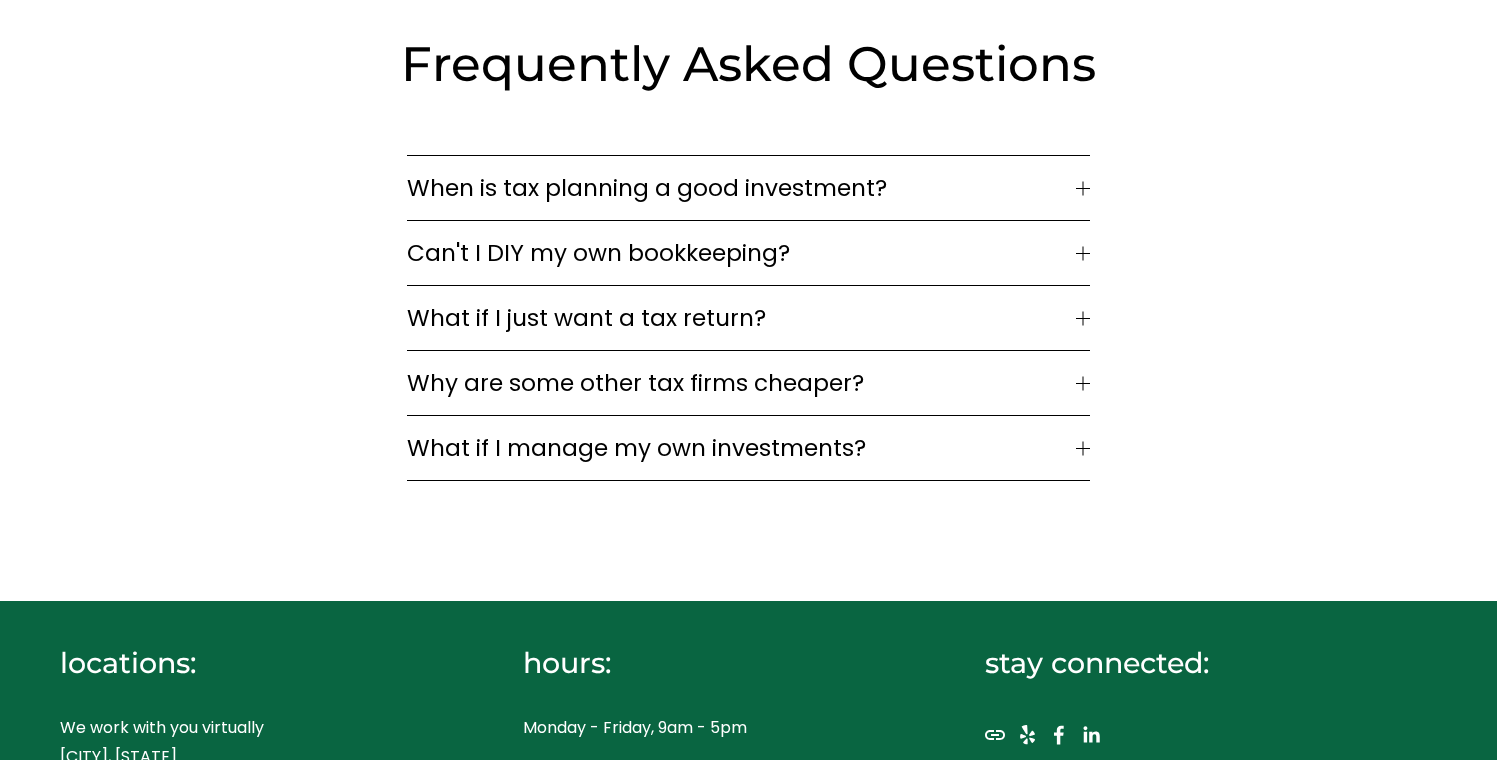 click on "What if I just want a tax return?" at bounding box center [748, 318] 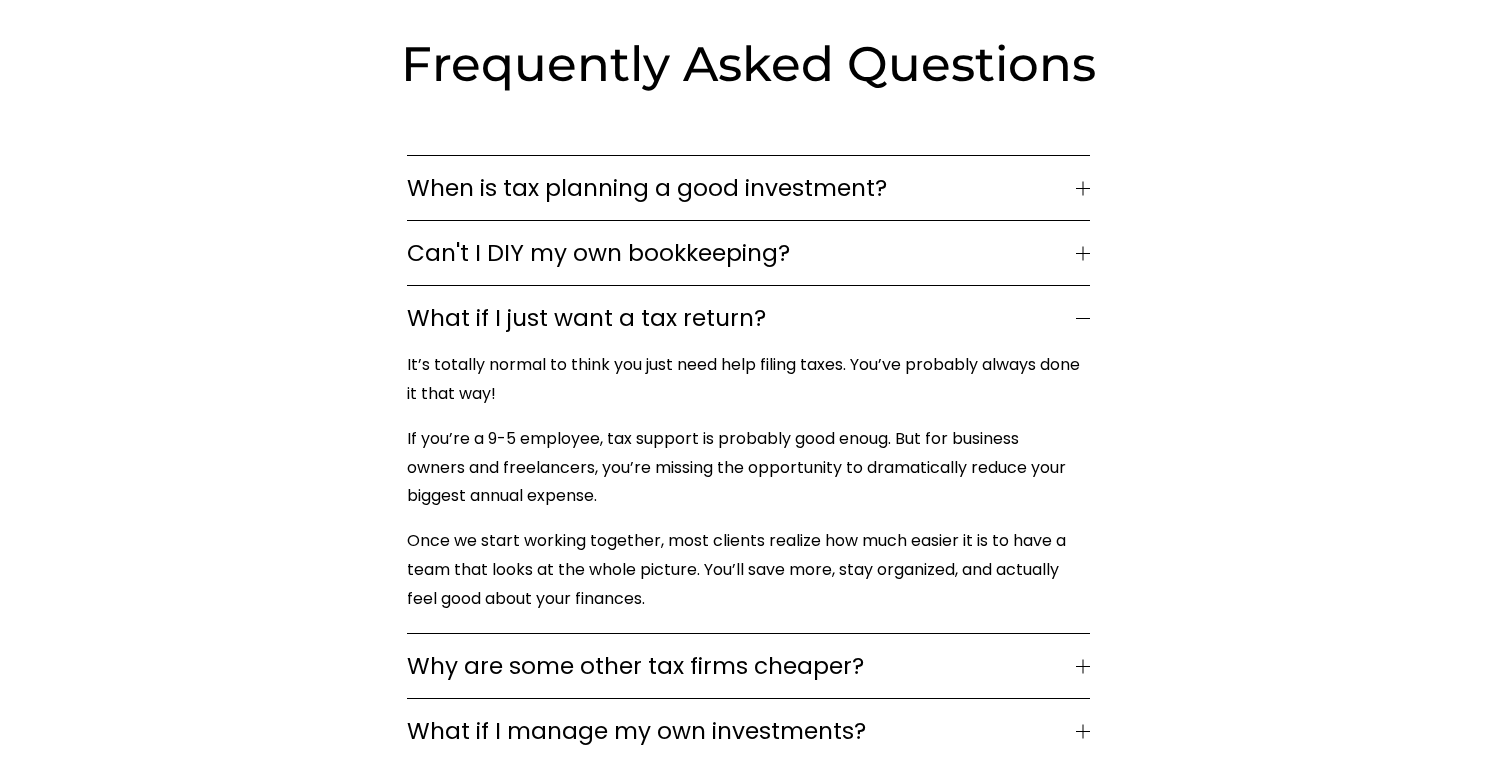 click on "What if I just want a tax return?" at bounding box center [748, 318] 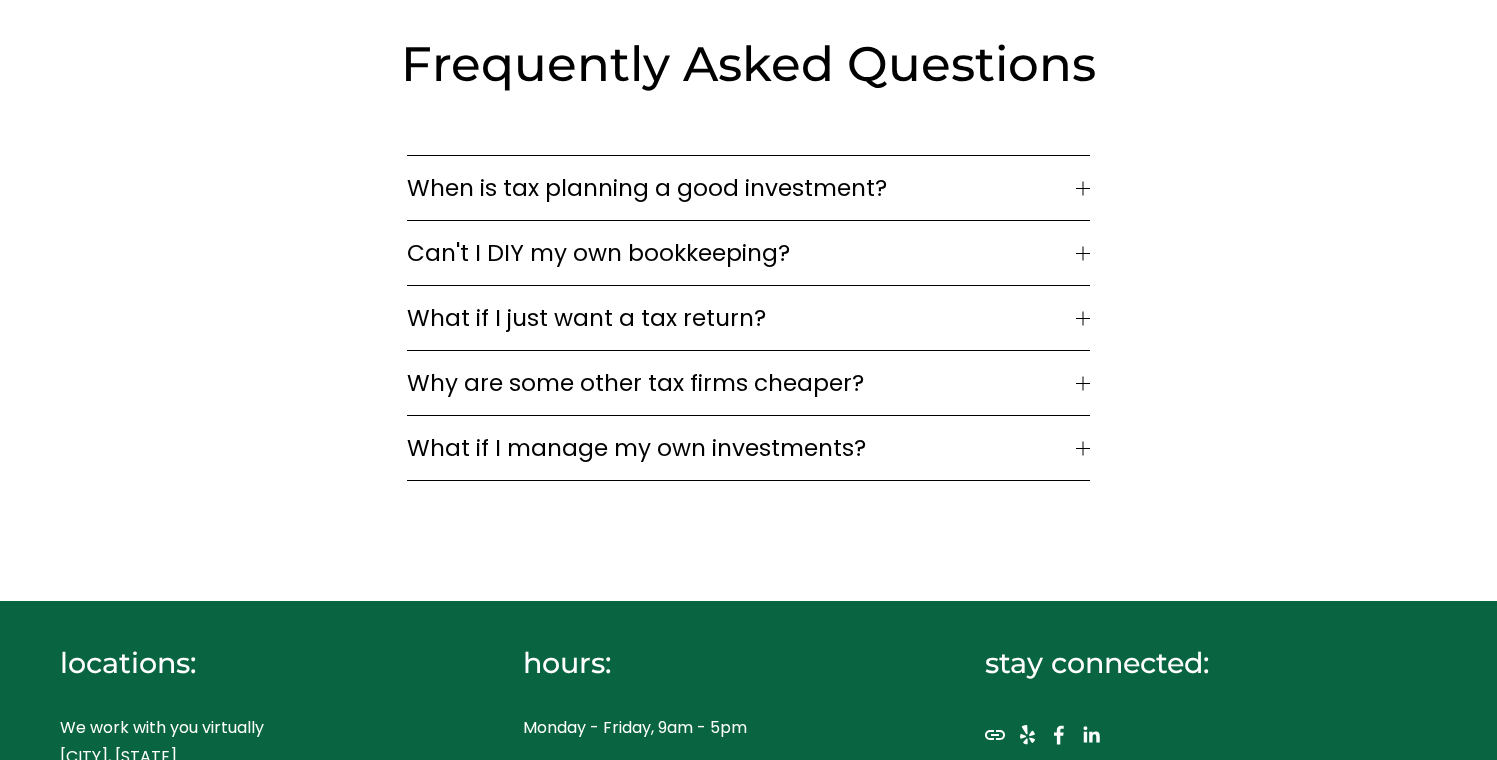 click on "Can't I DIY my own bookkeeping?" at bounding box center [741, 253] 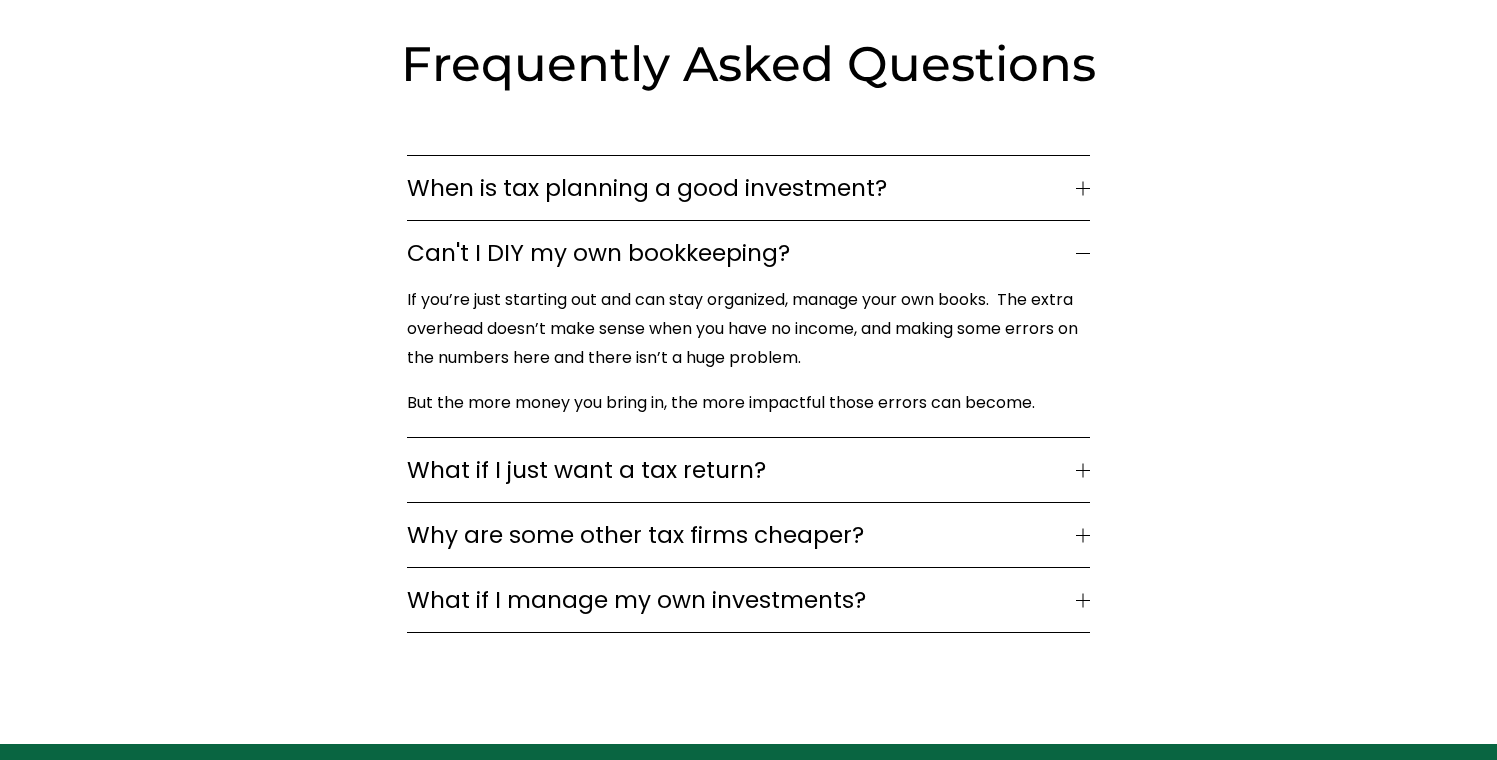 click on "Can't I DIY my own bookkeeping?" at bounding box center [741, 253] 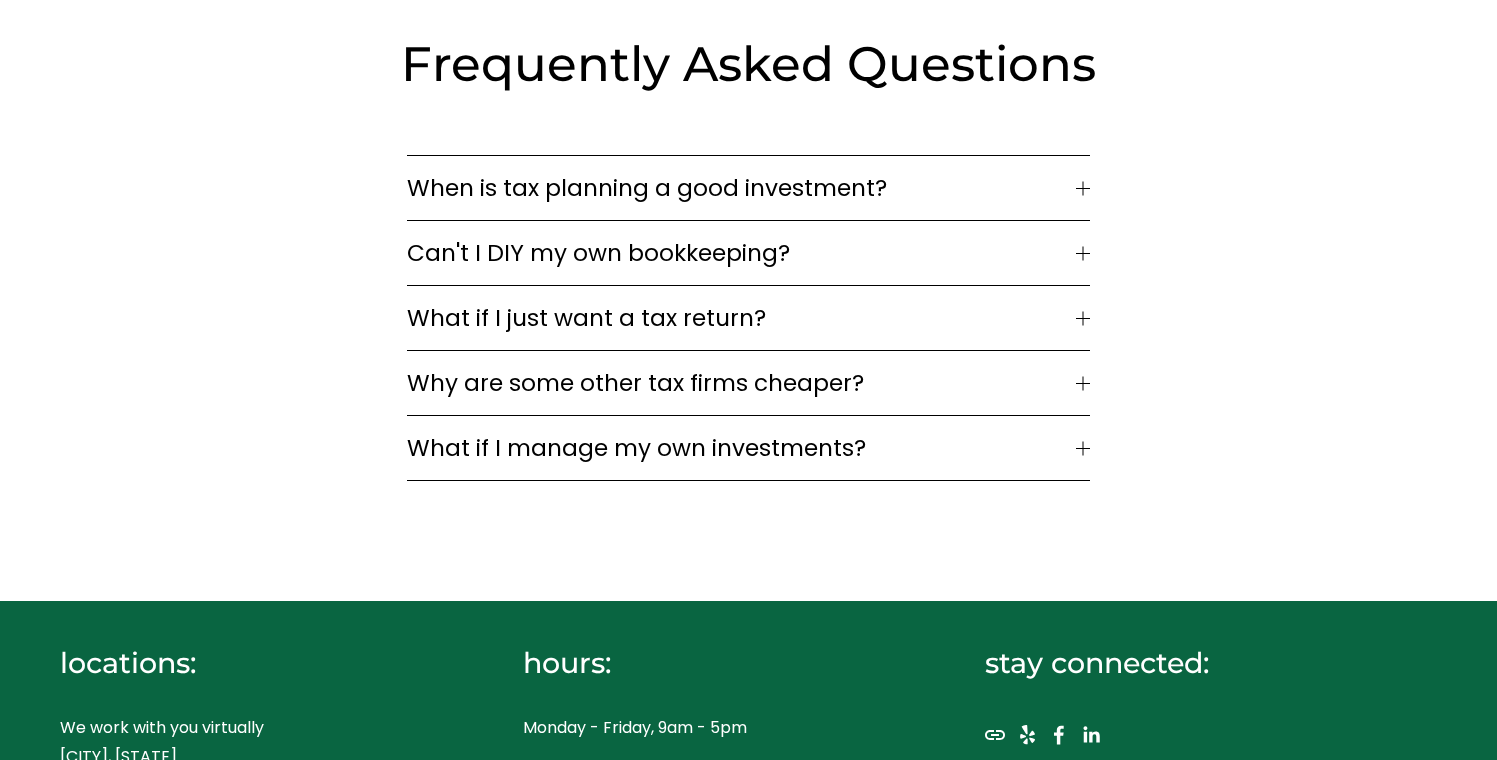 click on "When is tax planning a good investment?" at bounding box center [741, 188] 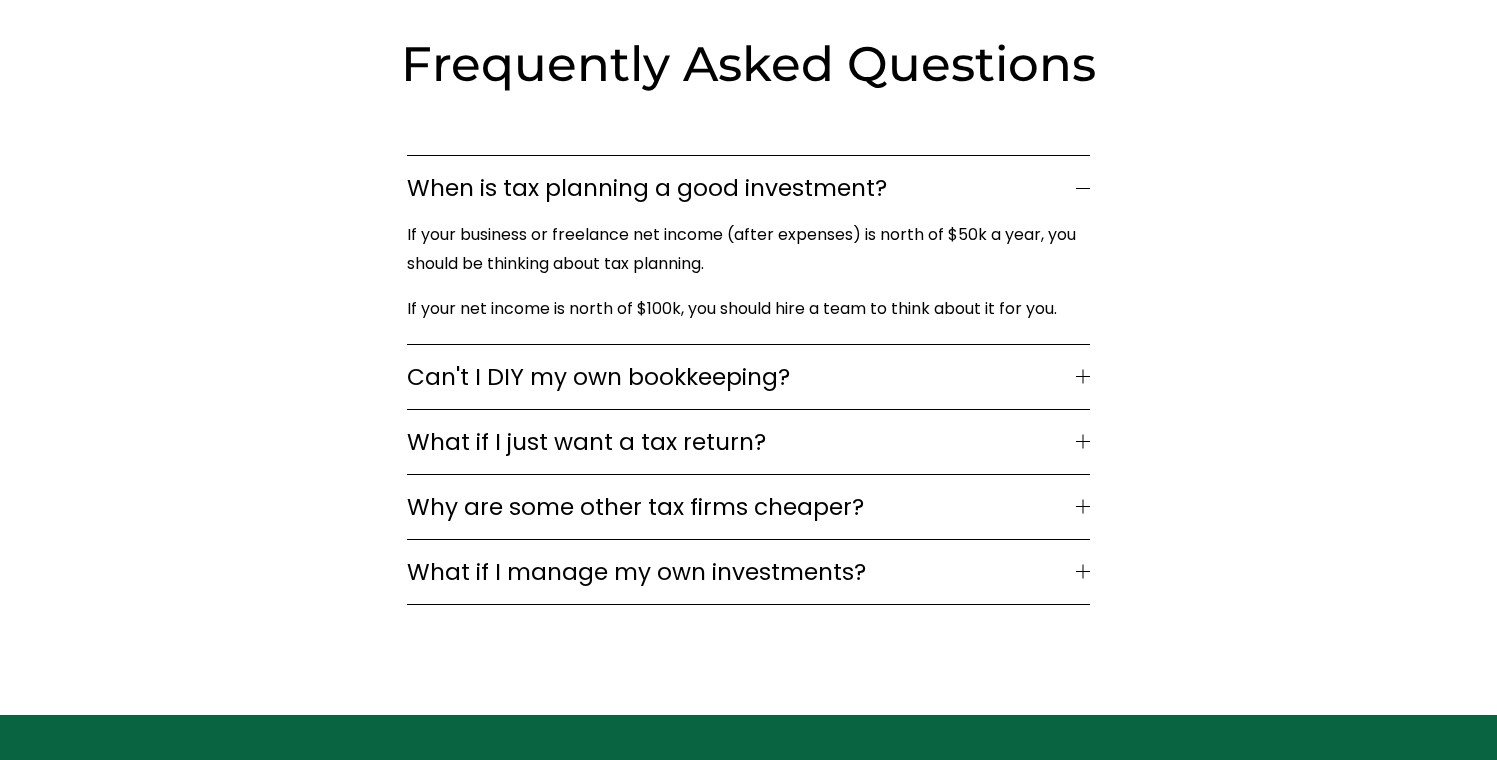 click on "When is tax planning a good investment?" at bounding box center (741, 188) 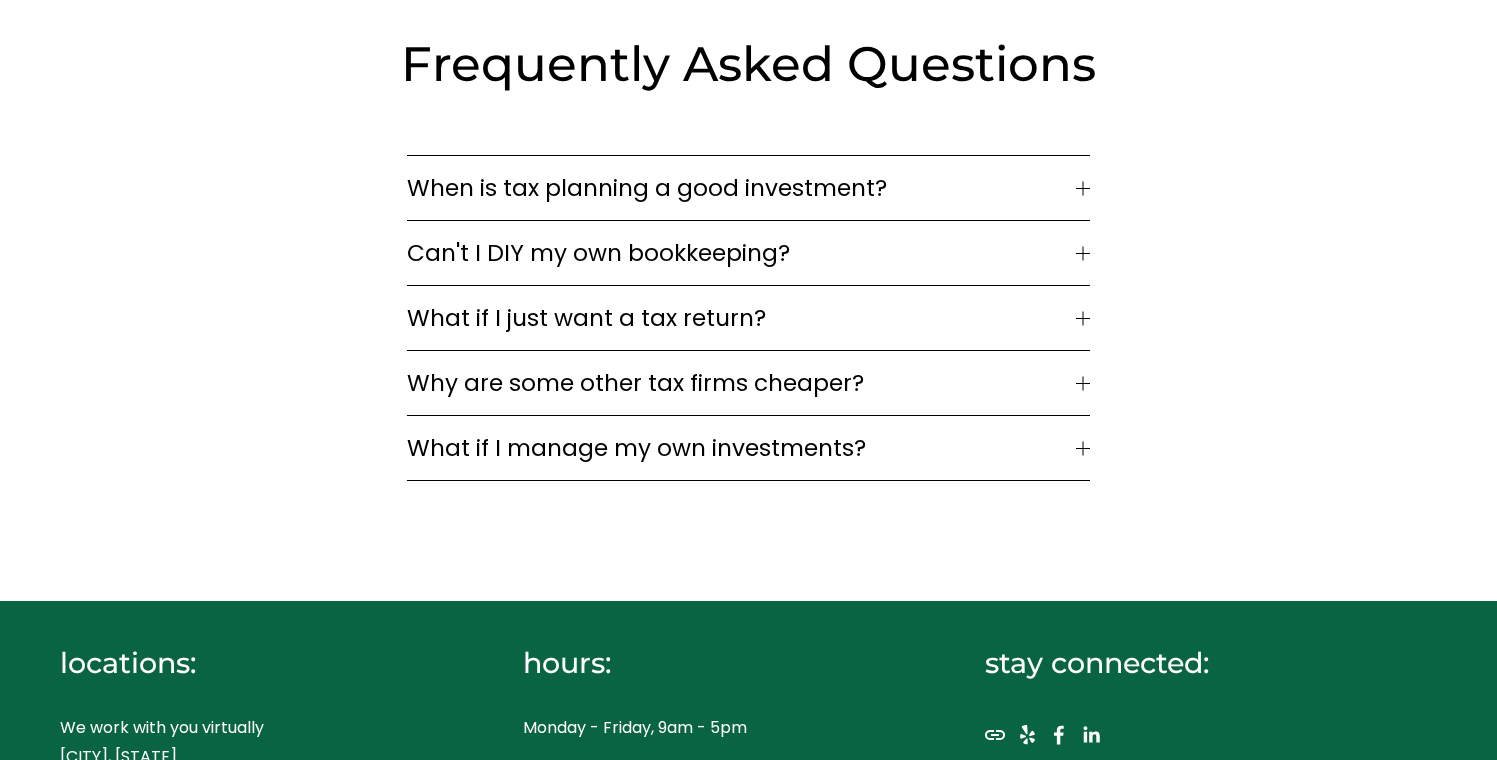 click on "Can't I DIY my own bookkeeping?" at bounding box center (741, 253) 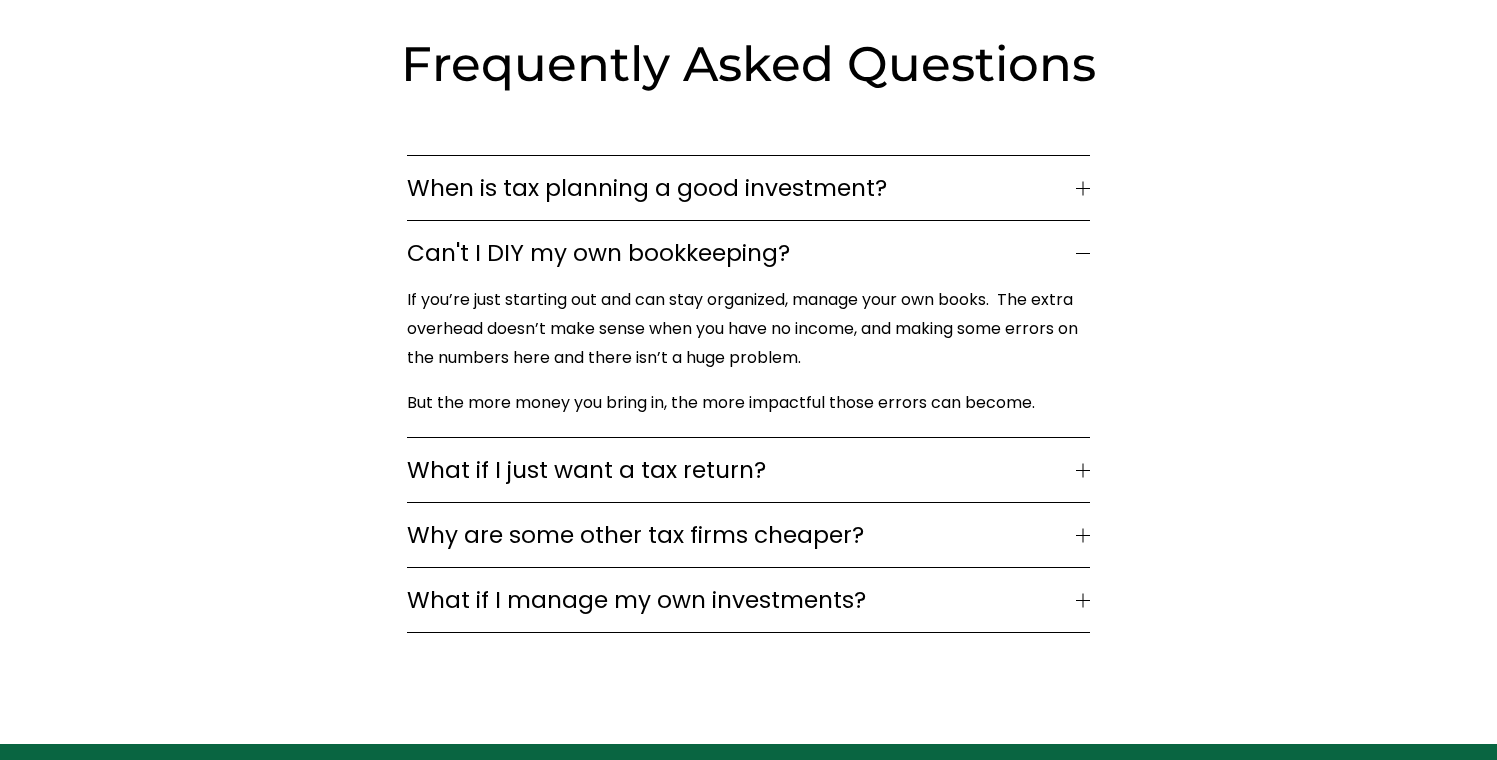 click on "Can't I DIY my own bookkeeping?" at bounding box center (741, 253) 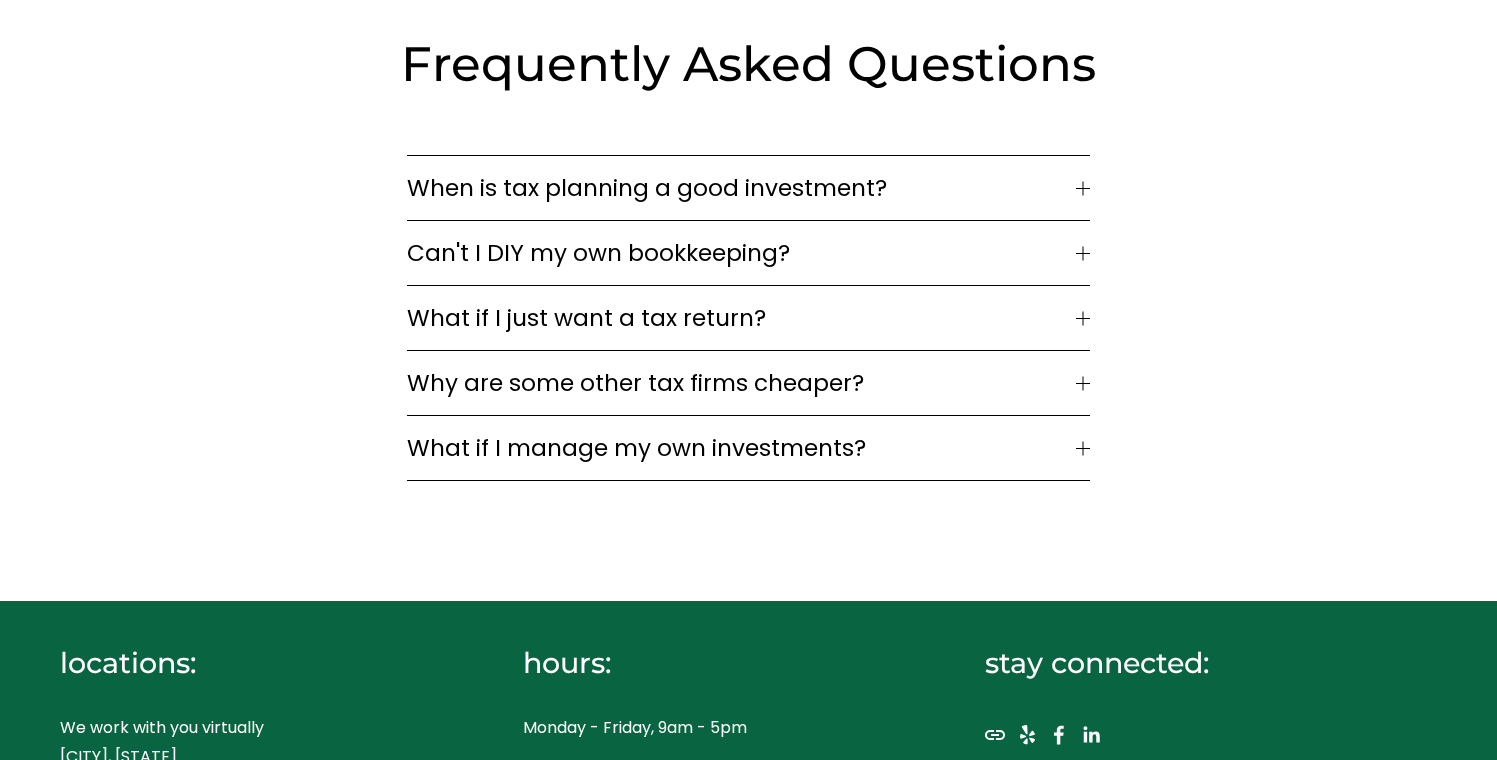 click on "What if I just want a tax return?" at bounding box center (741, 318) 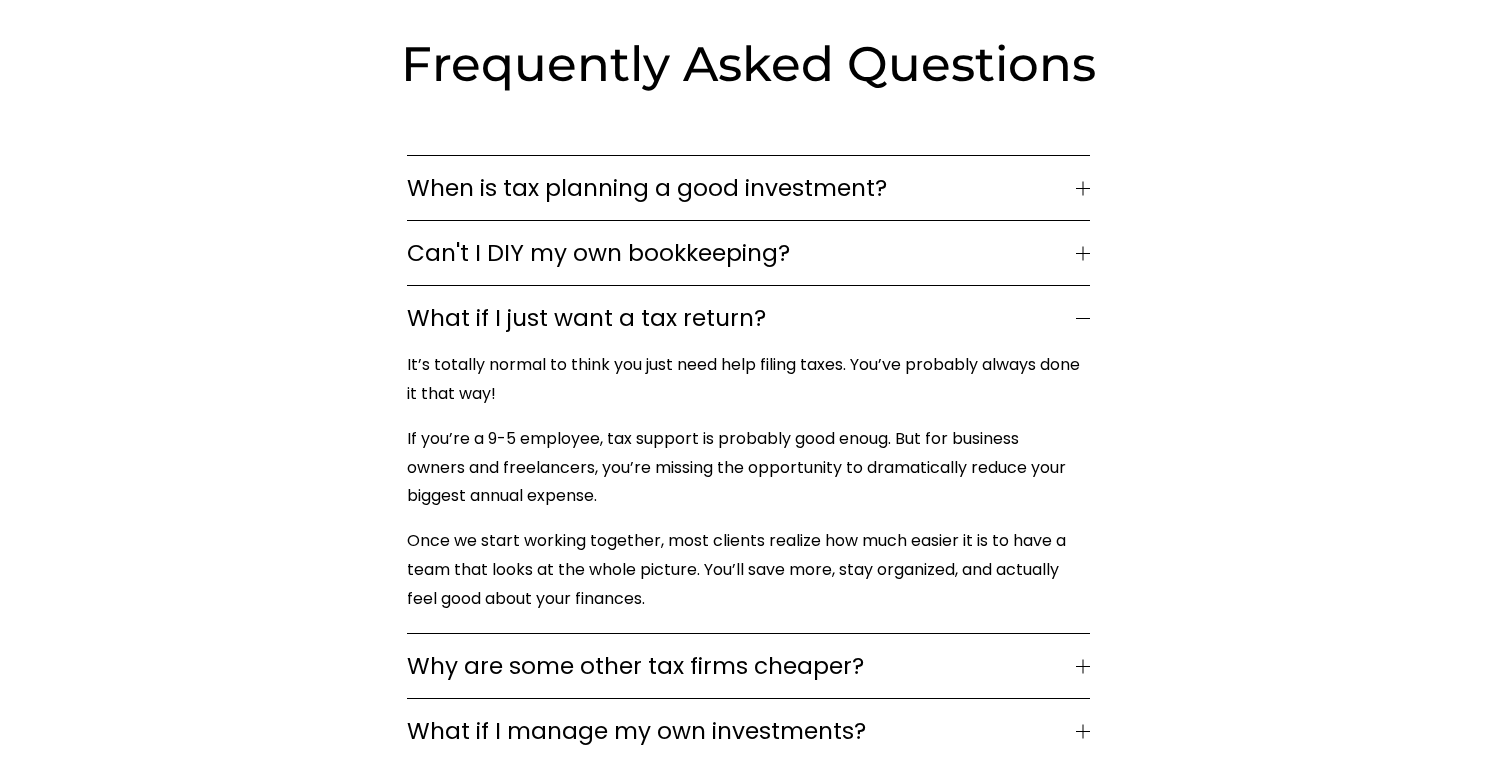 click on "What if I just want a tax return?" at bounding box center (741, 318) 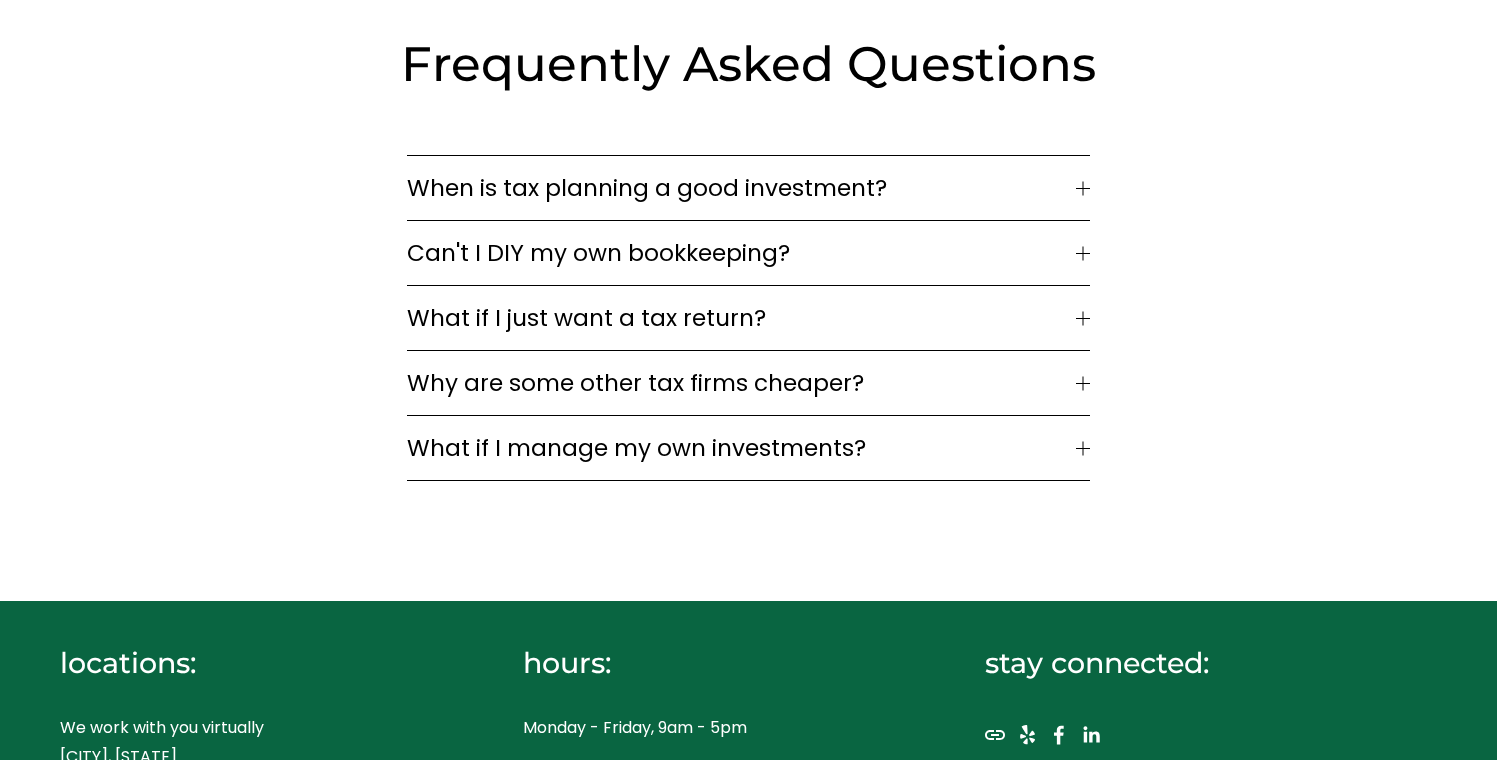 click on "Why are some other tax firms cheaper?" at bounding box center (741, 383) 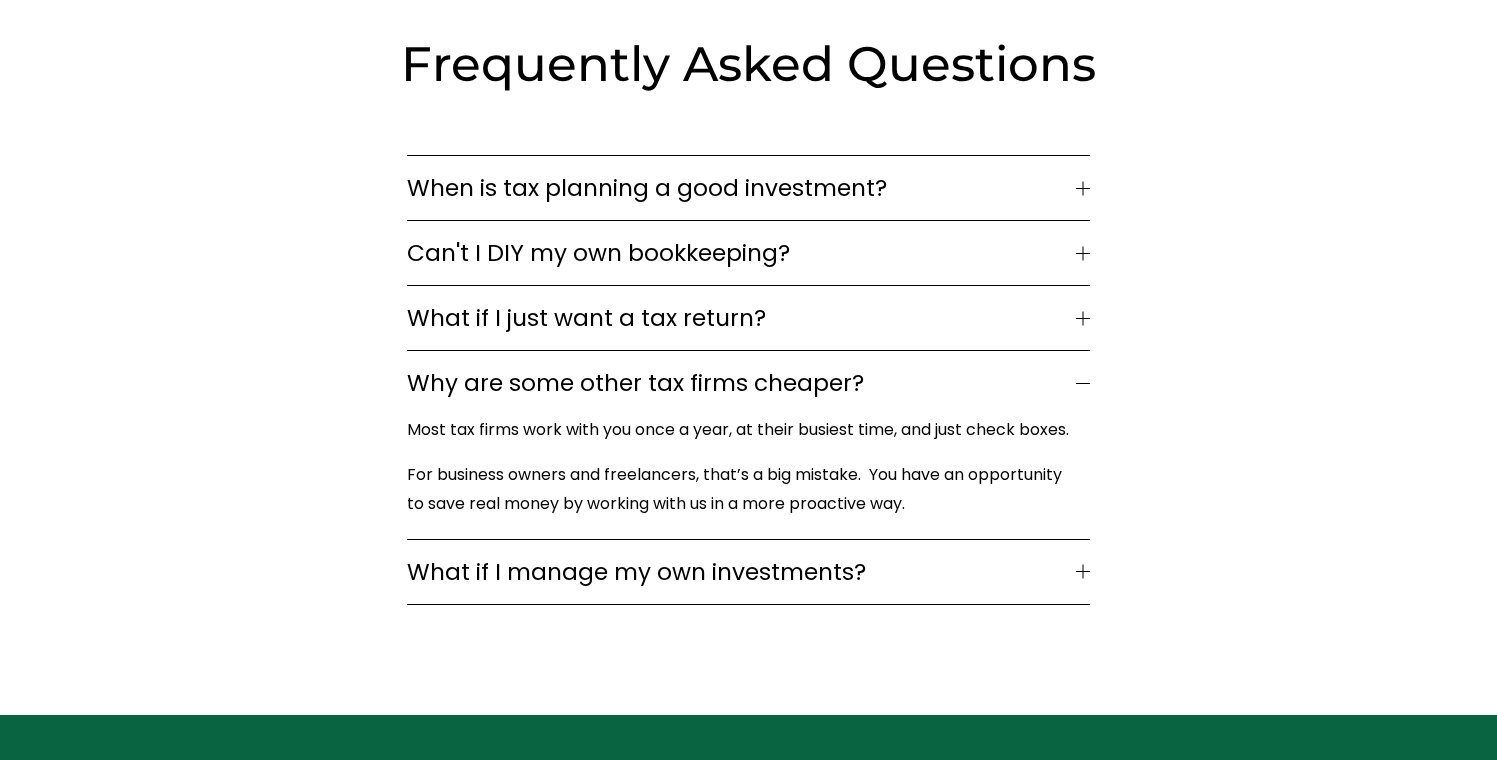 click on "Why are some other tax firms cheaper?" at bounding box center [741, 383] 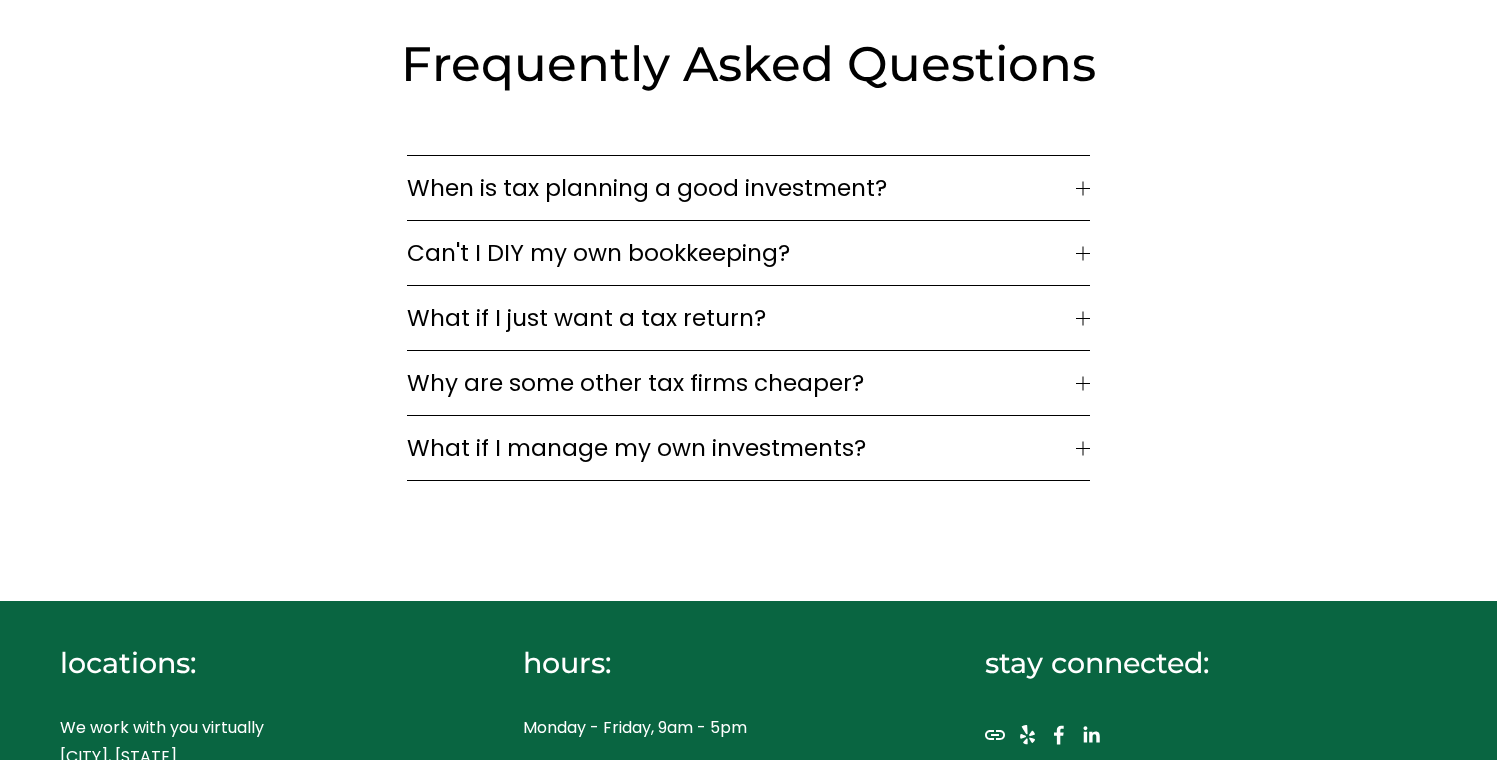 click on "What if I manage my own investments?" at bounding box center [741, 448] 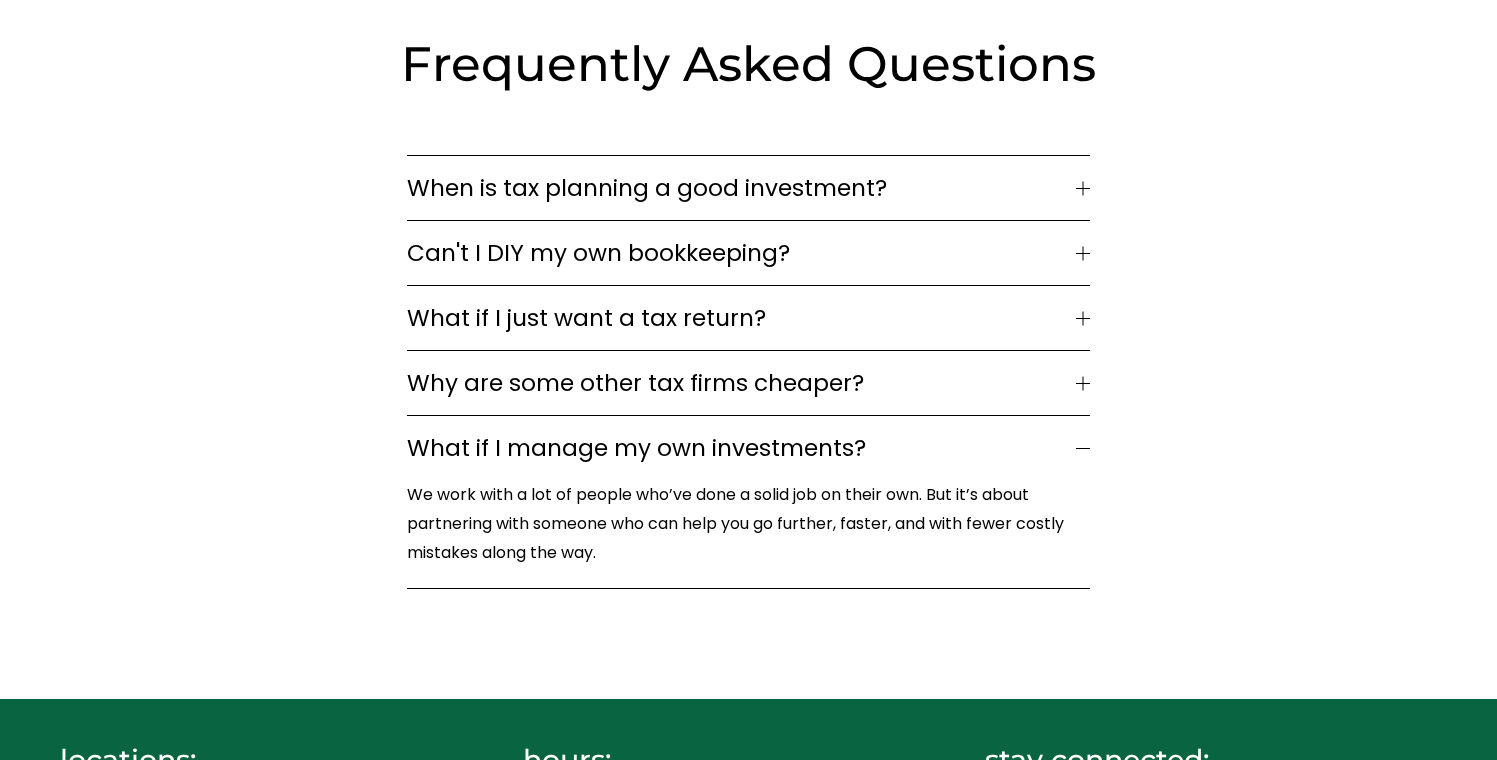click on "What if I manage my own investments?" at bounding box center [741, 448] 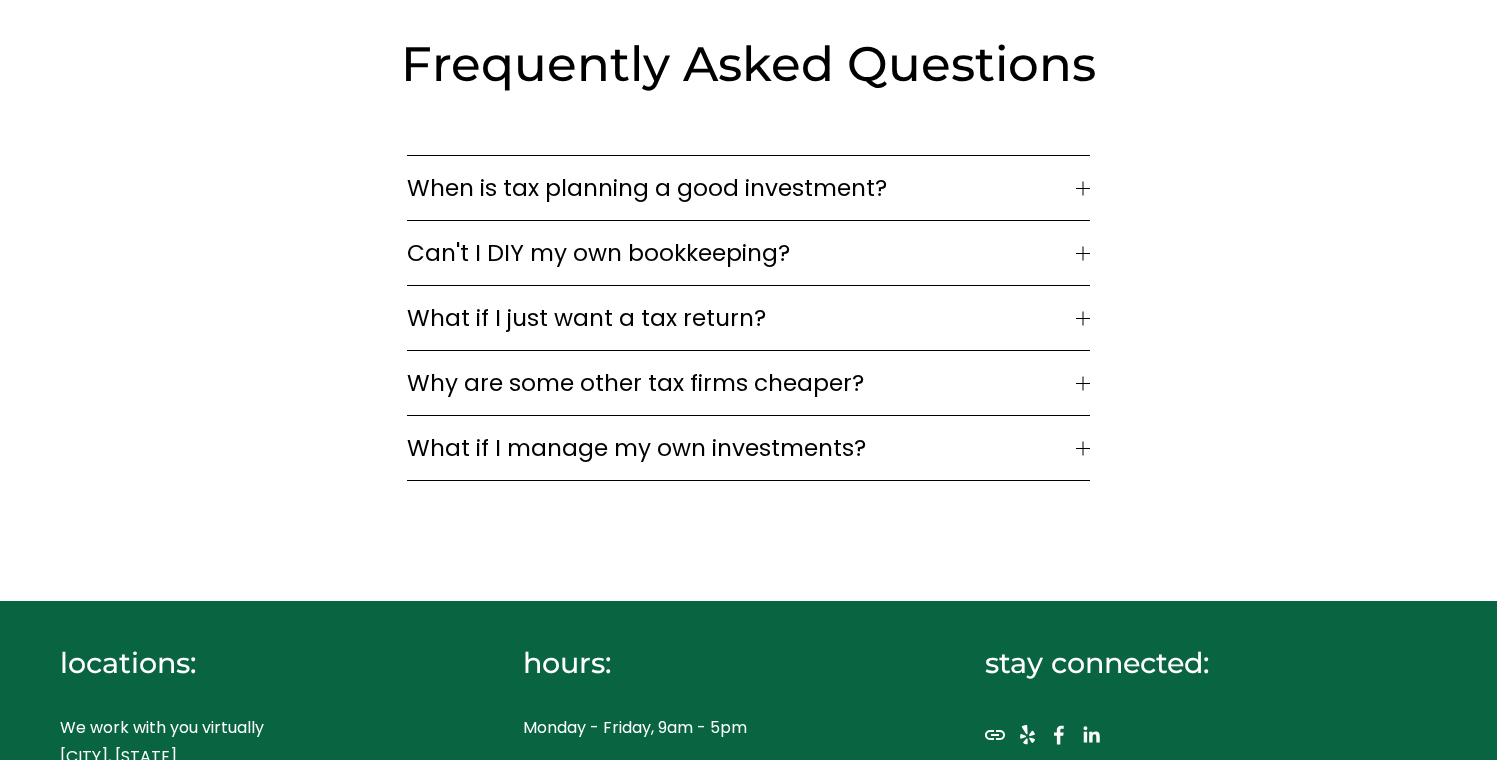 scroll, scrollTop: 6169, scrollLeft: 0, axis: vertical 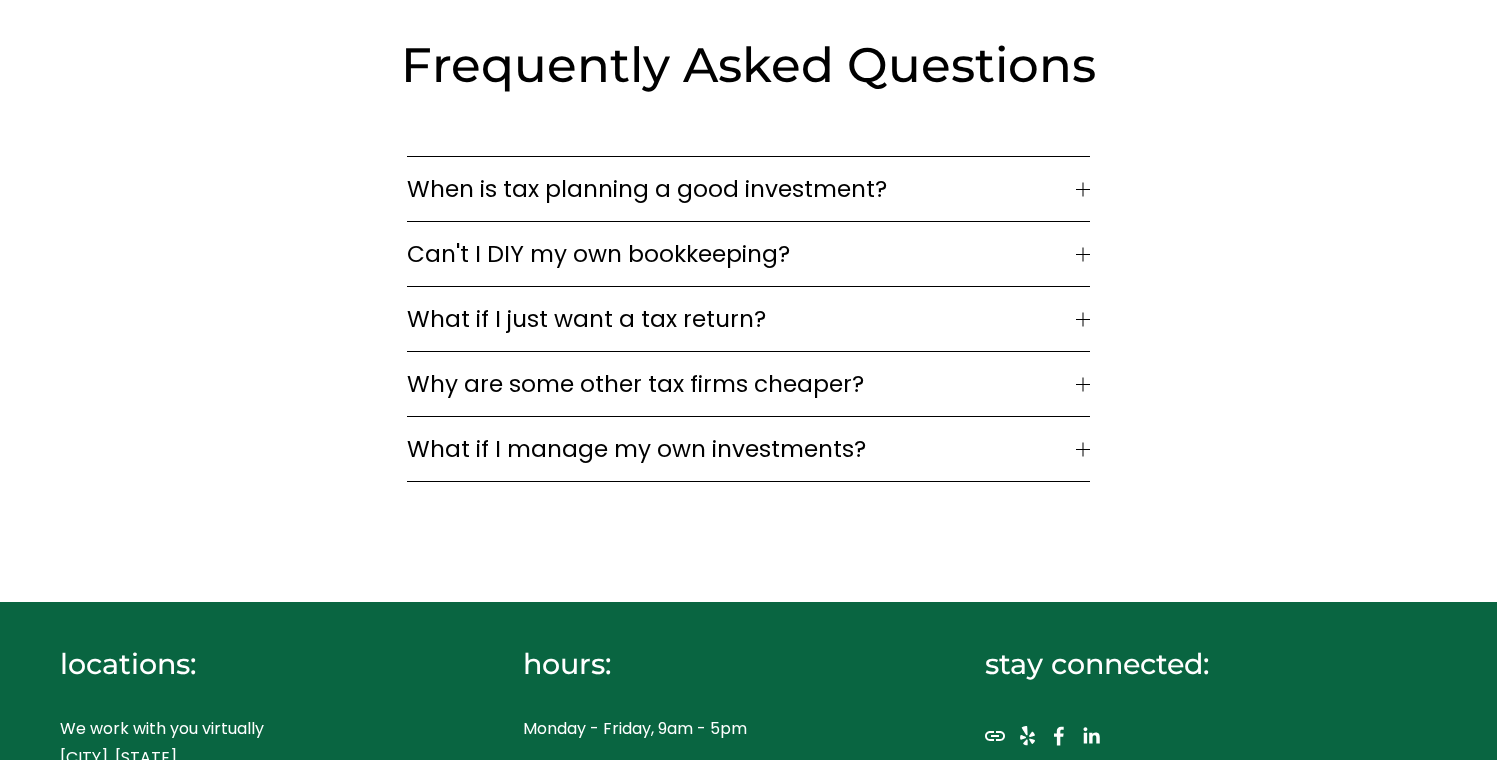 click on "Frequently Asked Questions
When is tax planning a good investment?
If your business or freelance net income (after expenses) is north of $50k a year, you should be thinking about tax planning. If your net income is north of $100k, you should hire a team to think about it for you.
Can't I DIY my own bookkeeping?" at bounding box center [748, 293] 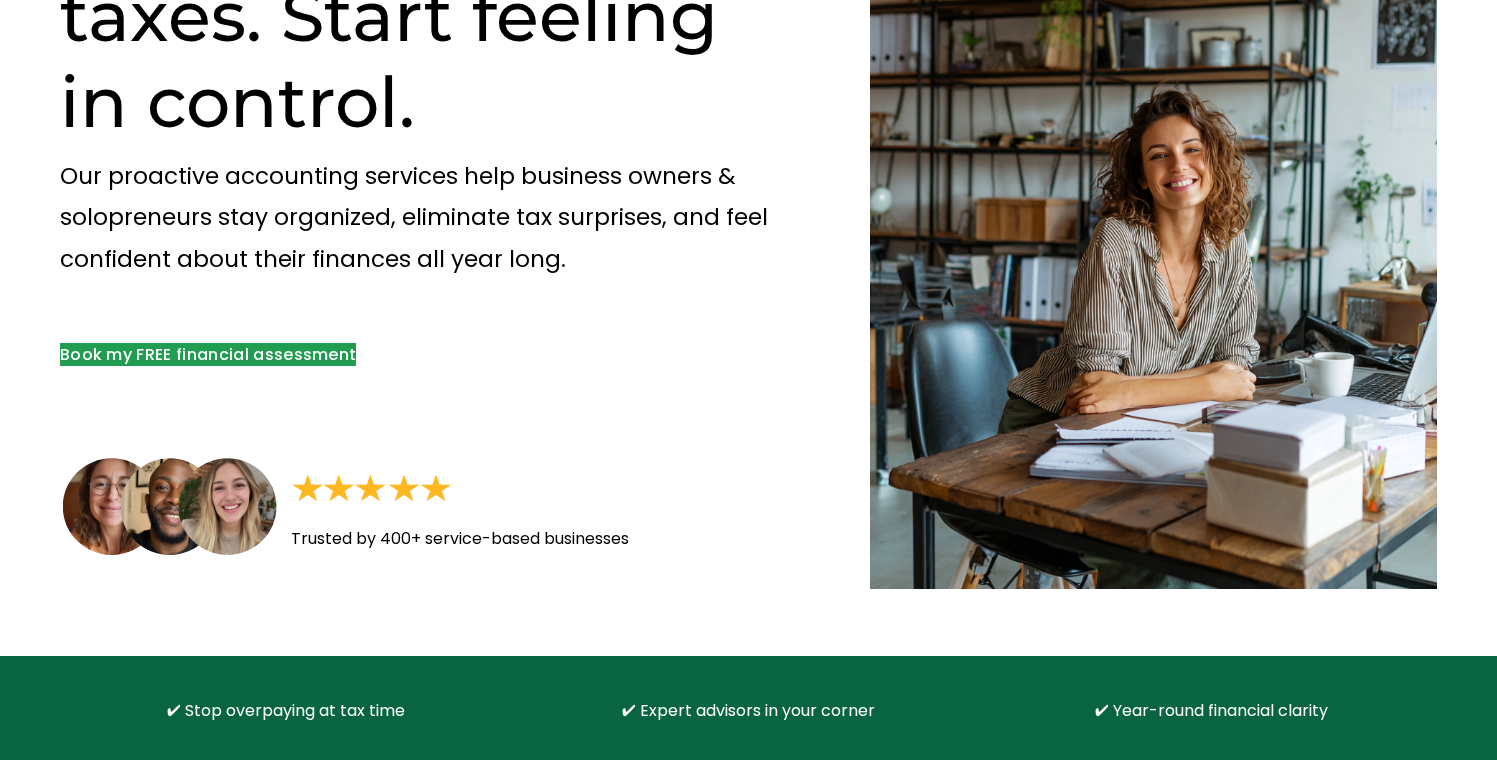 scroll, scrollTop: 289, scrollLeft: 0, axis: vertical 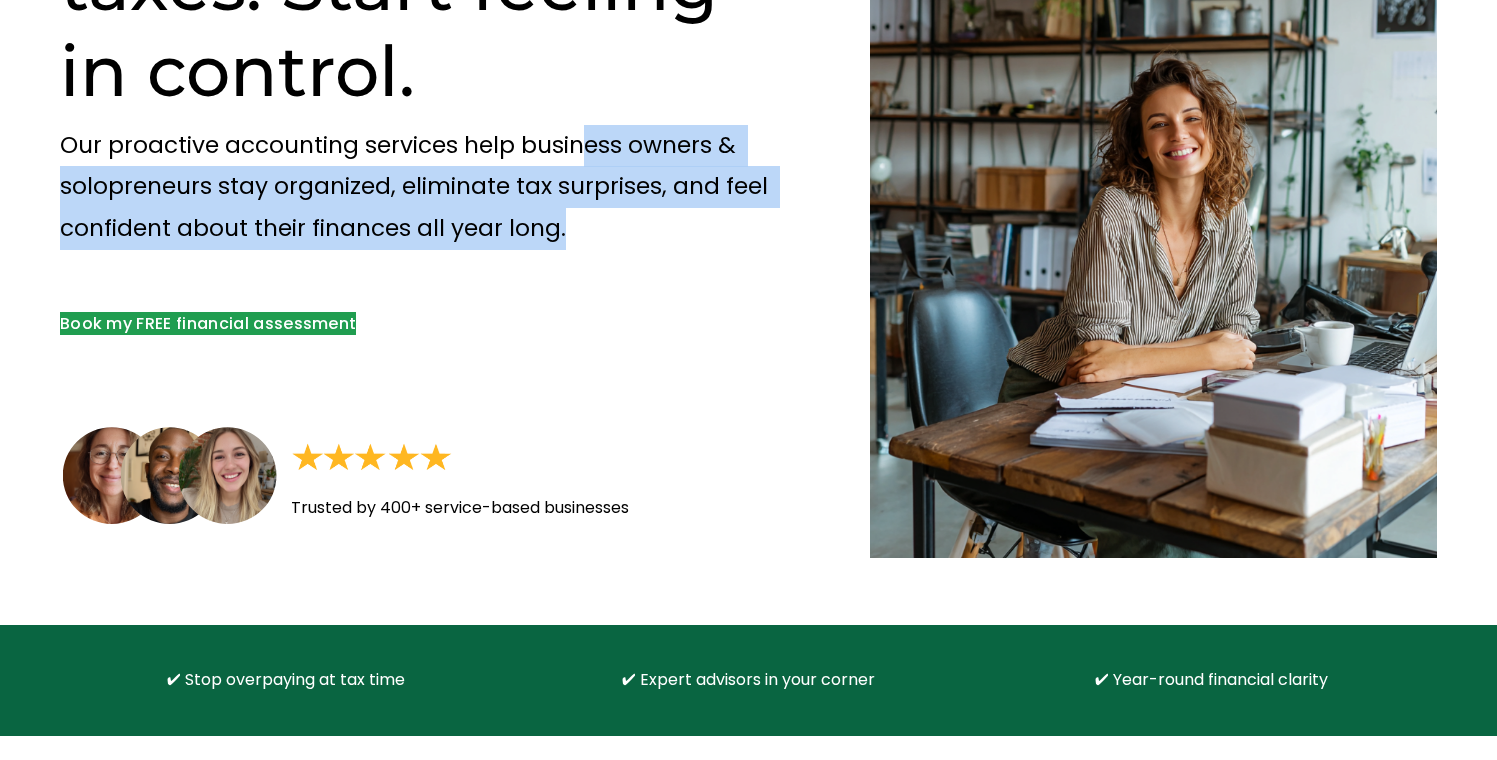 drag, startPoint x: 613, startPoint y: 217, endPoint x: 570, endPoint y: 129, distance: 97.94386 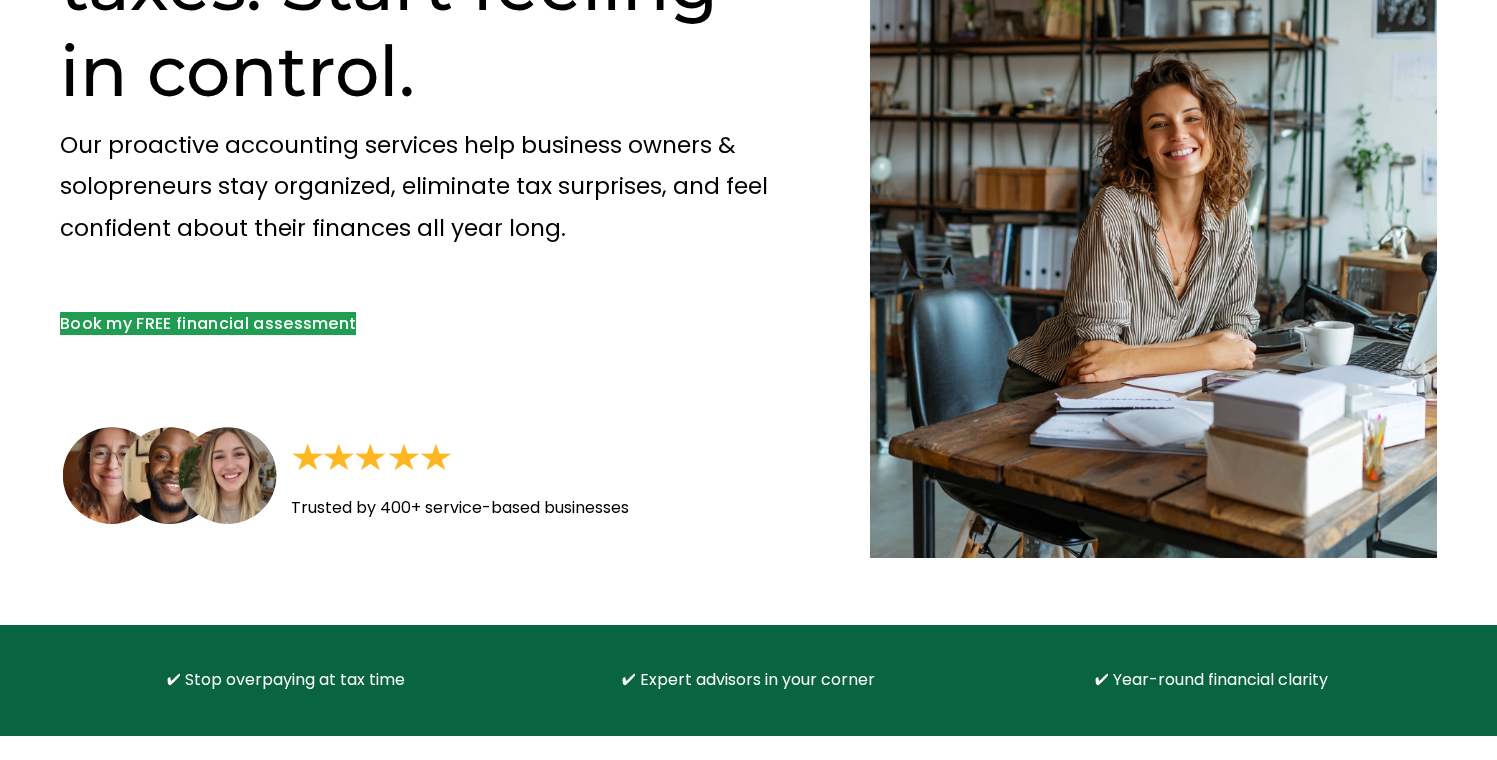 click on "Our proactive accounting services help business owners & solopreneurs stay organized, eliminate tax surprises, and feel confident about their finances all year long." at bounding box center [430, 187] 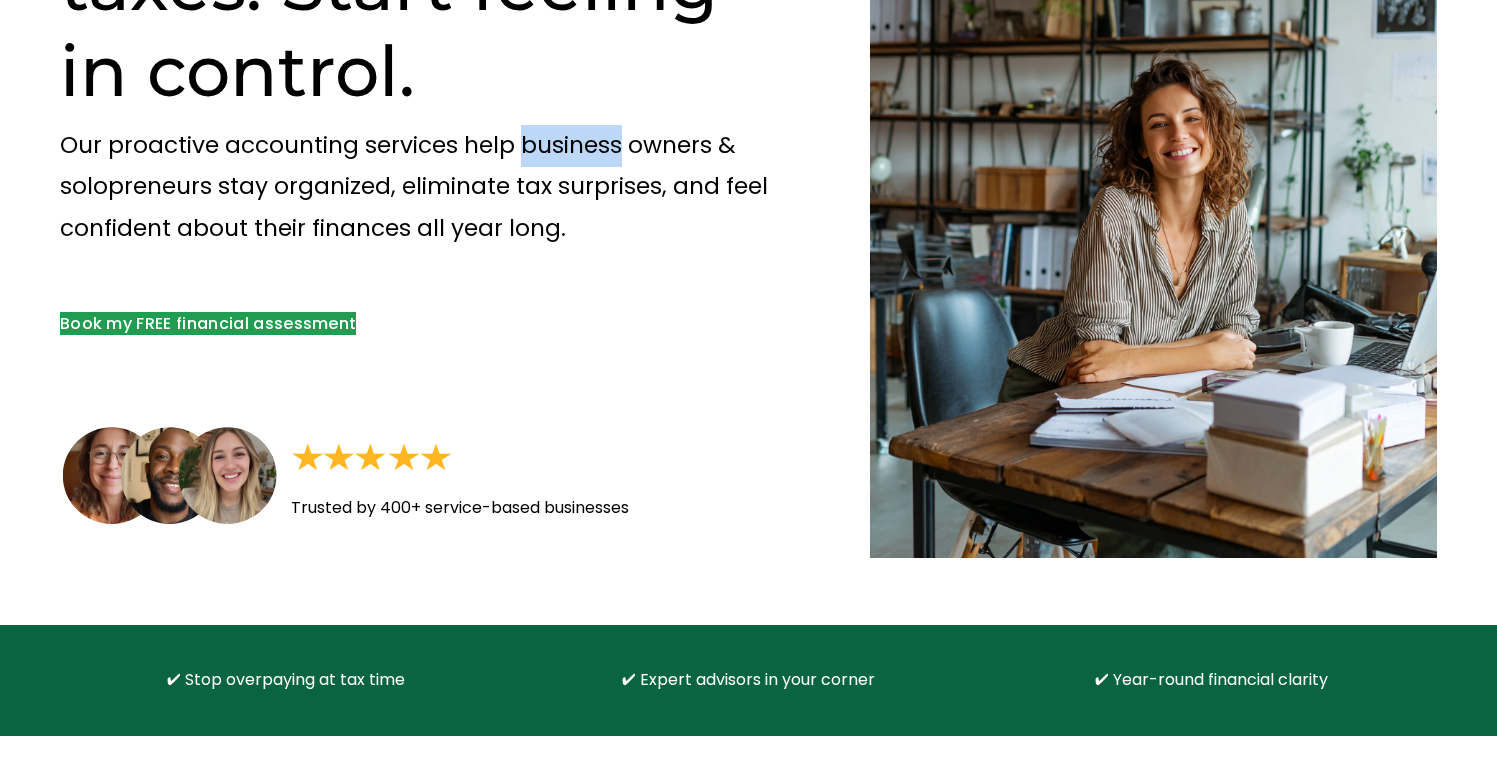 click on "Our proactive accounting services help business owners & solopreneurs stay organized, eliminate tax surprises, and feel confident about their finances all year long." at bounding box center [430, 187] 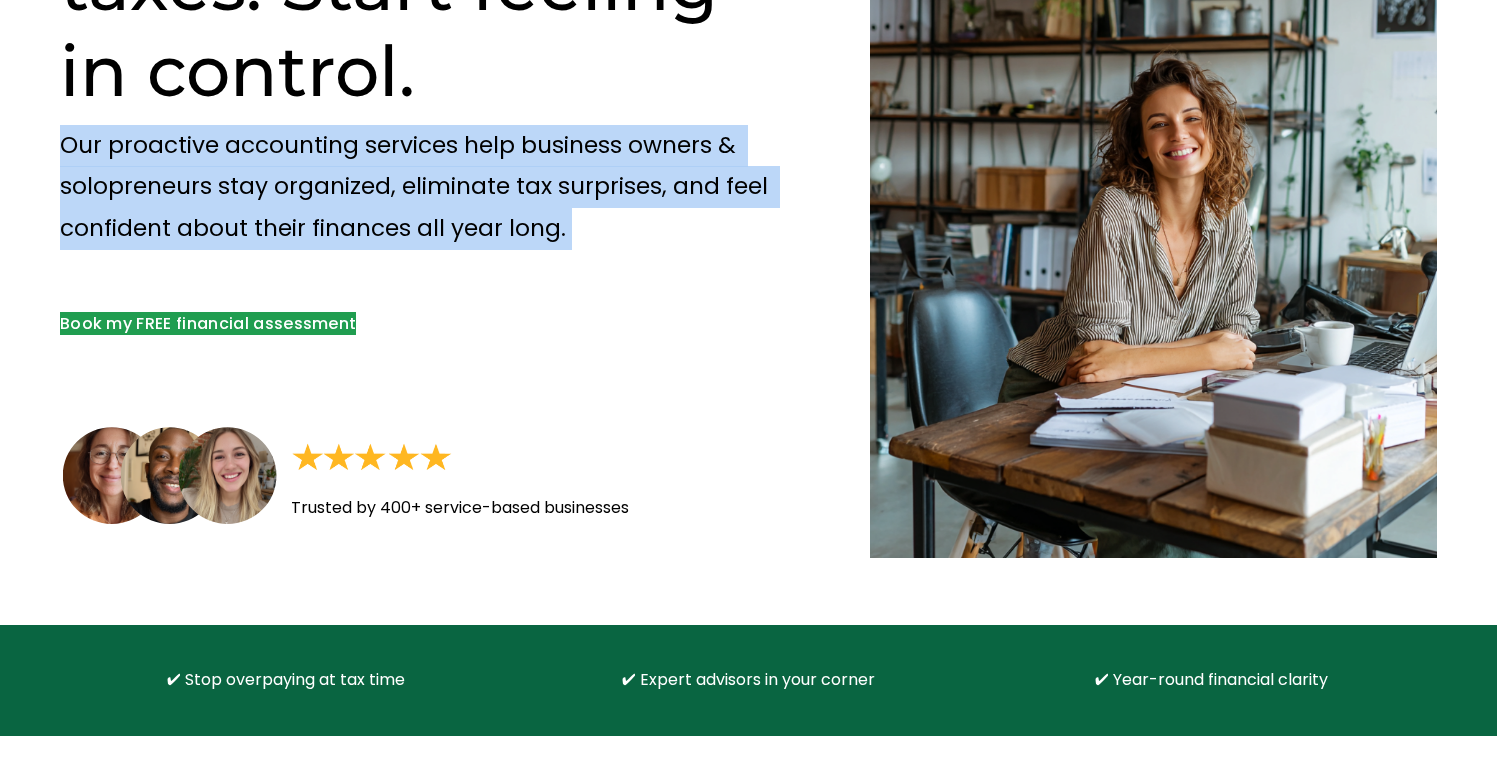 drag, startPoint x: 556, startPoint y: 138, endPoint x: 542, endPoint y: 234, distance: 97.015465 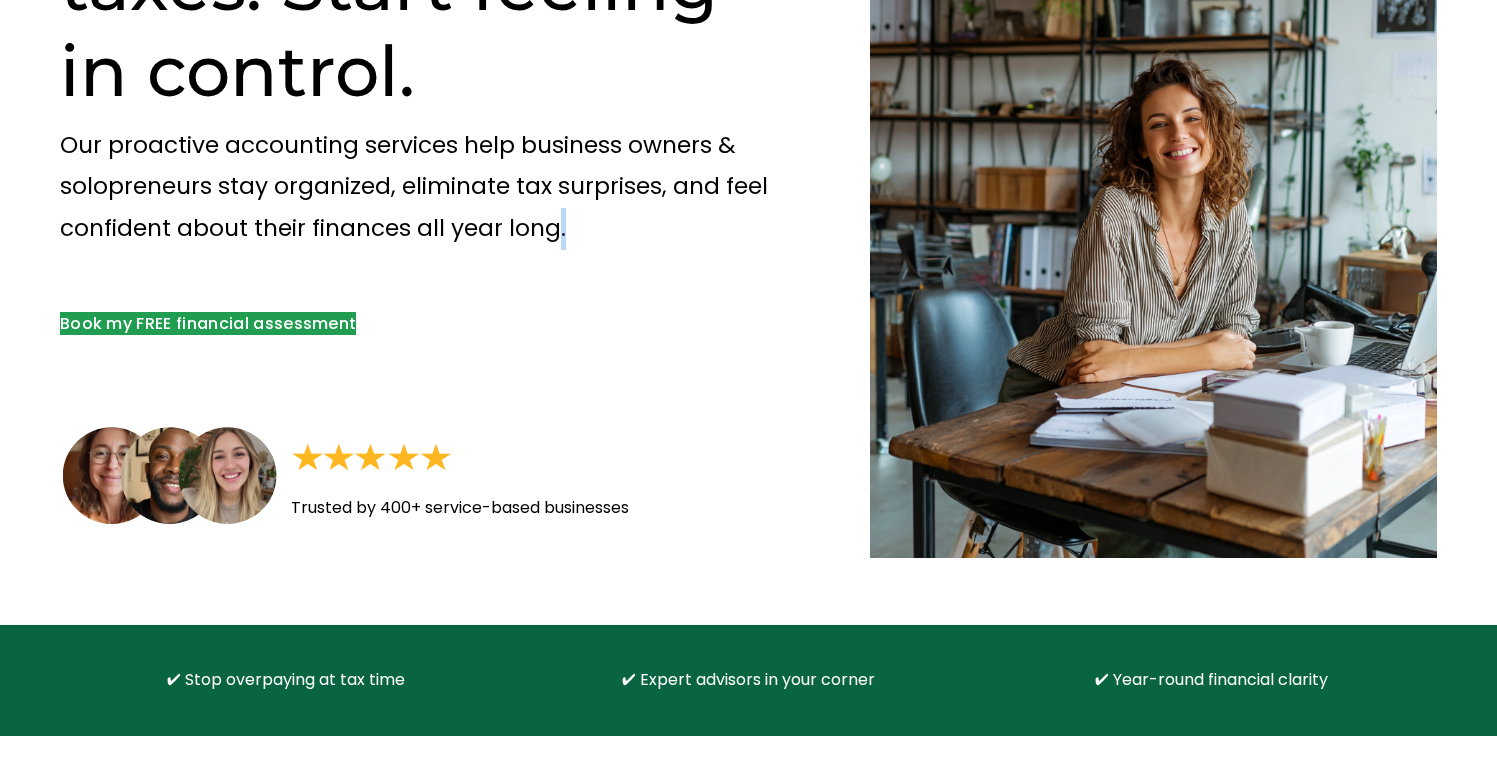 click on "Our proactive accounting services help business owners & solopreneurs stay organized, eliminate tax surprises, and feel confident about their finances all year long." at bounding box center [430, 187] 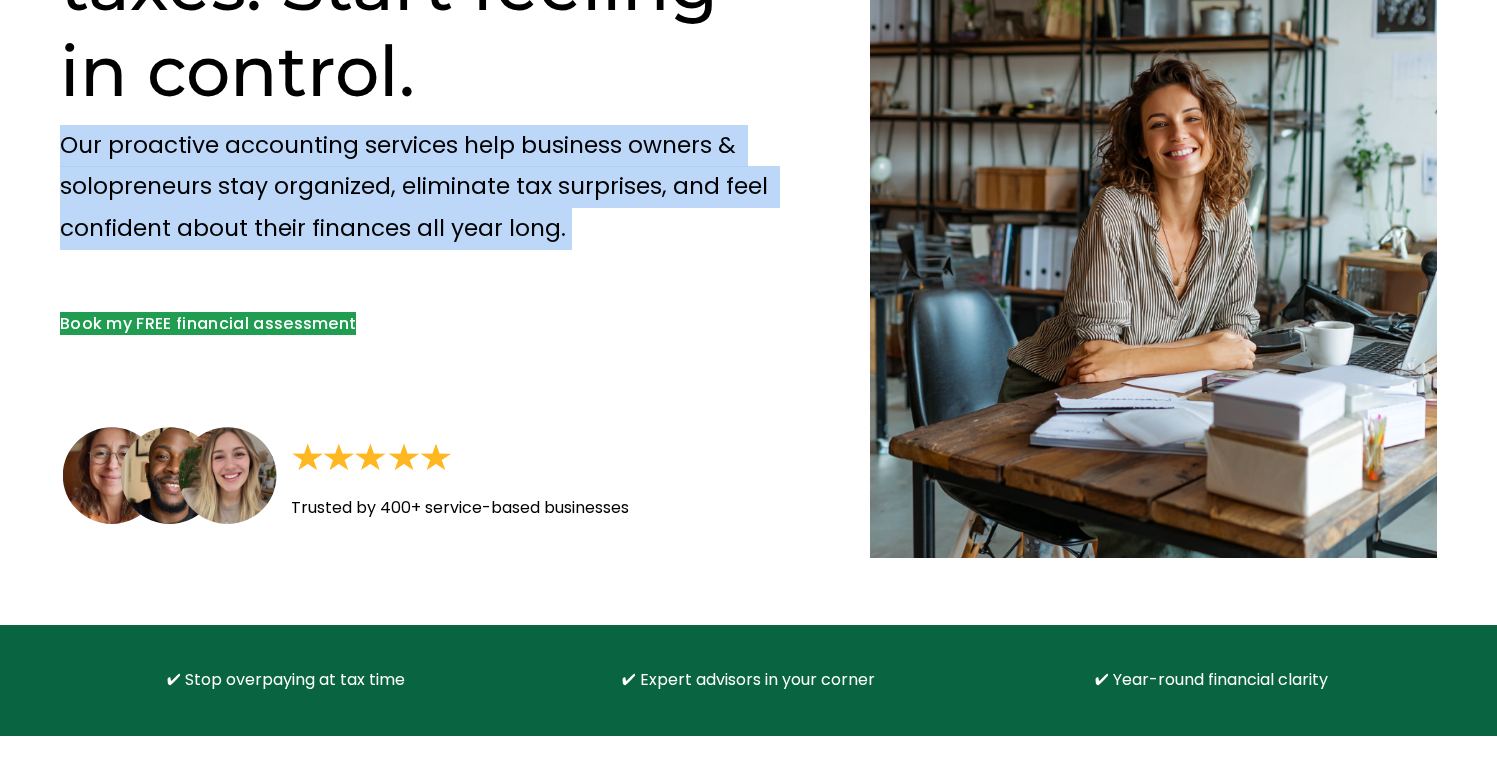 drag, startPoint x: 542, startPoint y: 234, endPoint x: 544, endPoint y: 145, distance: 89.02247 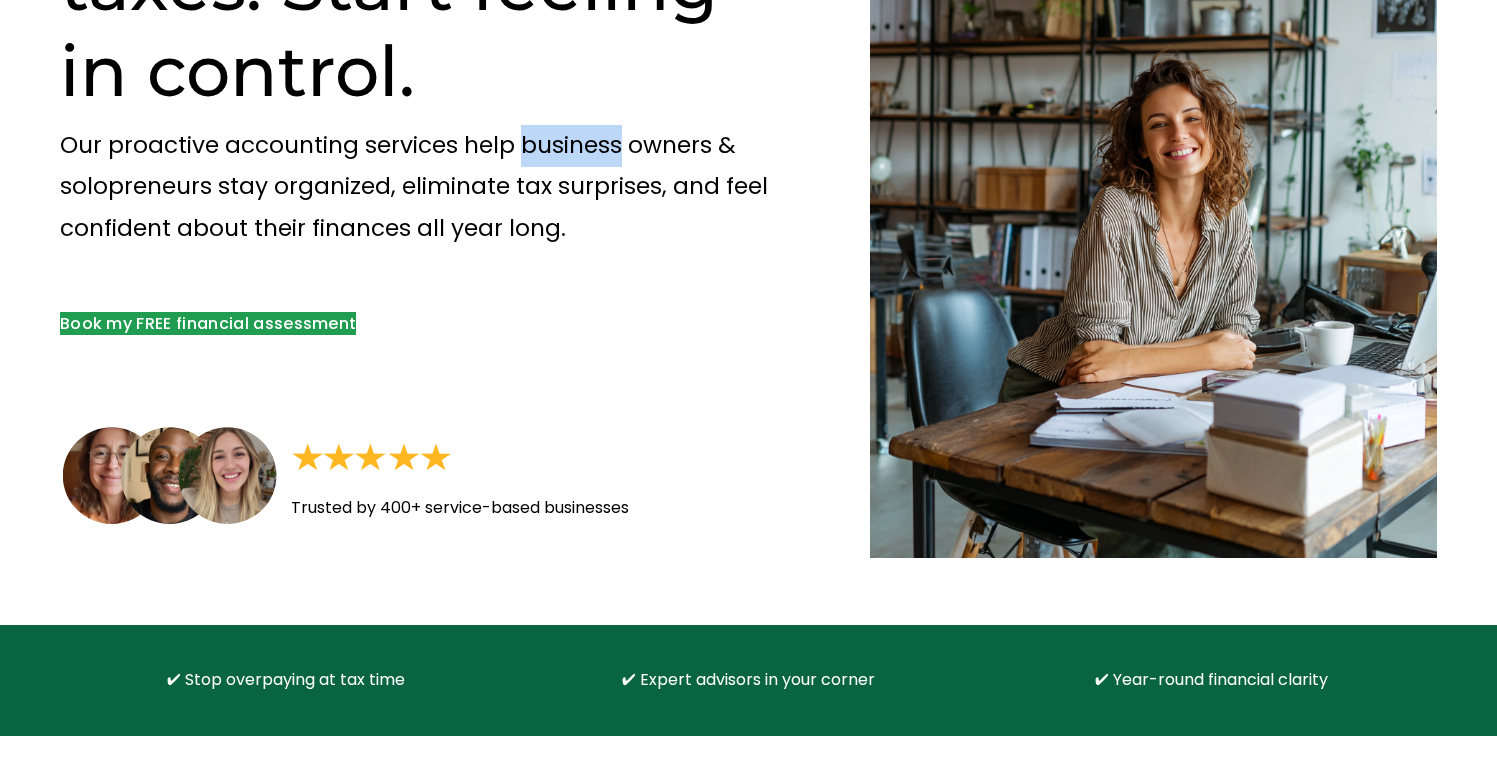 click on "Our proactive accounting services help business owners & solopreneurs stay organized, eliminate tax surprises, and feel confident about their finances all year long." at bounding box center (430, 187) 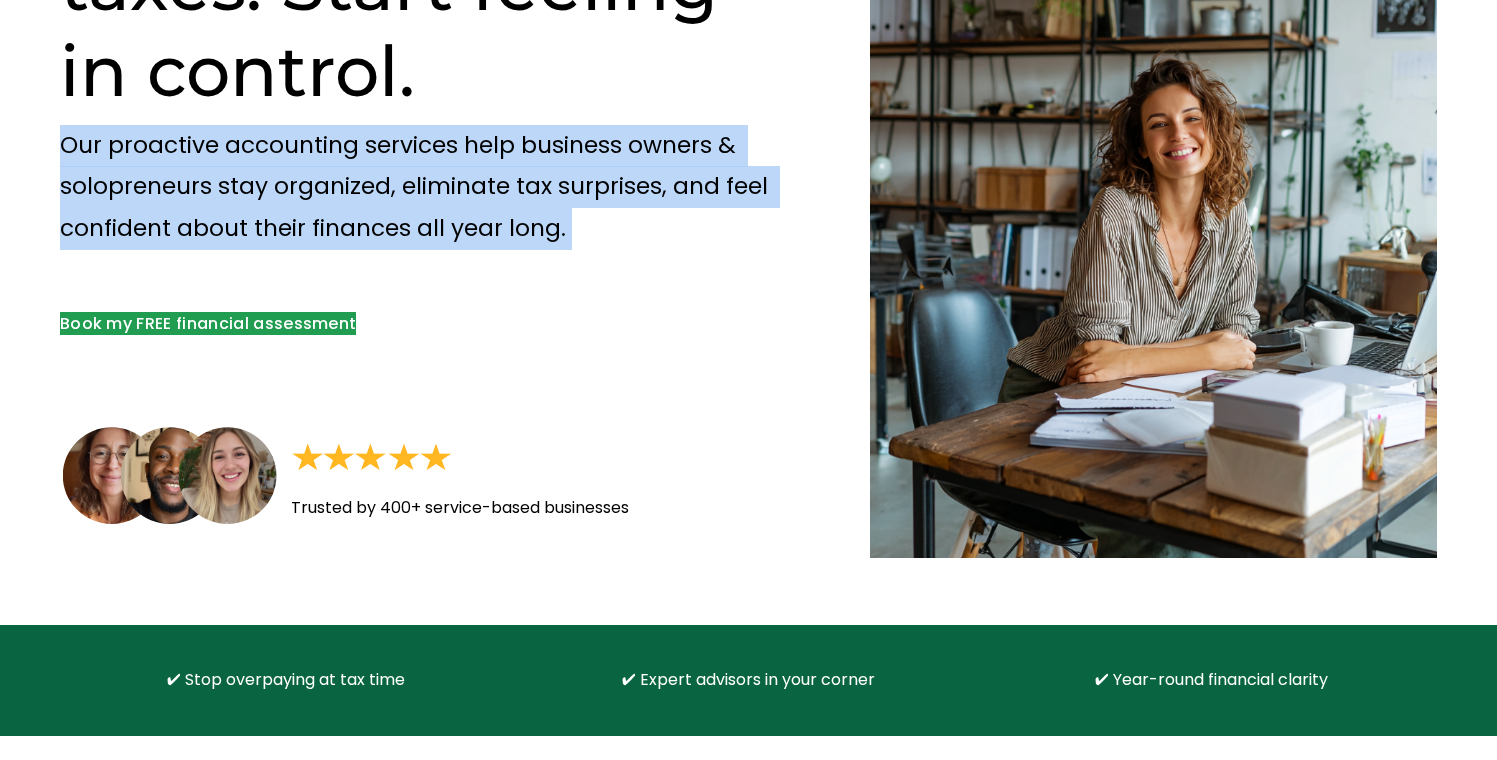 click on "Our proactive accounting services help business owners & solopreneurs stay organized, eliminate tax surprises, and feel confident about their finances all year long." at bounding box center (430, 187) 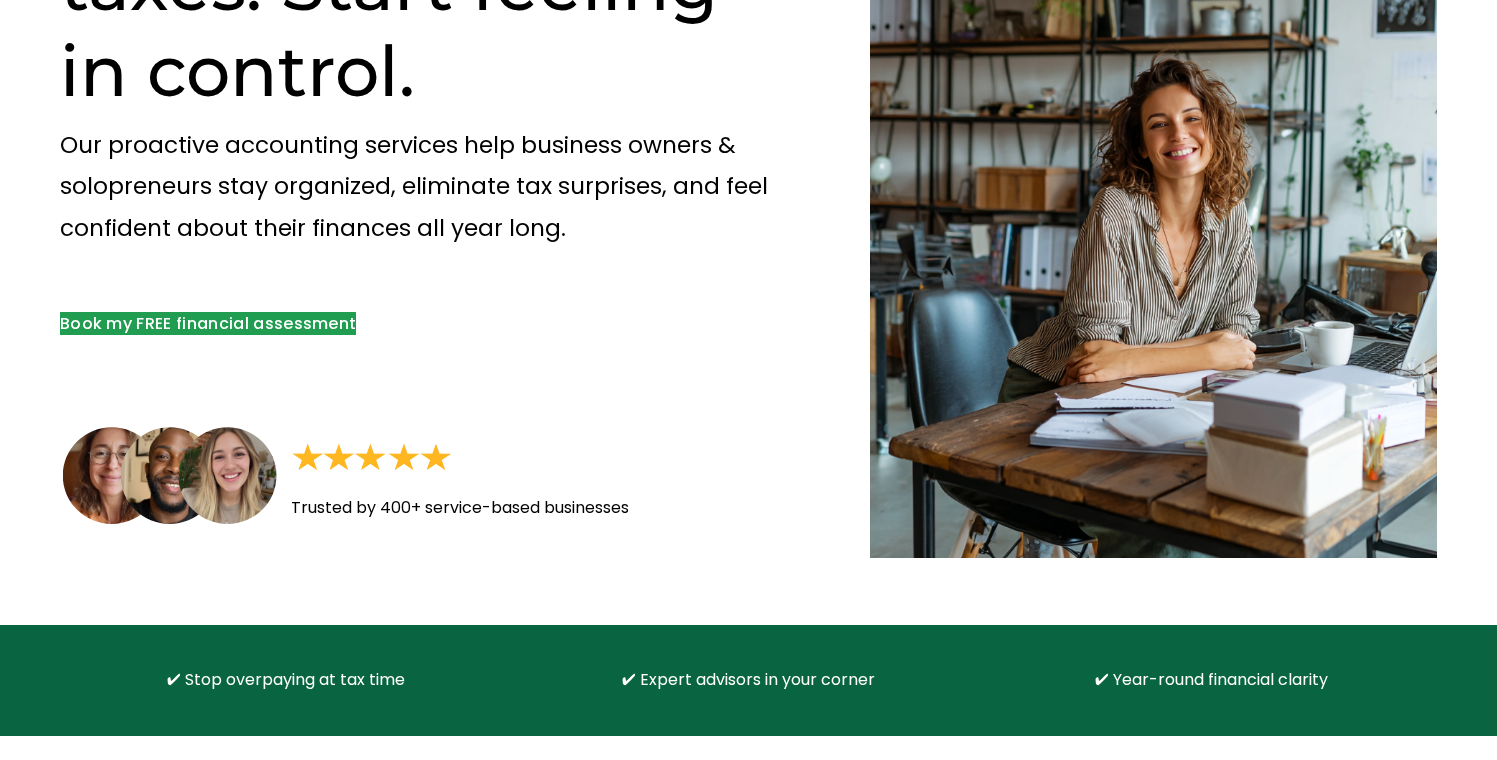 click on "Our proactive accounting services help business owners & solopreneurs stay organized, eliminate tax surprises, and feel confident about their finances all year long." at bounding box center [430, 187] 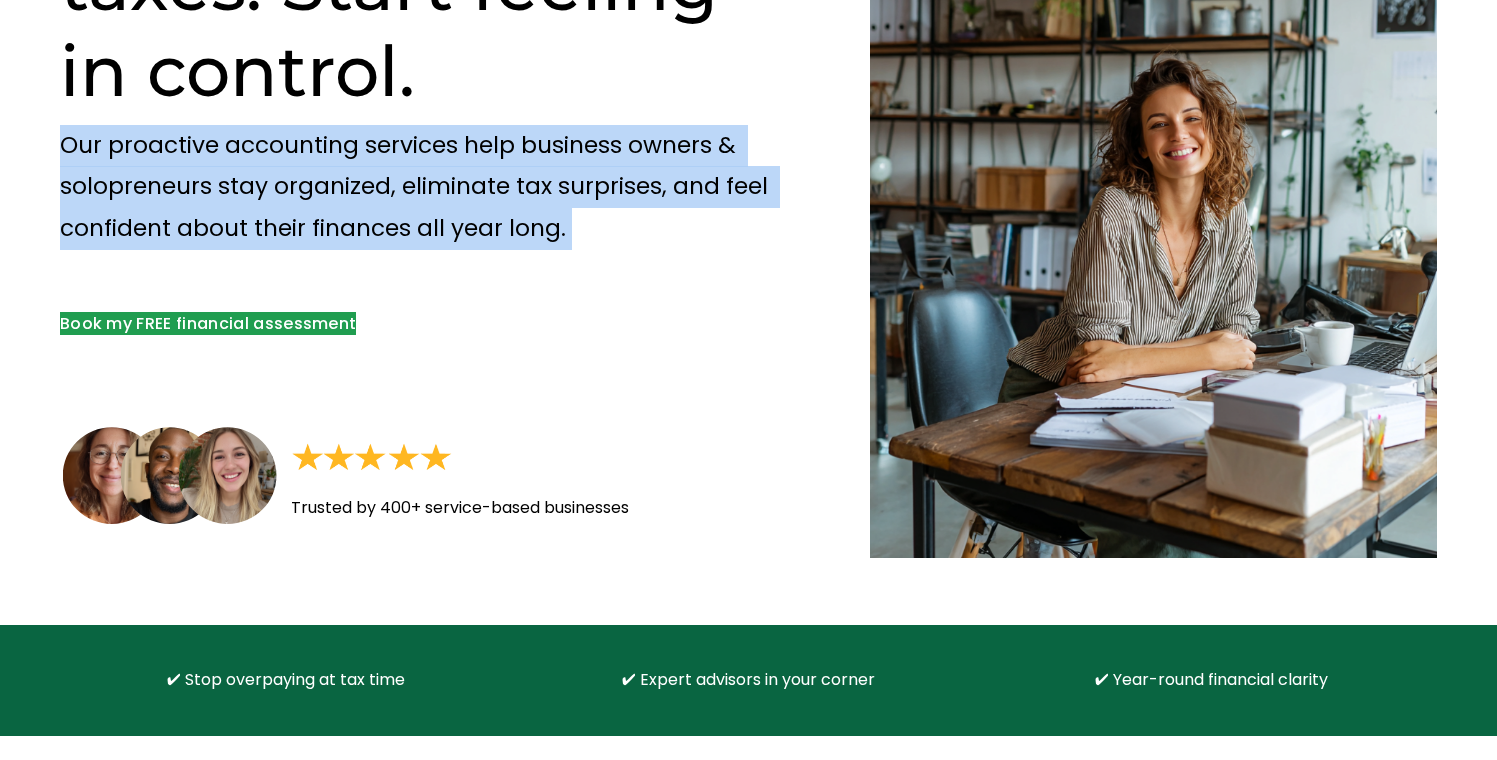 click on "Our proactive accounting services help business owners & solopreneurs stay organized, eliminate tax surprises, and feel confident about their finances all year long." at bounding box center [430, 187] 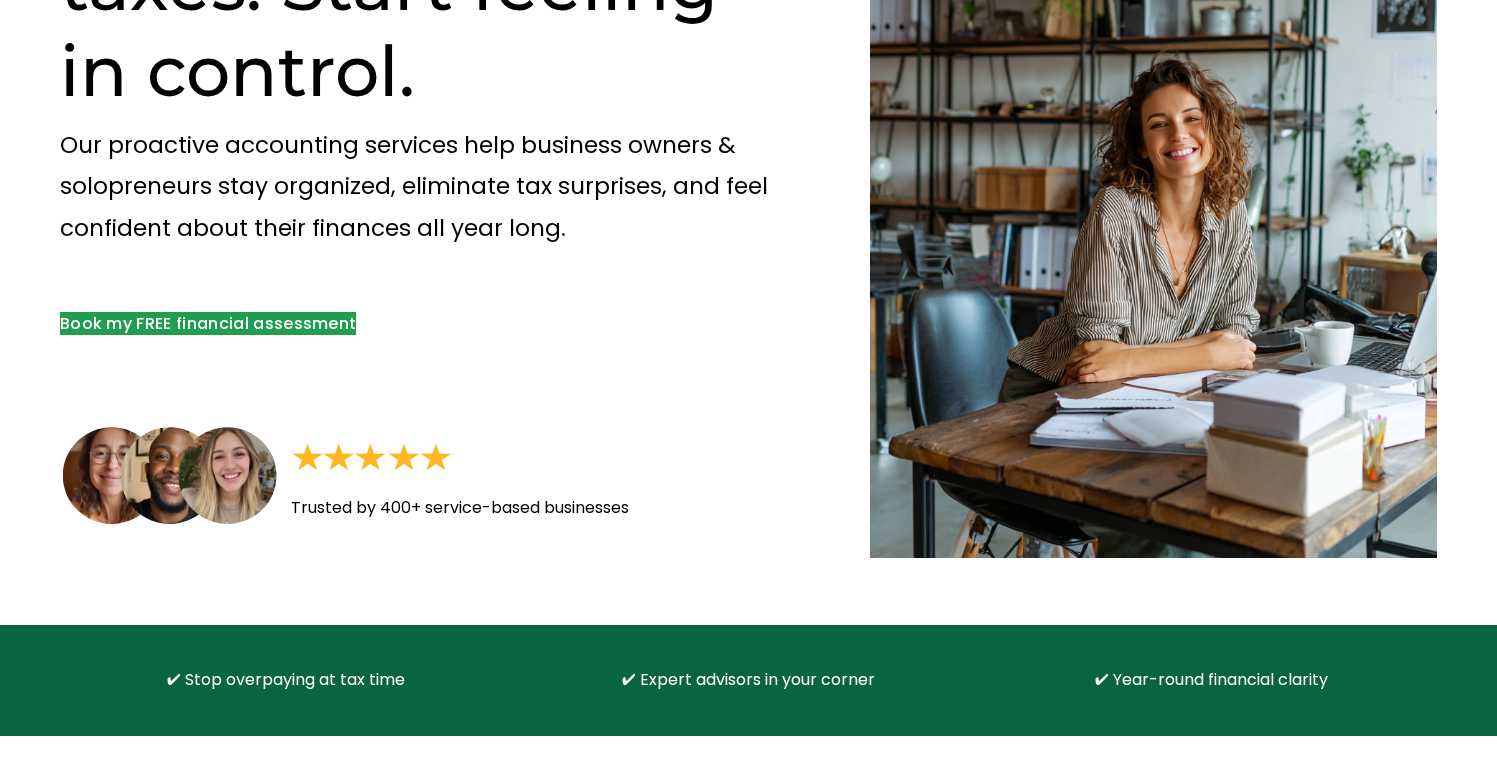 click on "Our proactive accounting services help business owners & solopreneurs stay organized, eliminate tax surprises, and feel confident about their finances all year long." at bounding box center [430, 187] 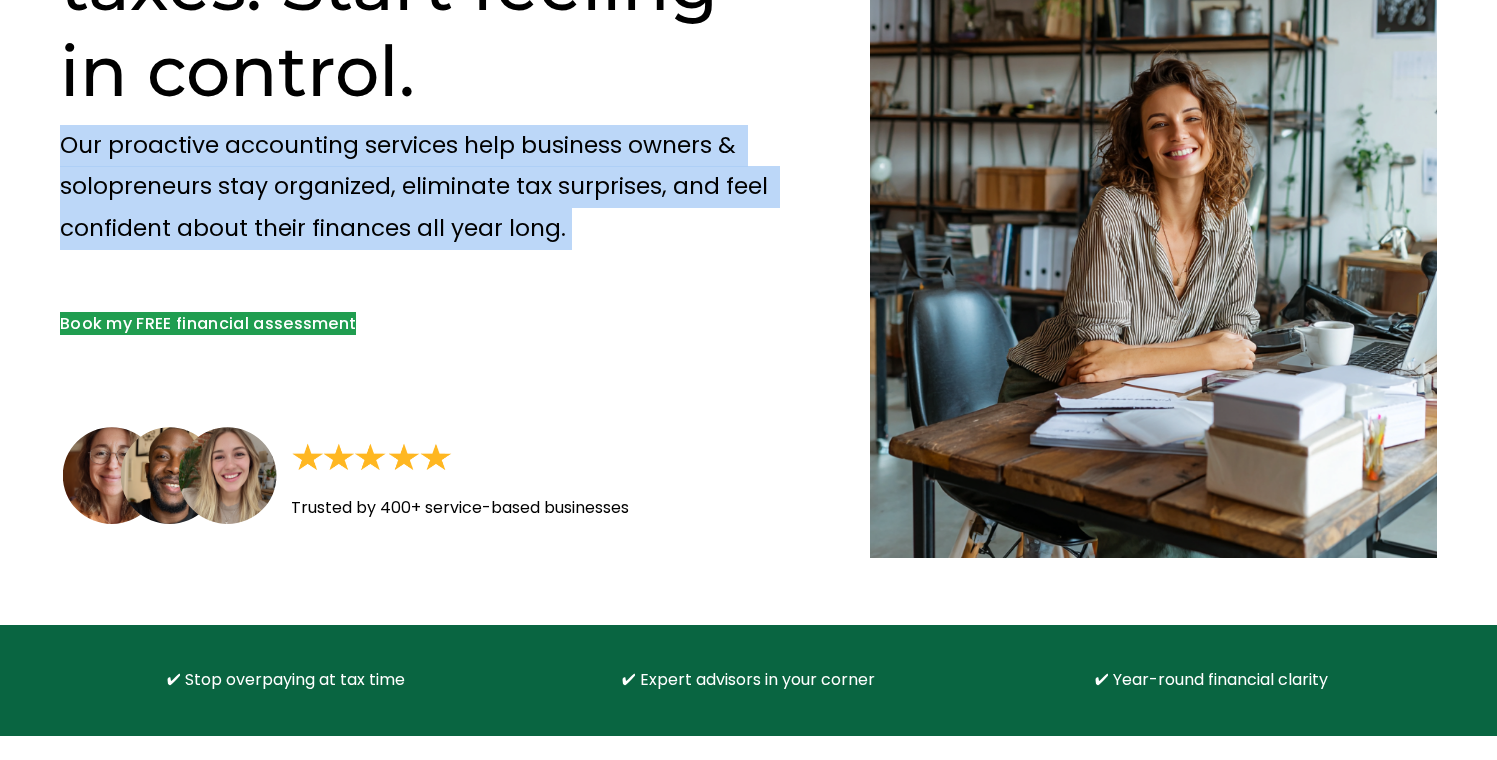 click on "Our proactive accounting services help business owners & solopreneurs stay organized, eliminate tax surprises, and feel confident about their finances all year long." at bounding box center (430, 187) 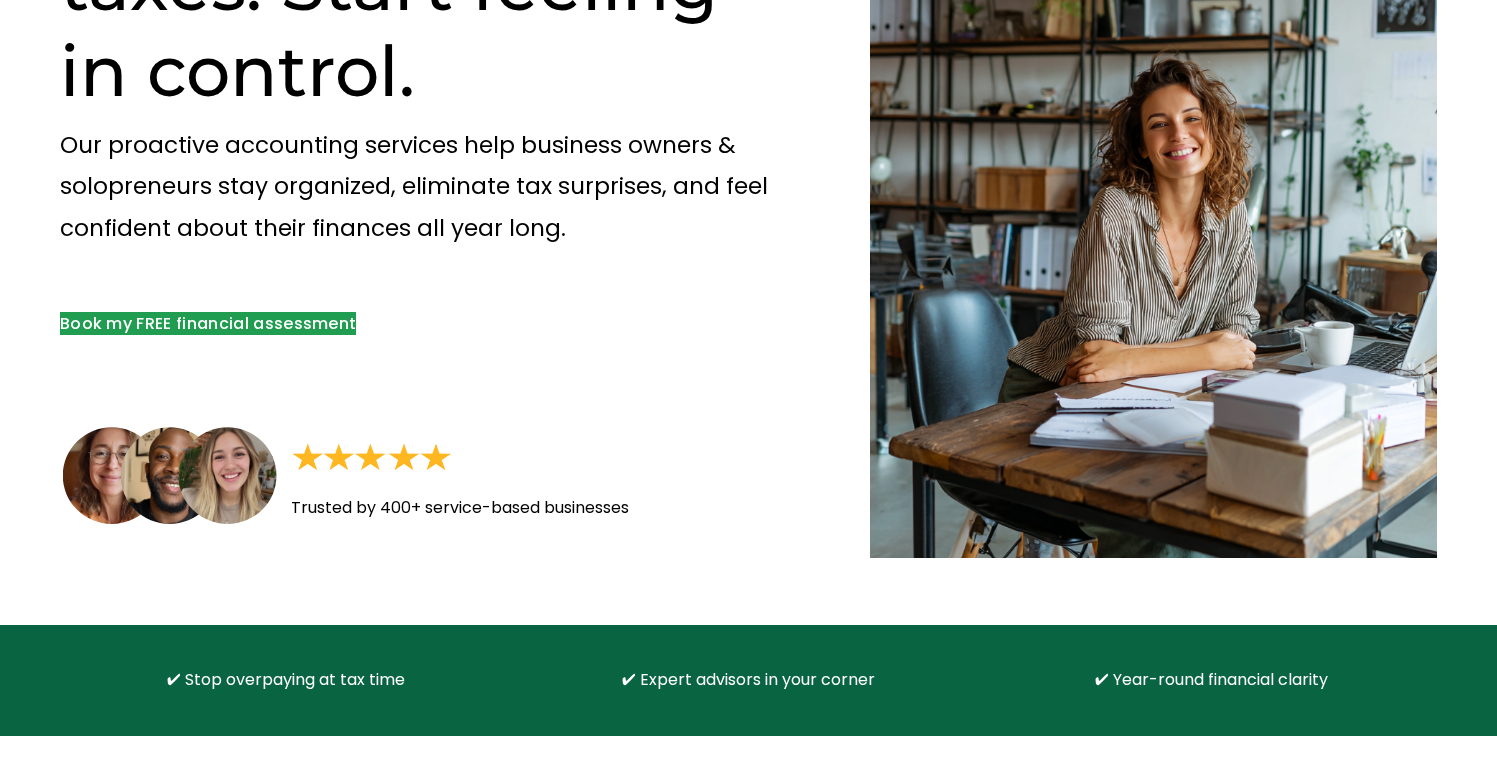 click on "Our proactive accounting services help business owners & solopreneurs stay organized, eliminate tax surprises, and feel confident about their finances all year long." at bounding box center [430, 187] 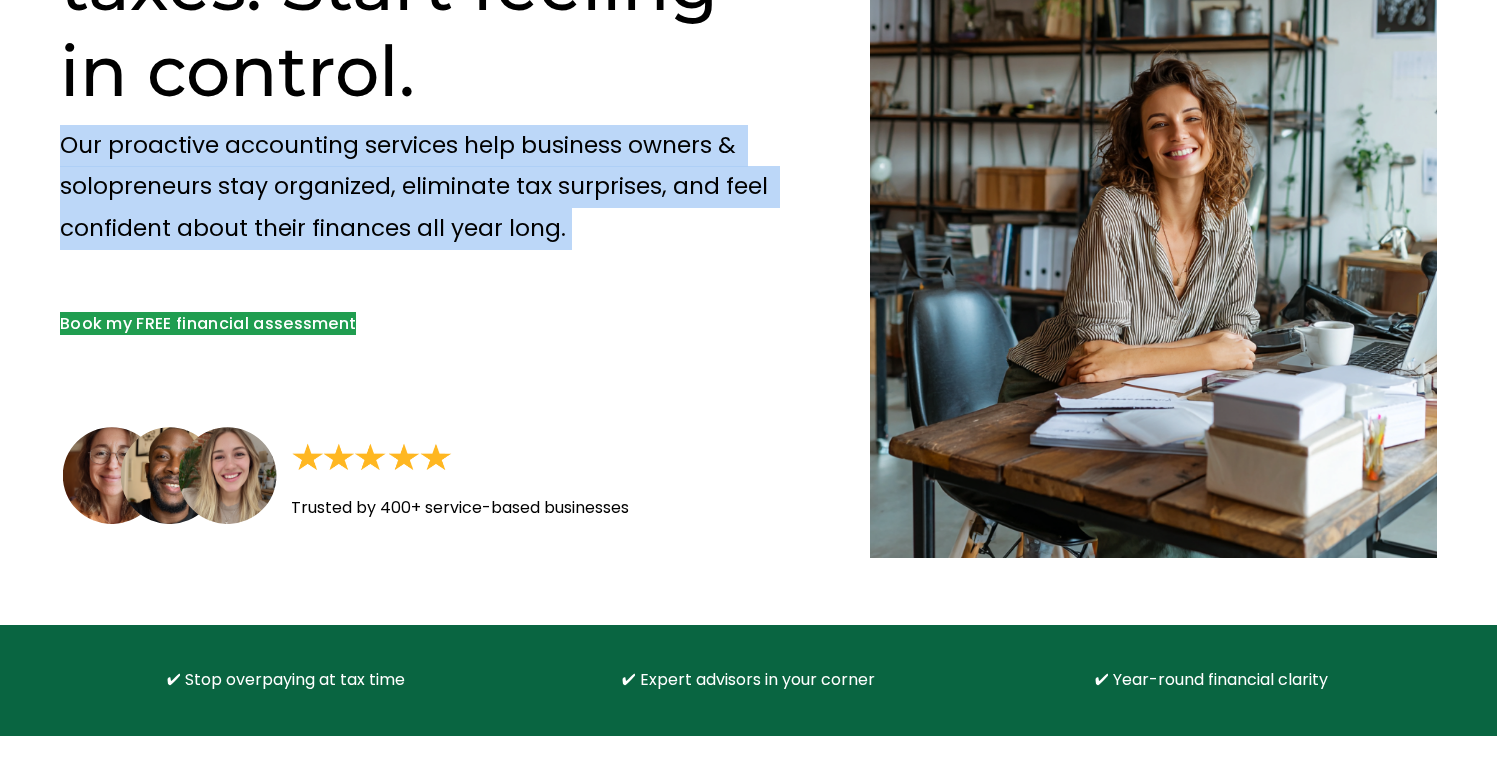 click on "Our proactive accounting services help business owners & solopreneurs stay organized, eliminate tax surprises, and feel confident about their finances all year long." at bounding box center [430, 187] 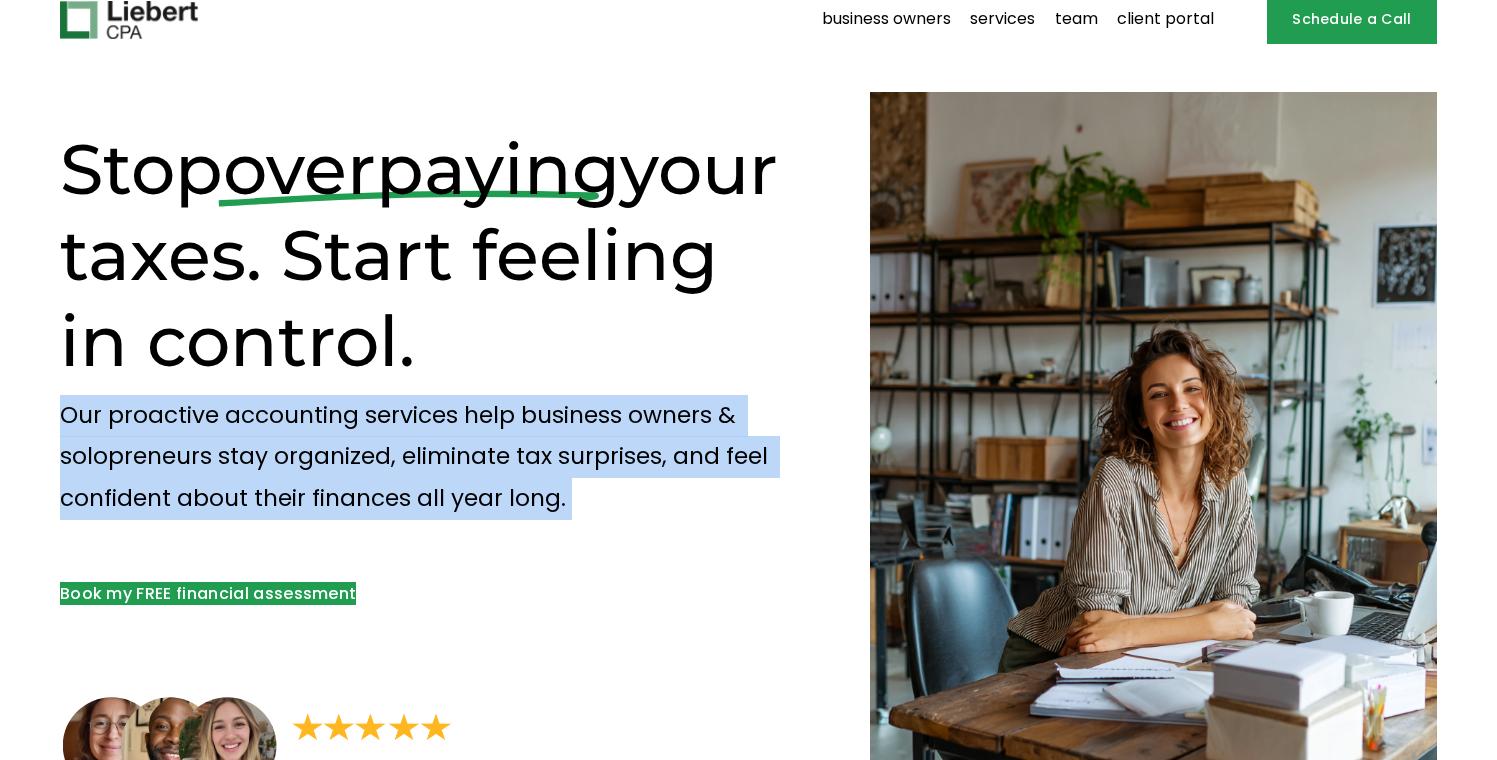 scroll, scrollTop: 0, scrollLeft: 0, axis: both 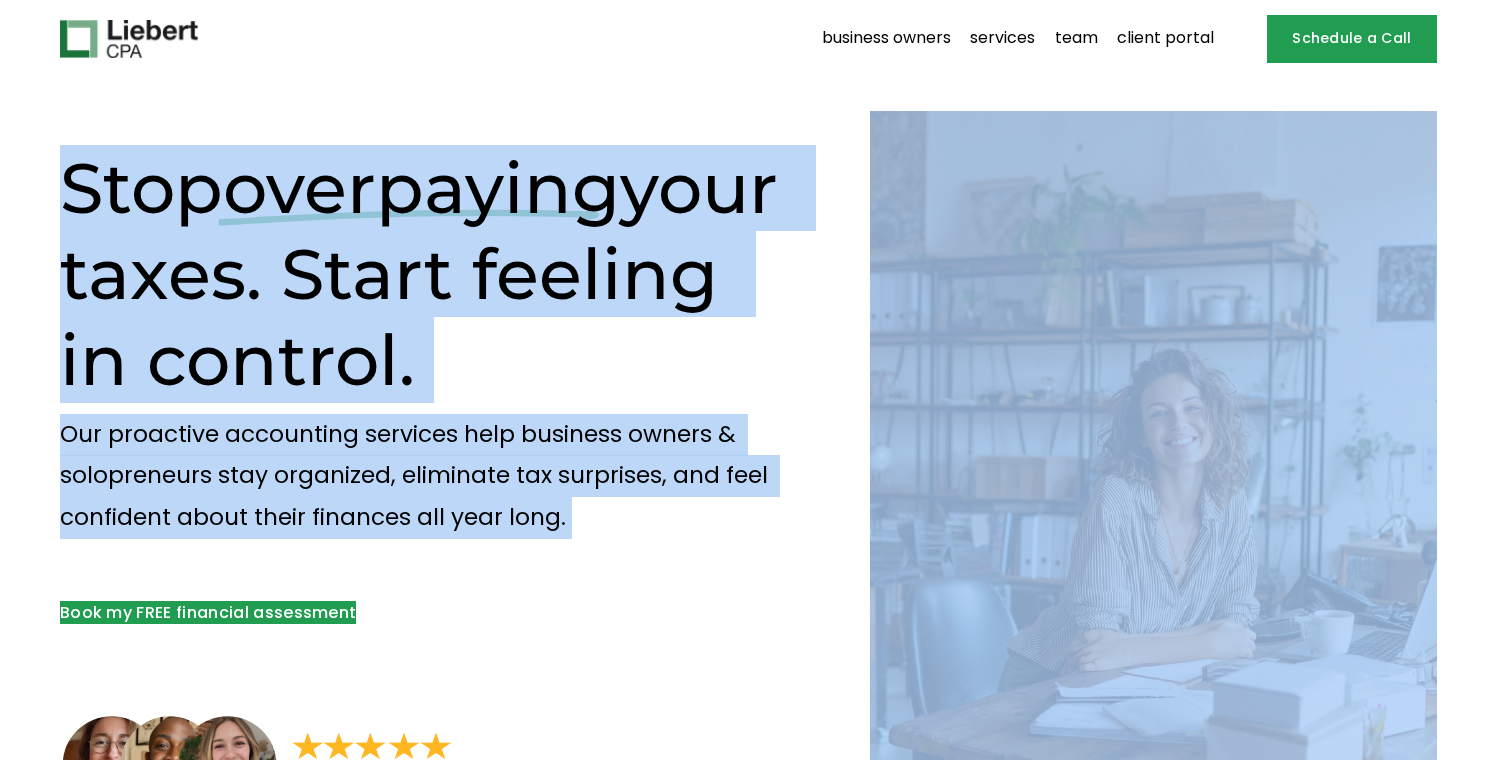 click on "Stop  overpaying  your taxes. Start feeling in control." at bounding box center [430, 274] 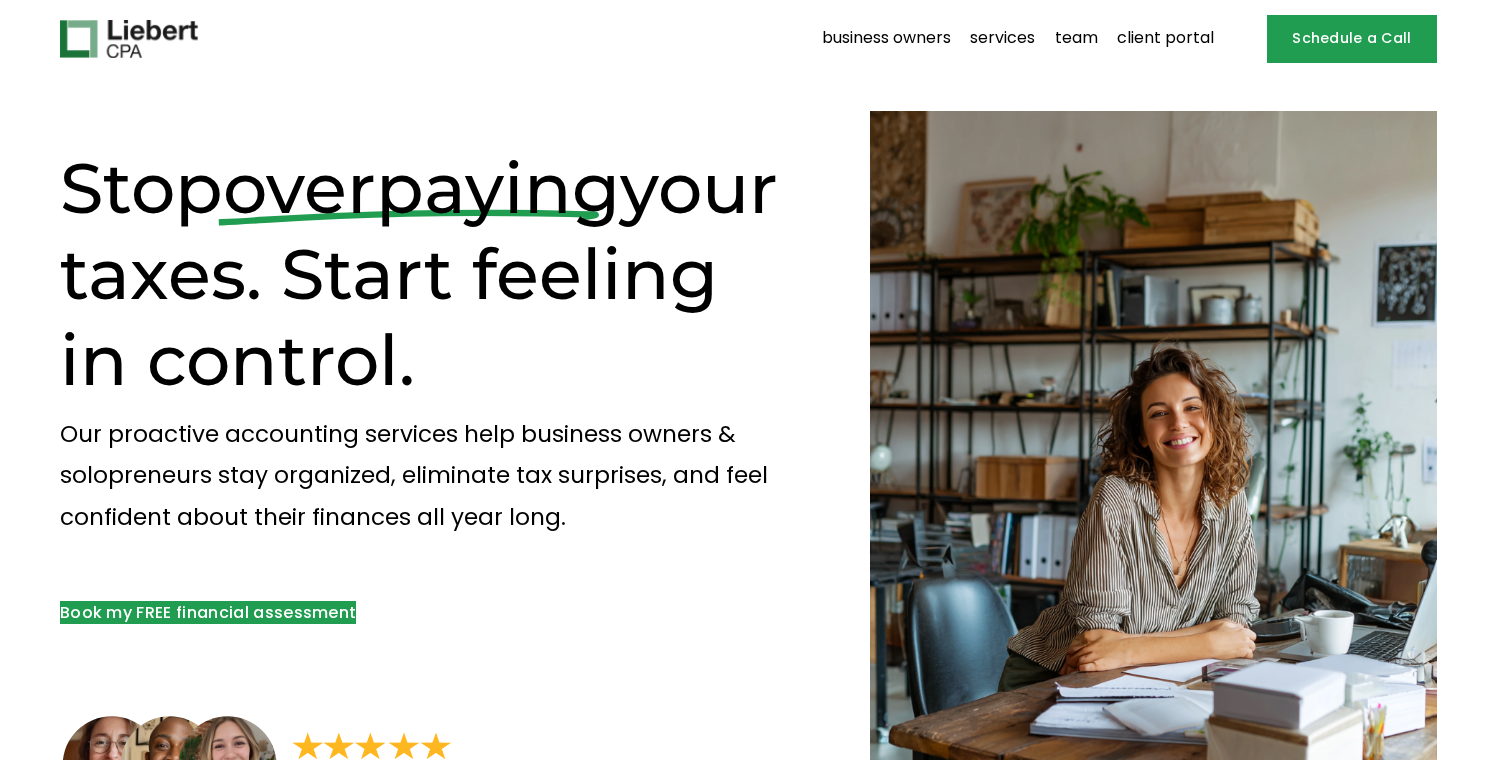 click on "Stop  overpaying  your taxes. Start feeling in control." at bounding box center (430, 274) 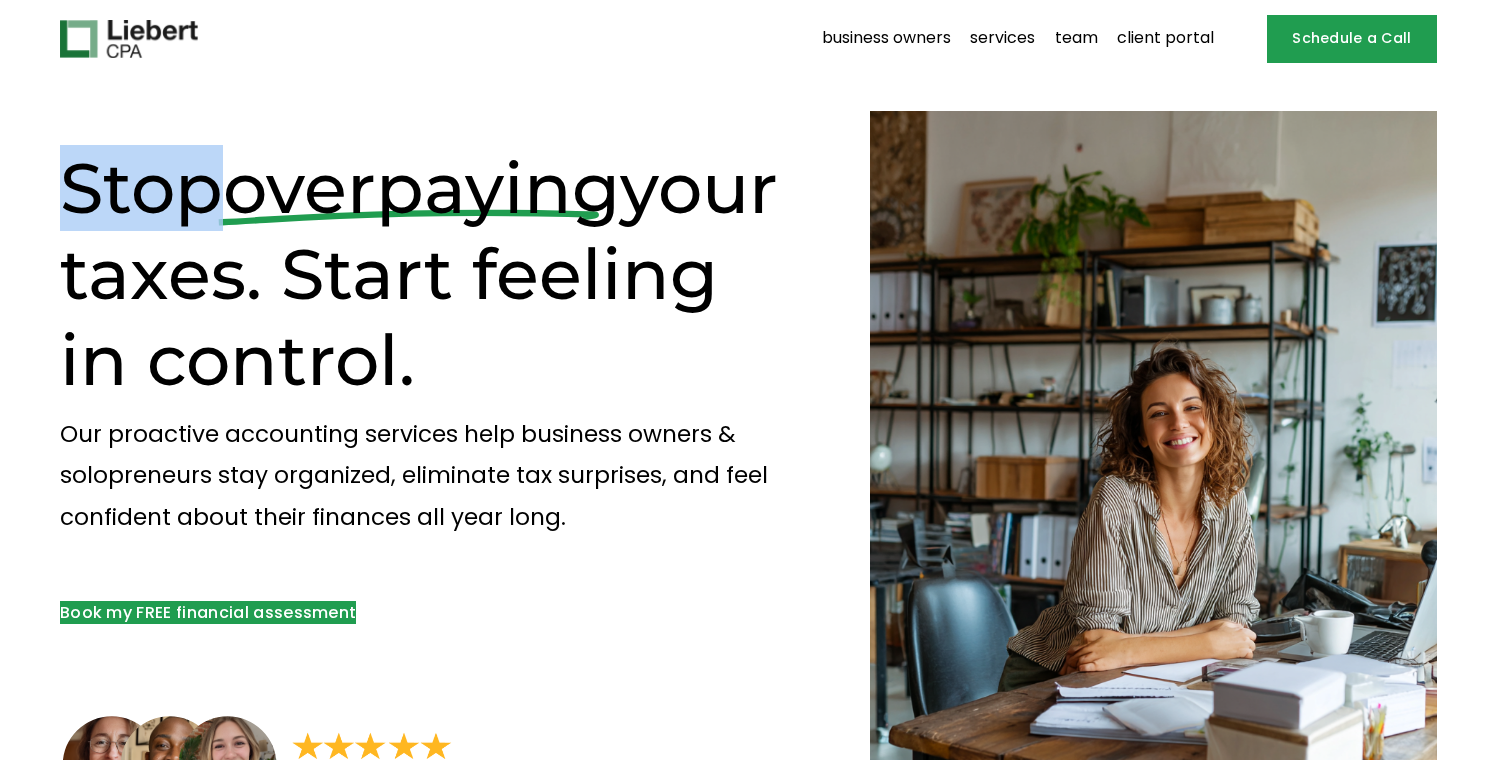 click on "Stop  overpaying  your taxes. Start feeling in control." at bounding box center (430, 274) 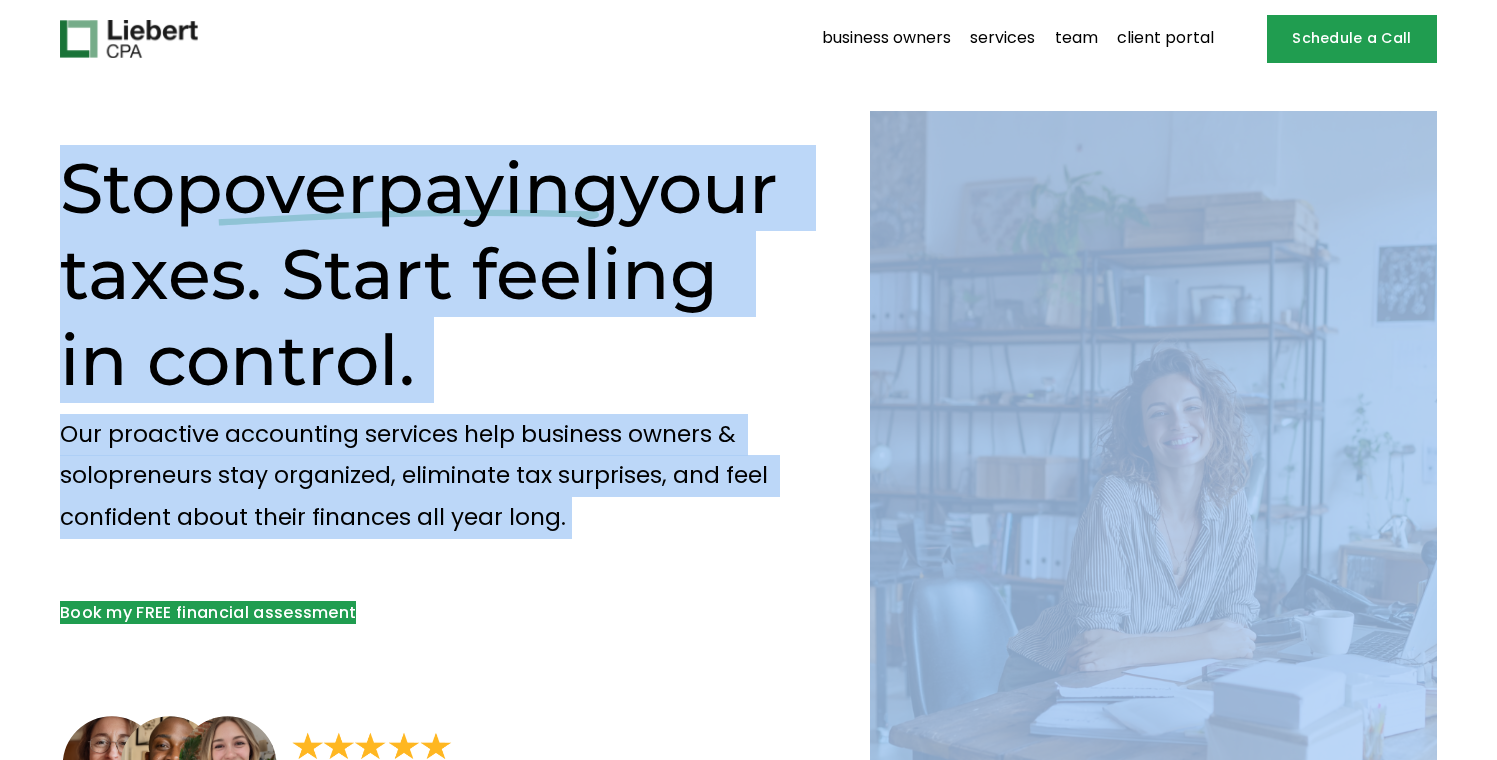 drag, startPoint x: 99, startPoint y: 175, endPoint x: 402, endPoint y: 466, distance: 420.10712 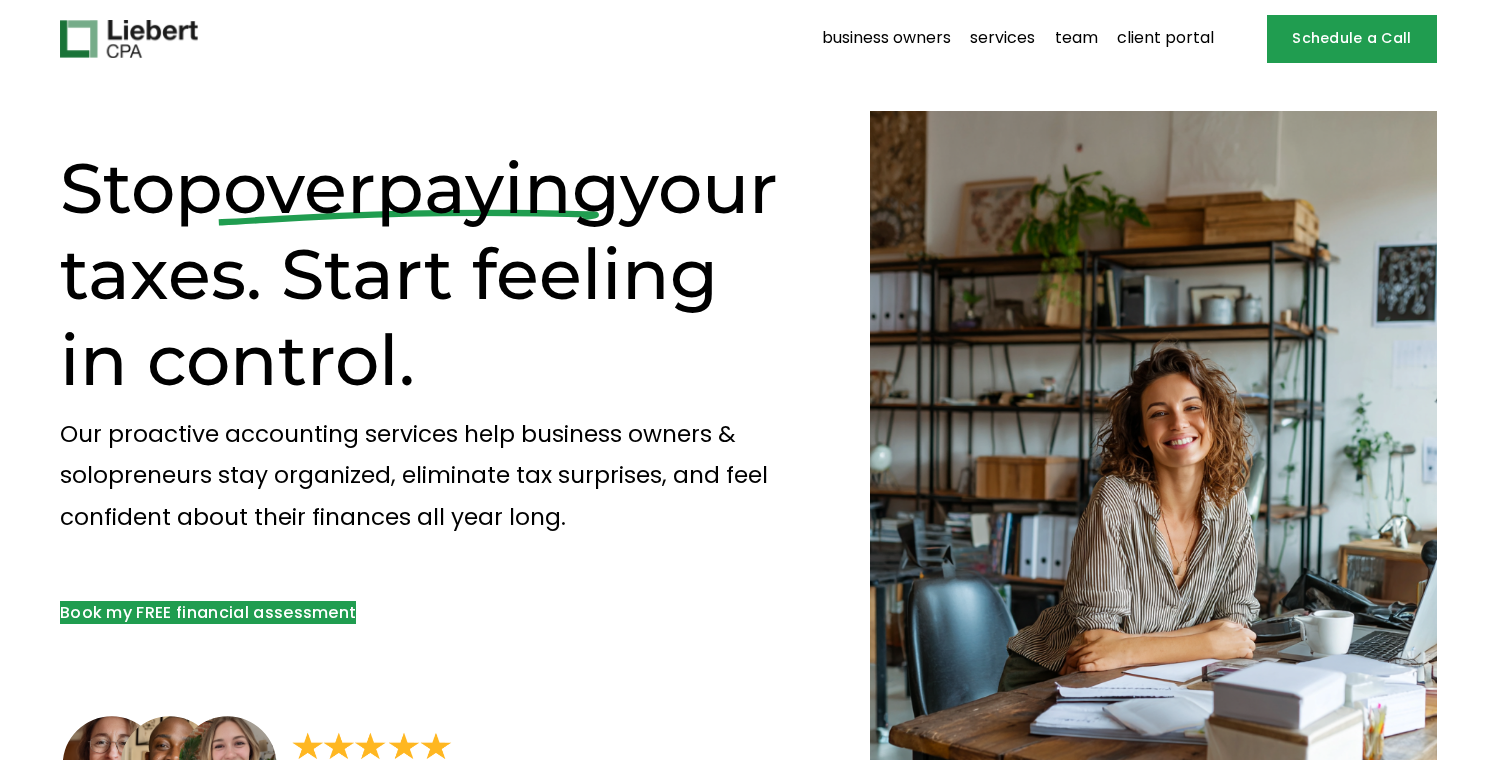 click on "Our proactive accounting services help business owners & solopreneurs stay organized, eliminate tax surprises, and feel confident about their finances all year long." at bounding box center [430, 476] 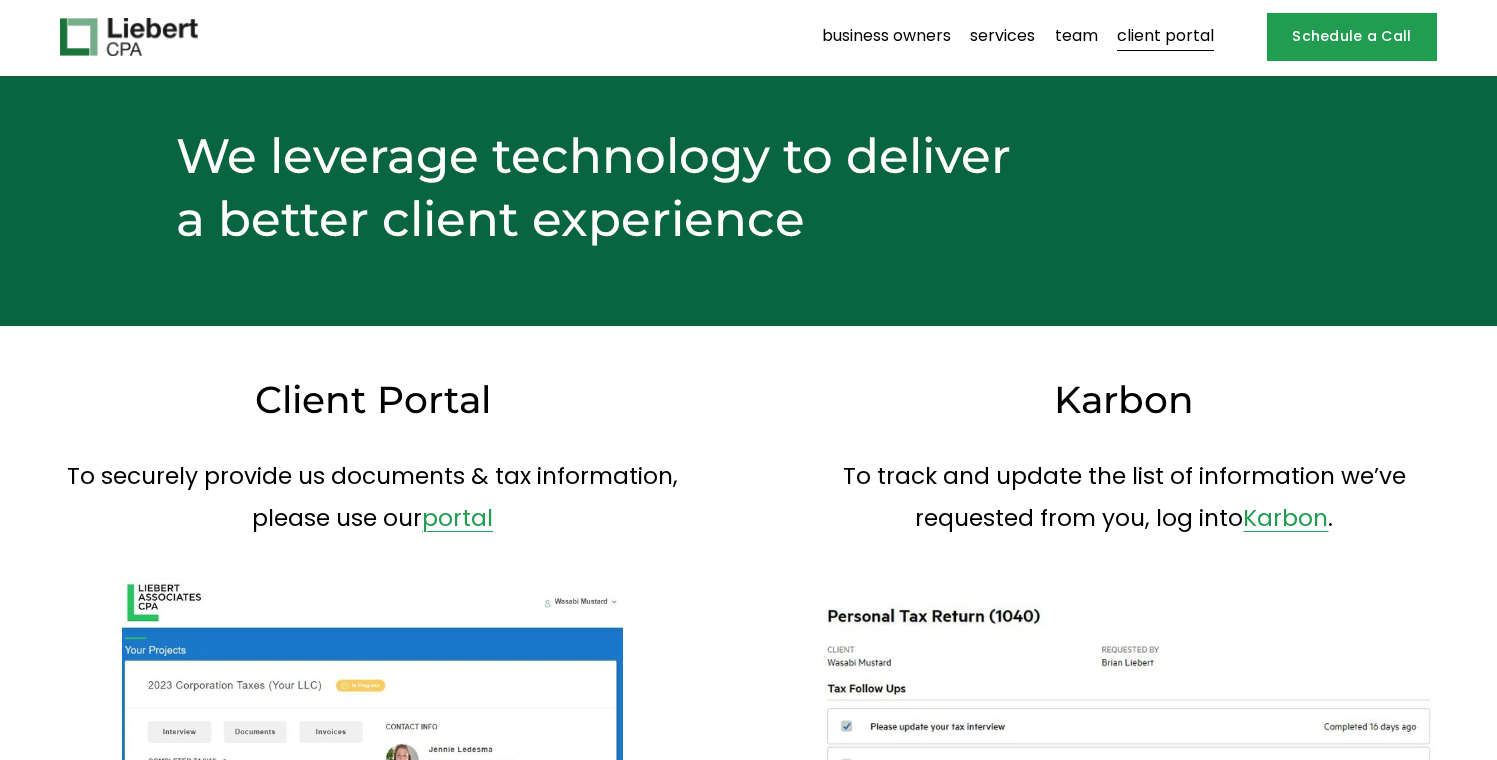 scroll, scrollTop: 0, scrollLeft: 0, axis: both 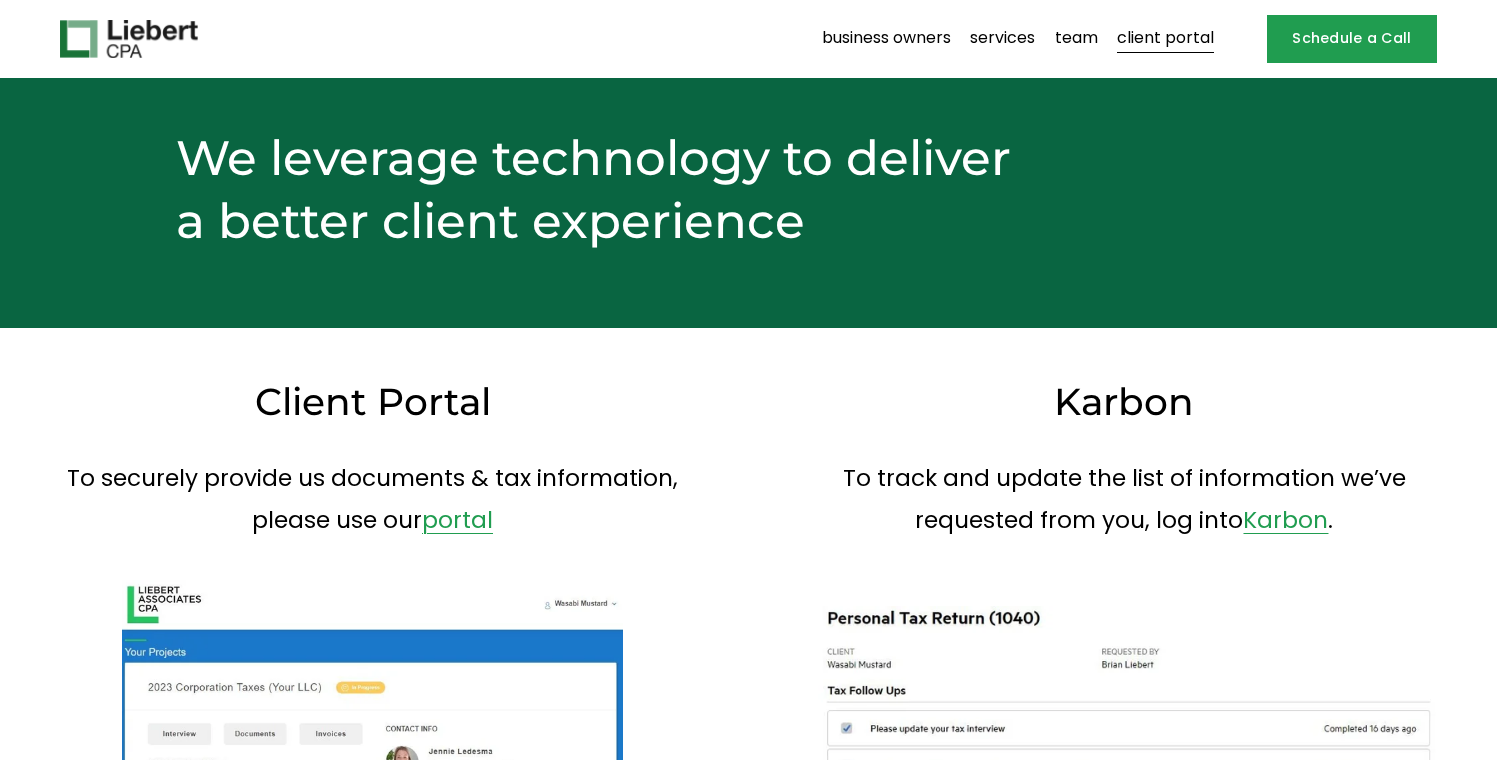 click on "business owners" at bounding box center [886, 39] 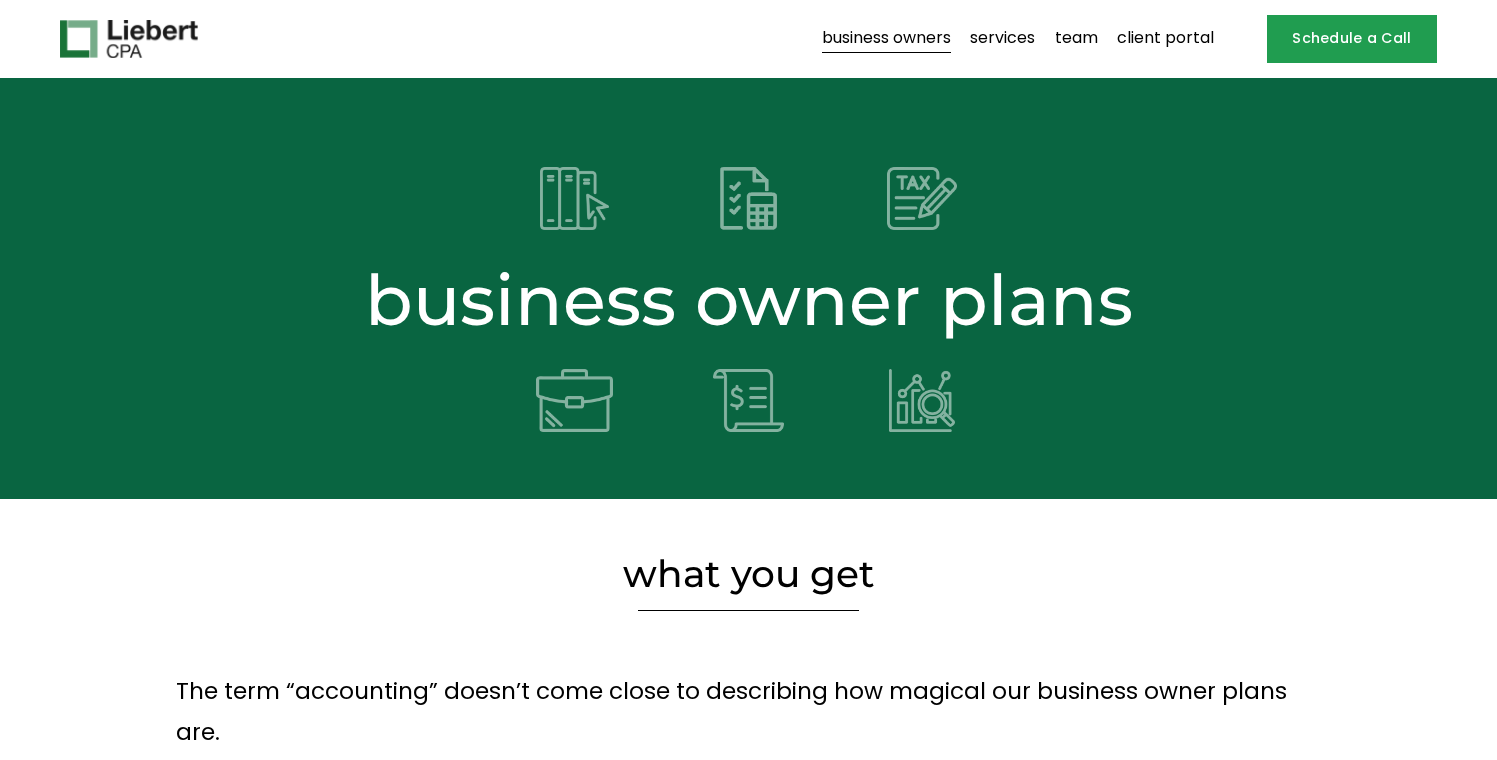 scroll, scrollTop: 0, scrollLeft: 0, axis: both 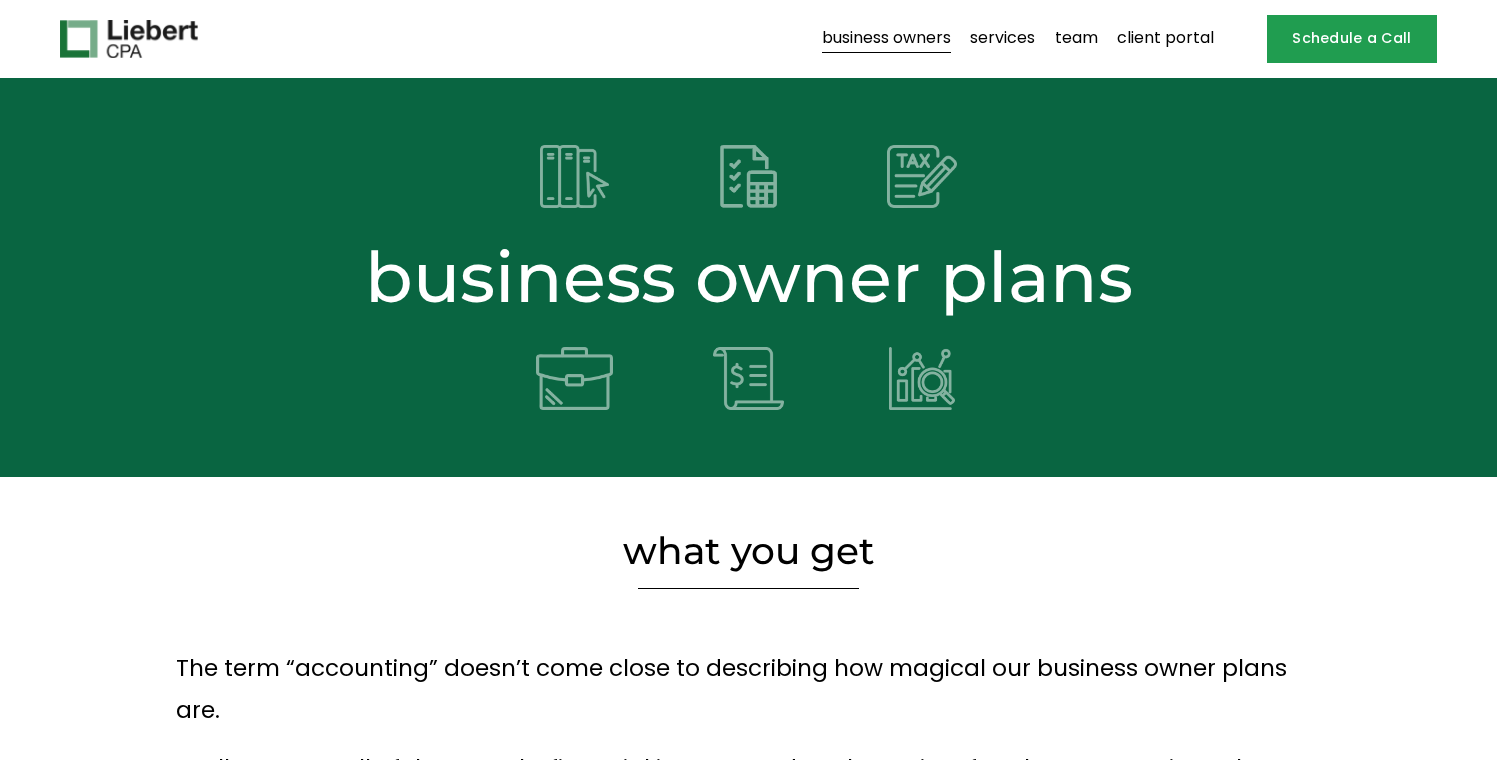 click on "services" at bounding box center (1002, 38) 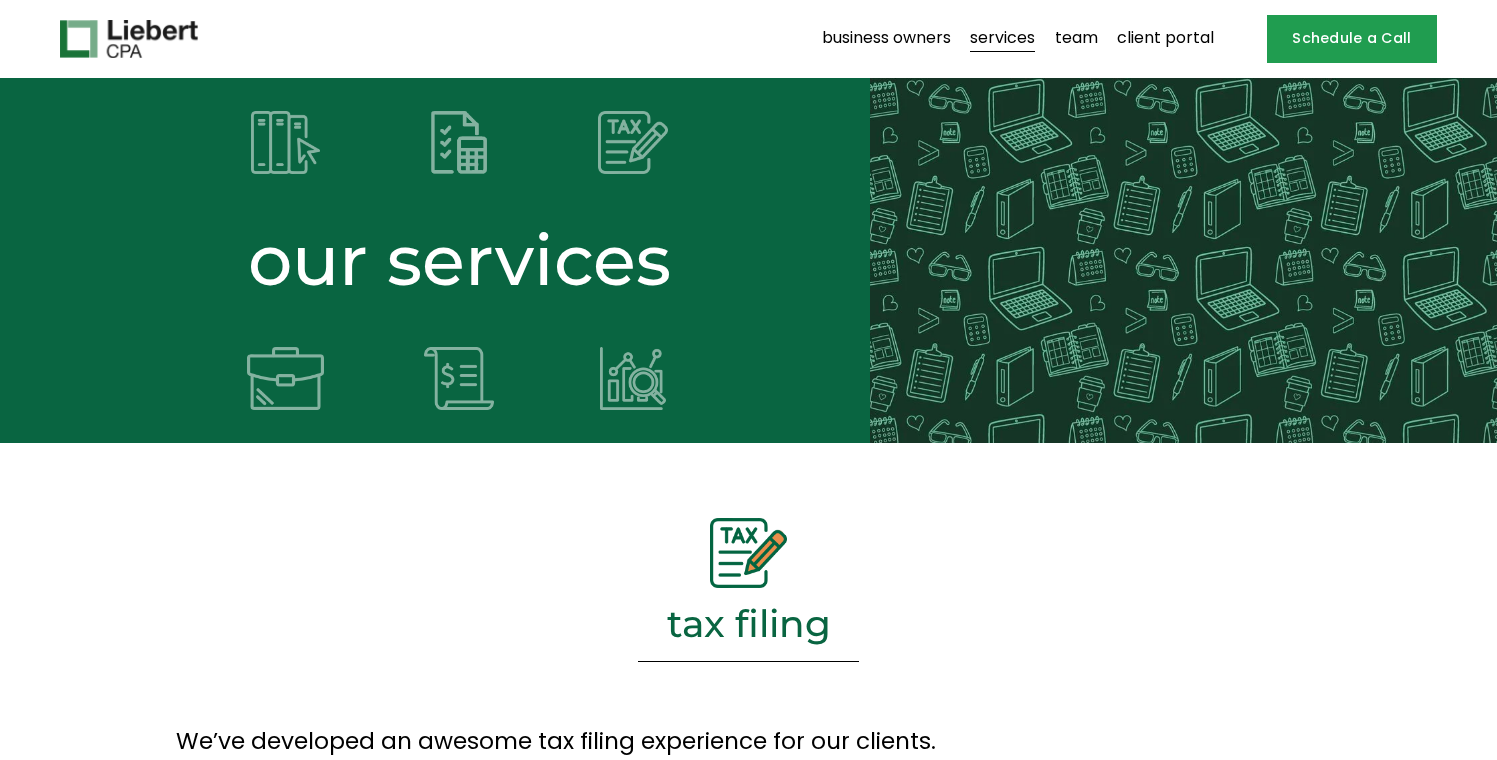 scroll, scrollTop: 0, scrollLeft: 0, axis: both 